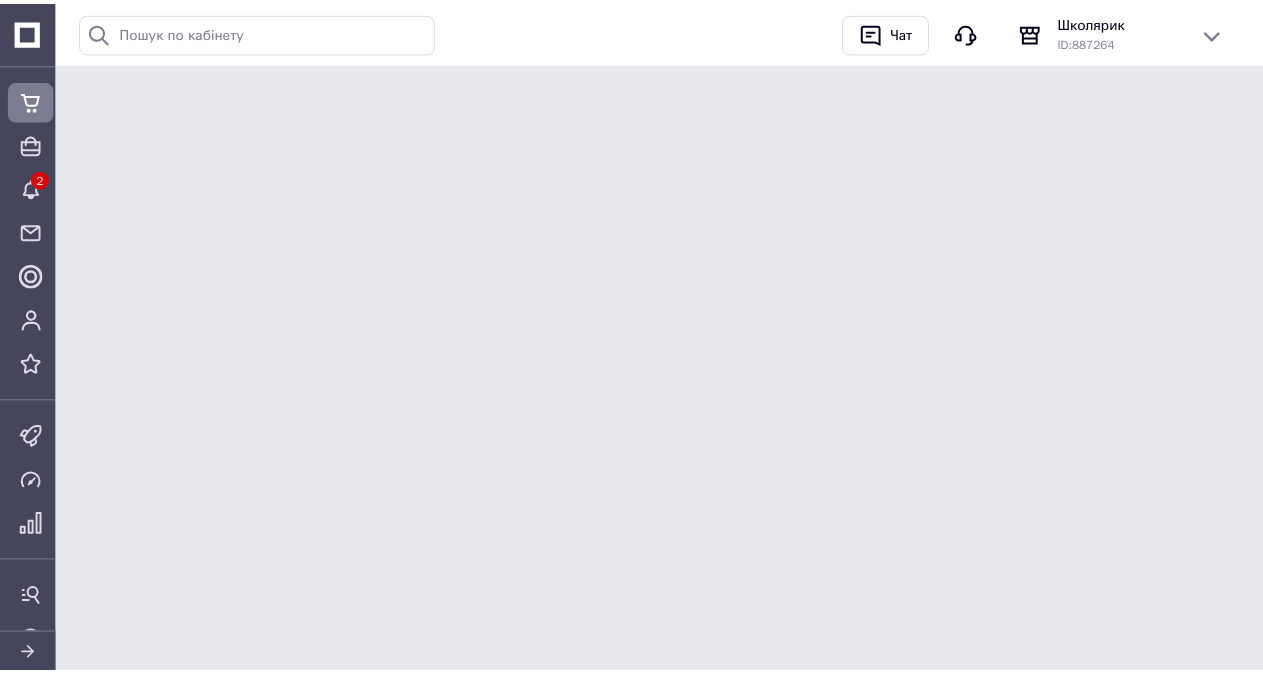 scroll, scrollTop: 0, scrollLeft: 0, axis: both 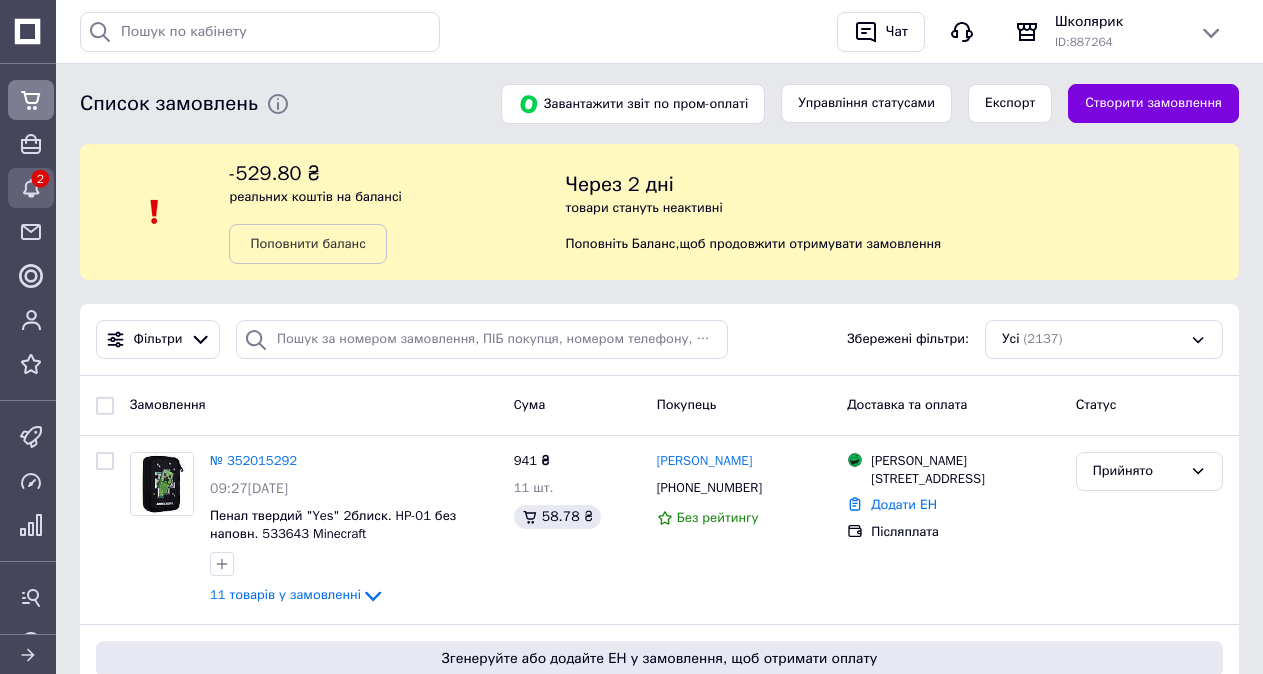 click 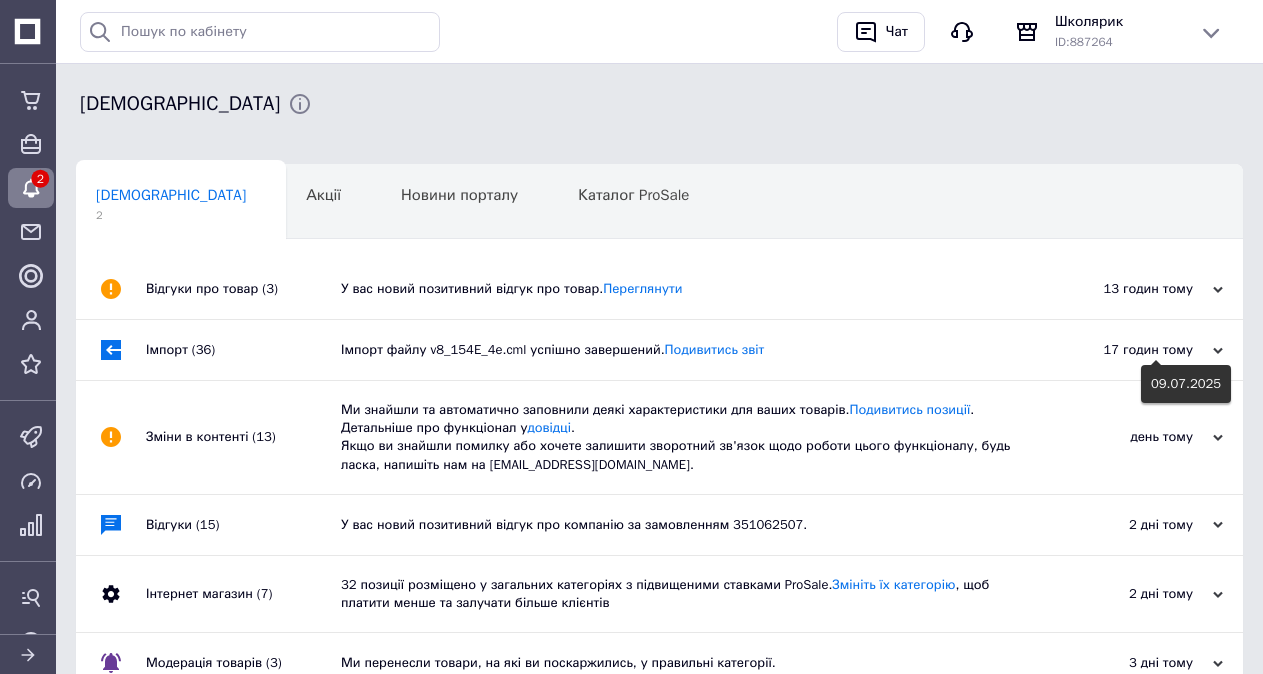 click 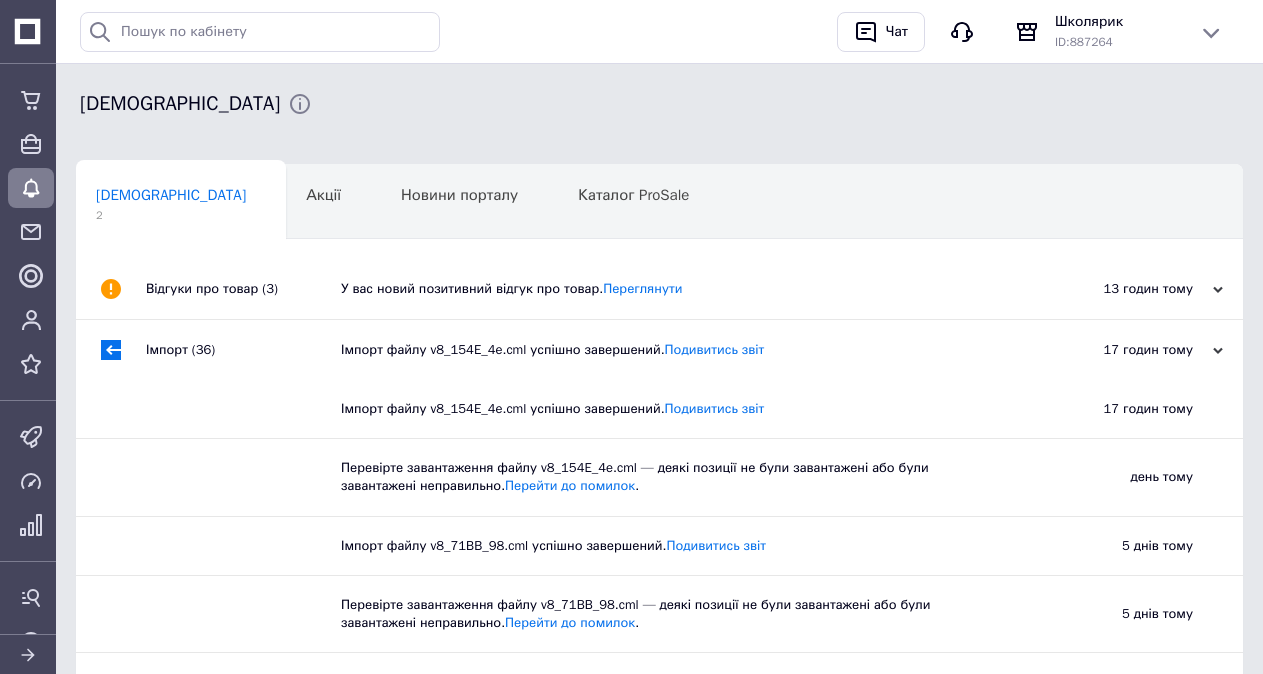click 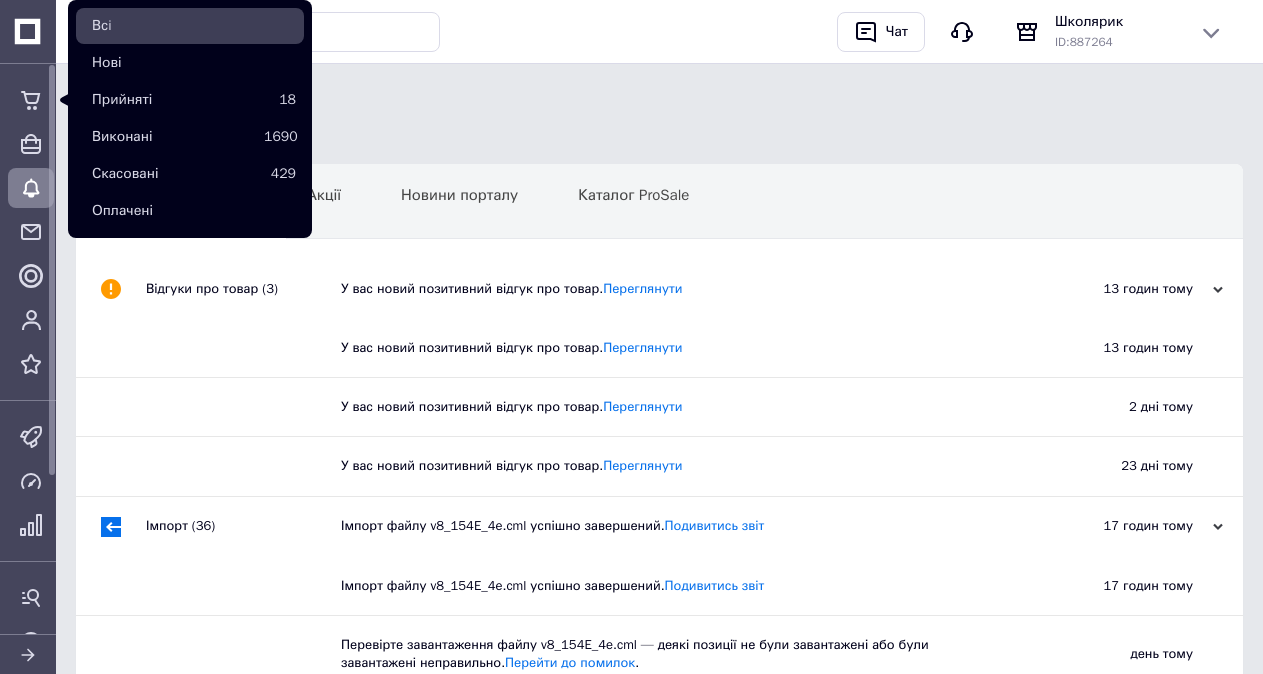 click on "Всi" at bounding box center [194, 26] 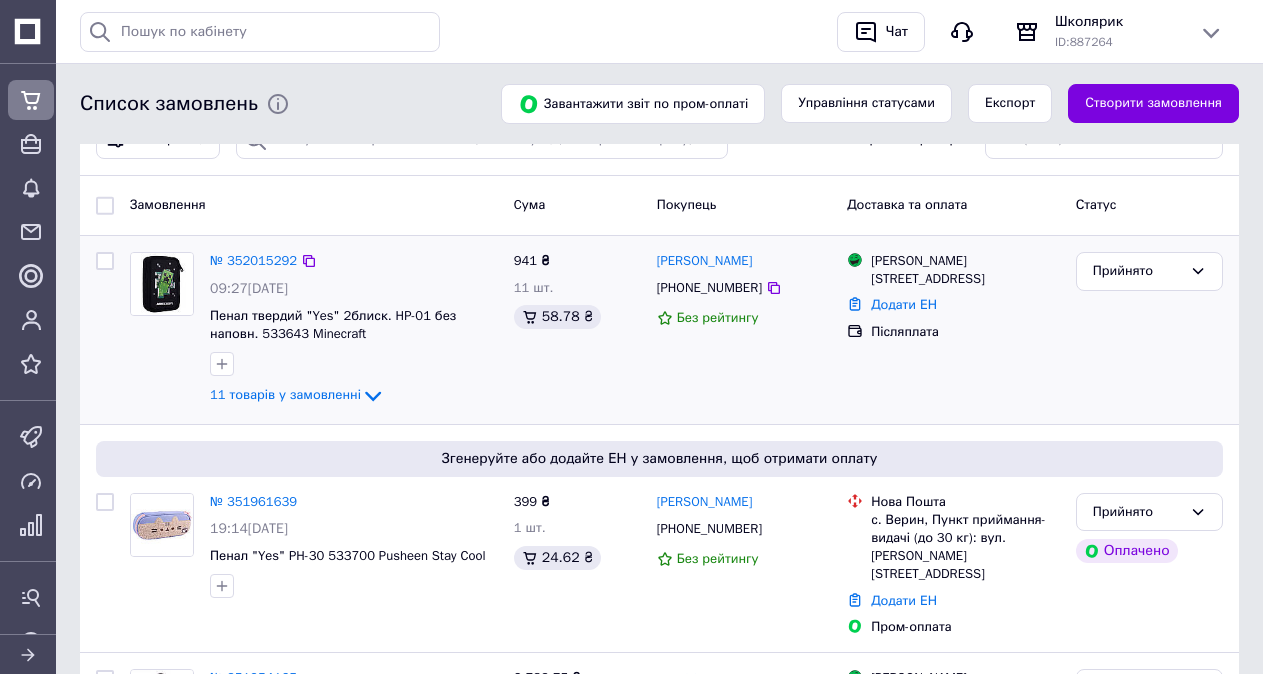 scroll, scrollTop: 300, scrollLeft: 0, axis: vertical 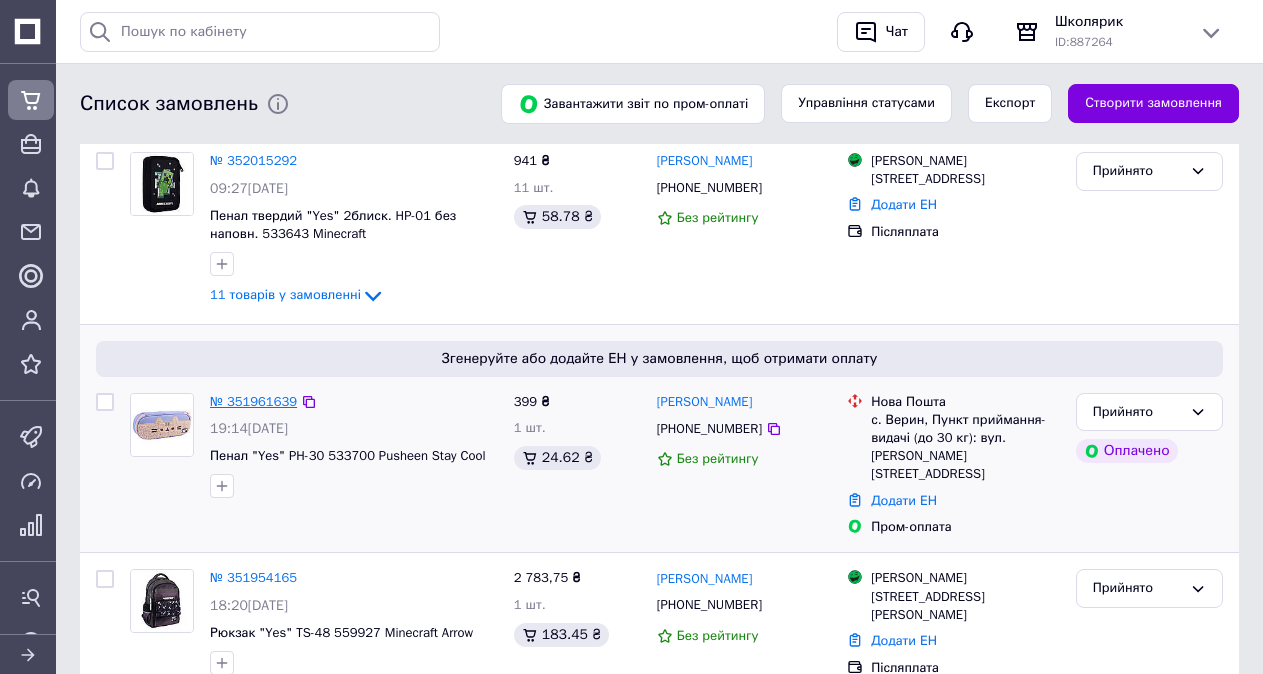 click on "№ 351961639" at bounding box center (253, 401) 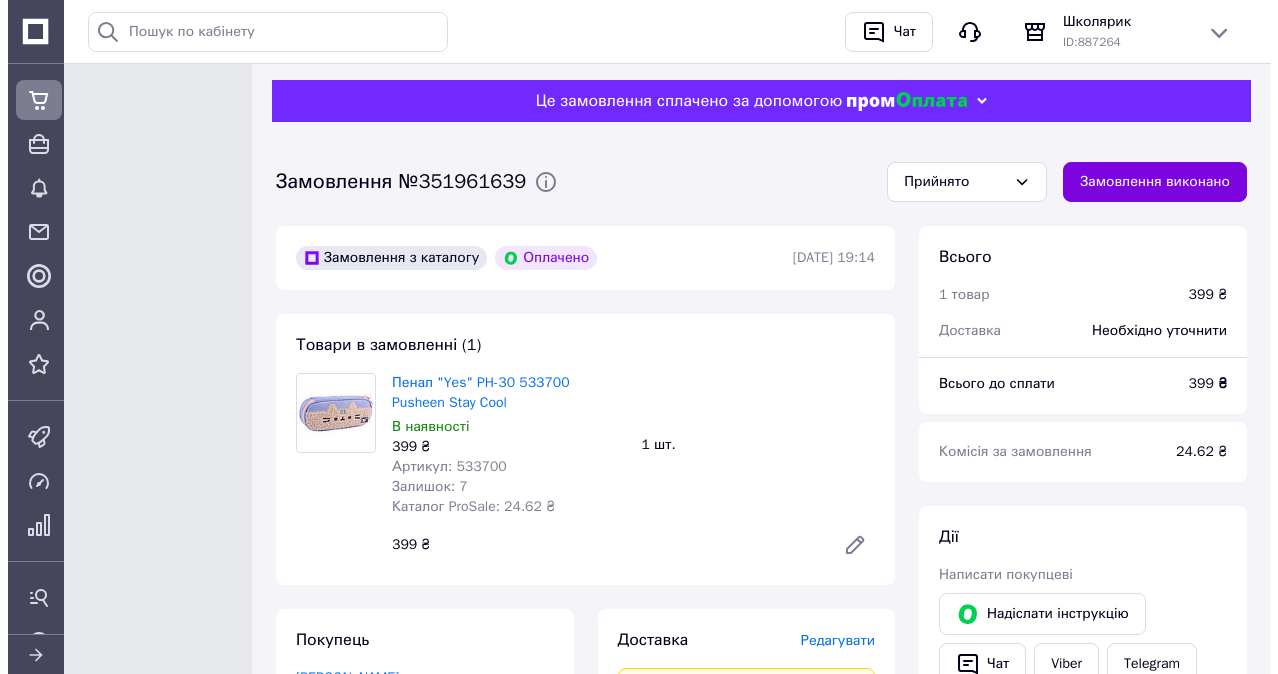 scroll, scrollTop: 100, scrollLeft: 0, axis: vertical 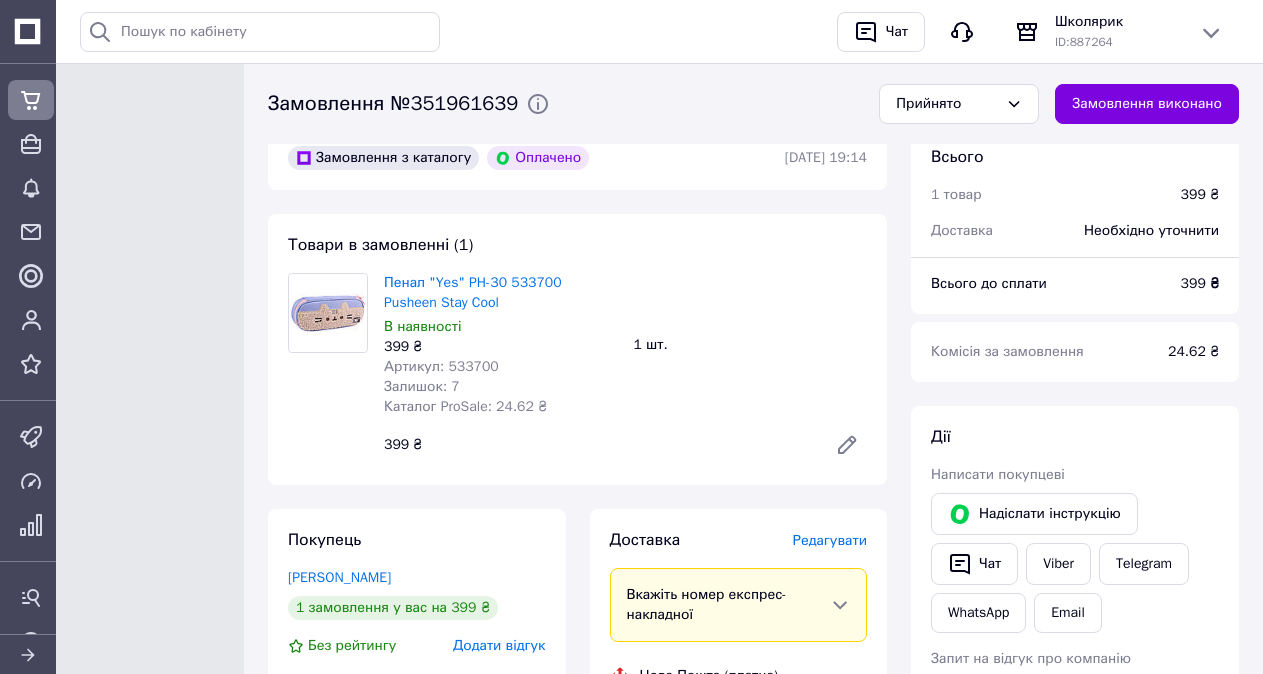 click on "Редагувати" at bounding box center (830, 540) 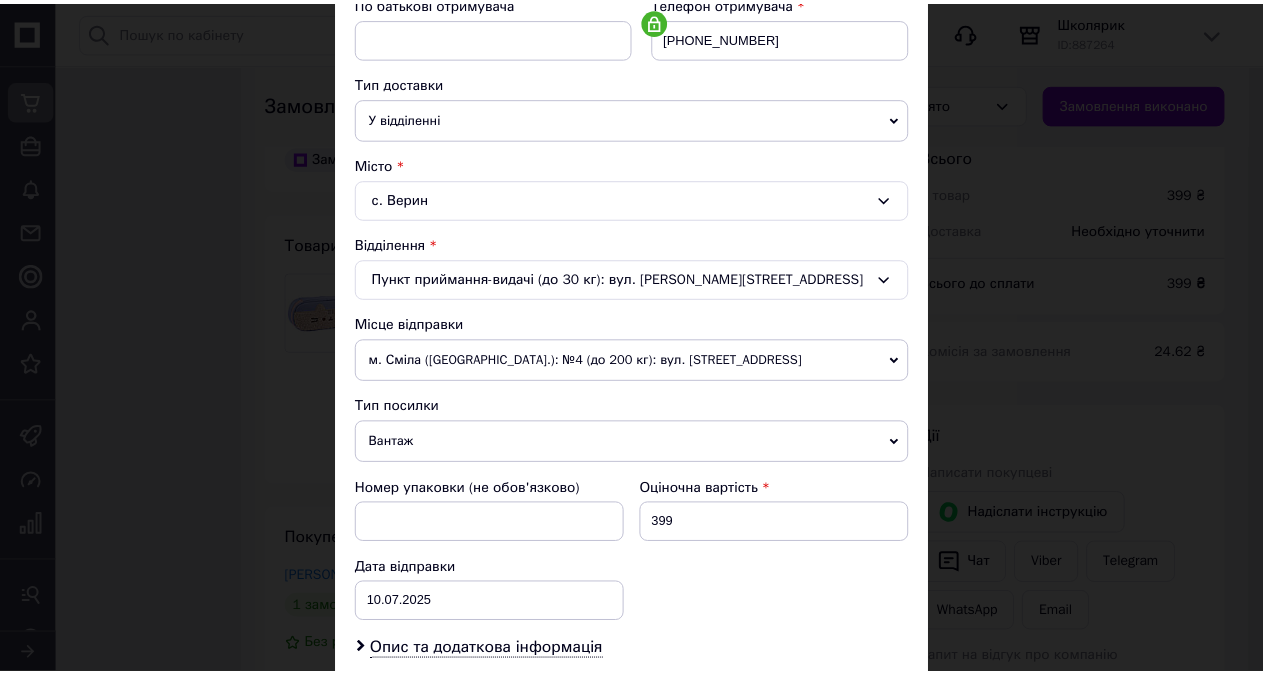 scroll, scrollTop: 600, scrollLeft: 0, axis: vertical 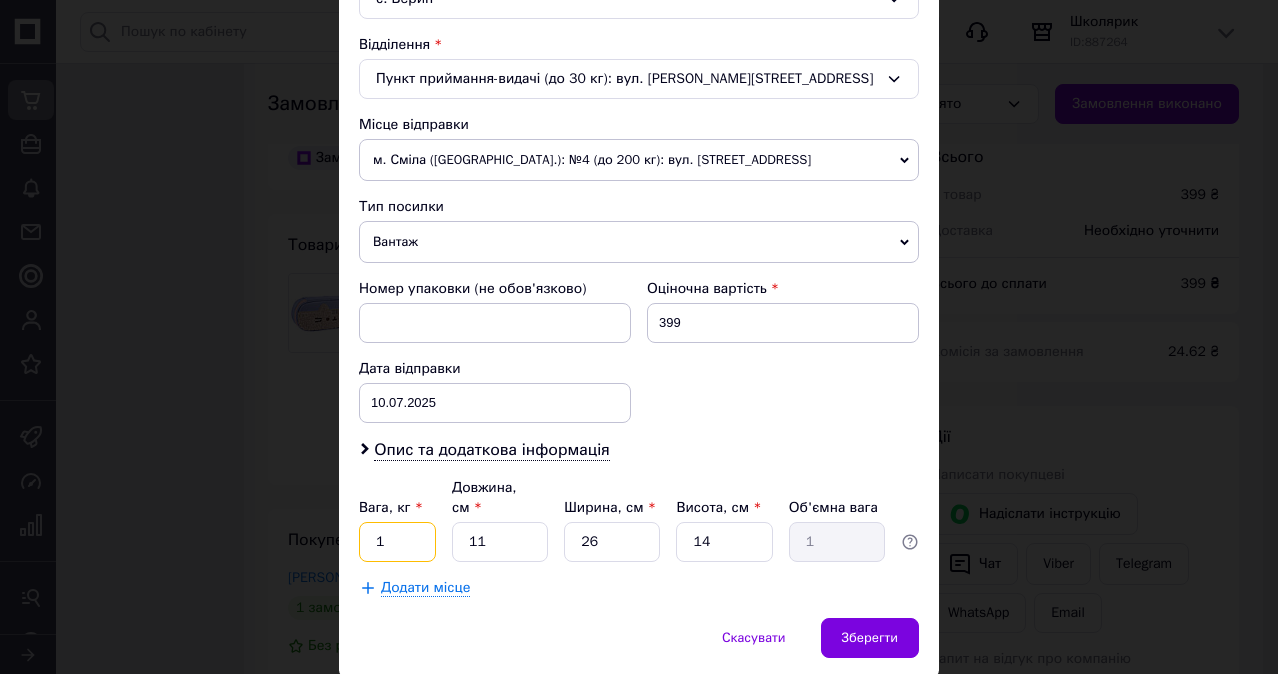 click on "1" at bounding box center (397, 542) 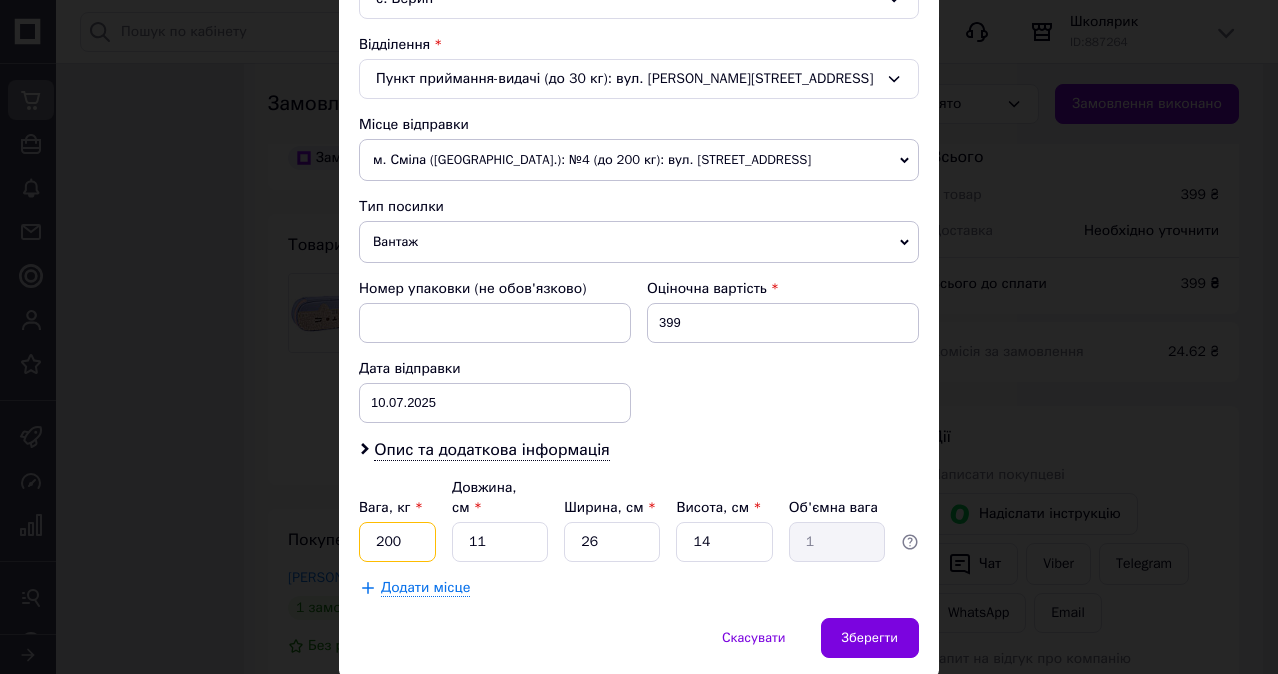 click on "200" at bounding box center (397, 542) 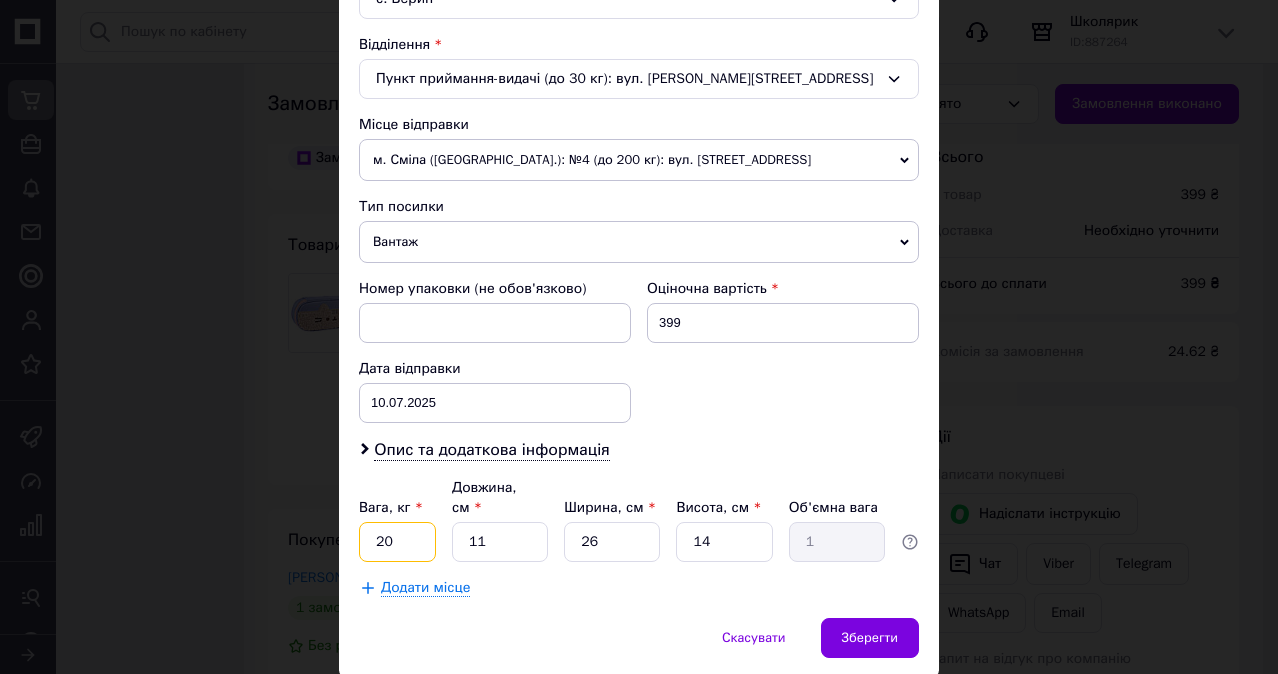 type on "2" 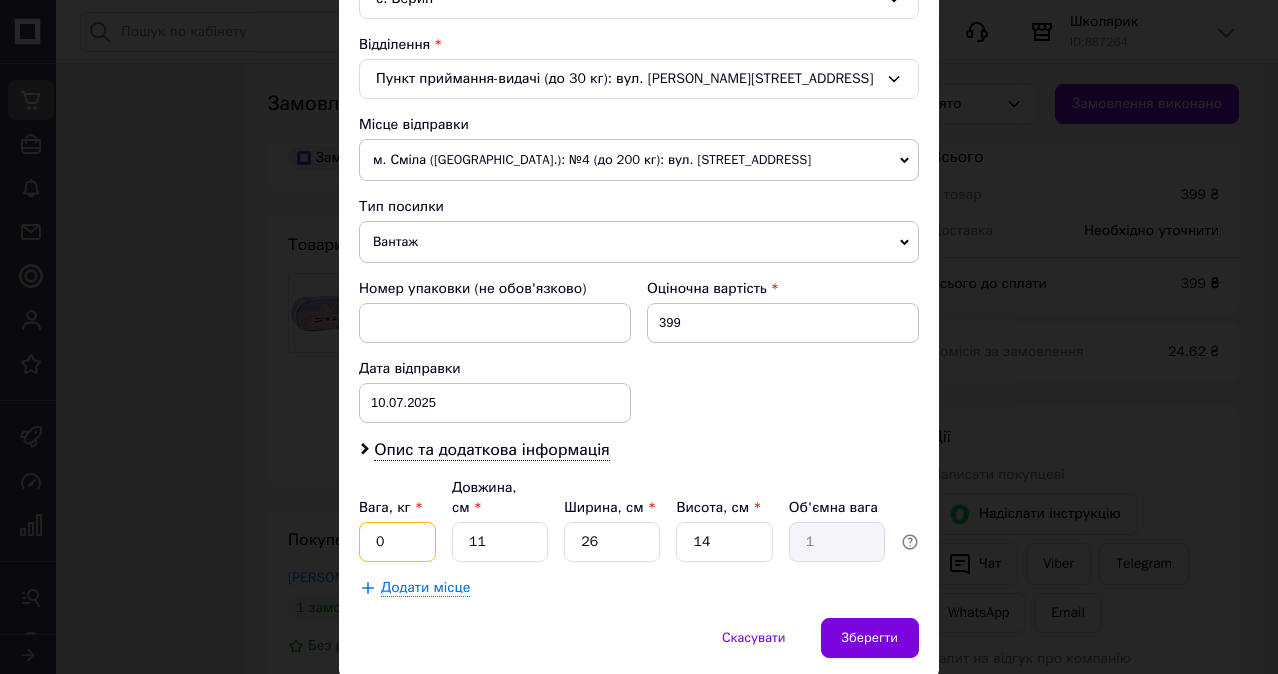 type on "0.5" 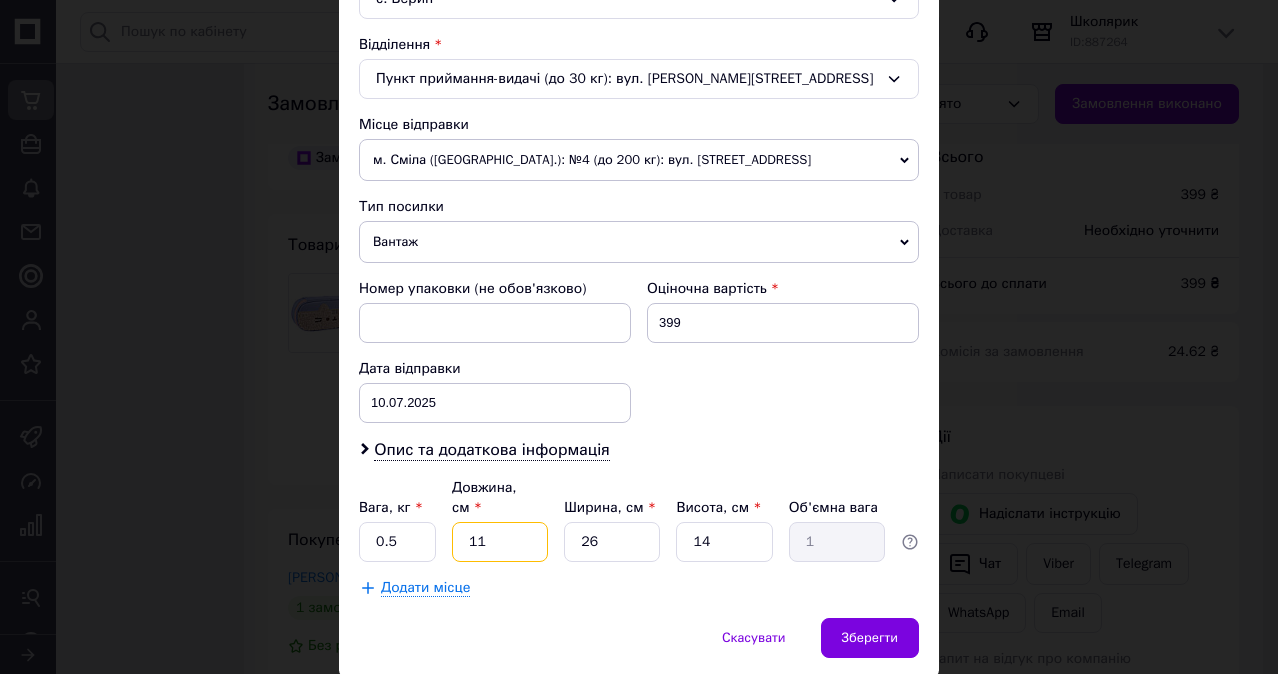 click on "11" at bounding box center [500, 542] 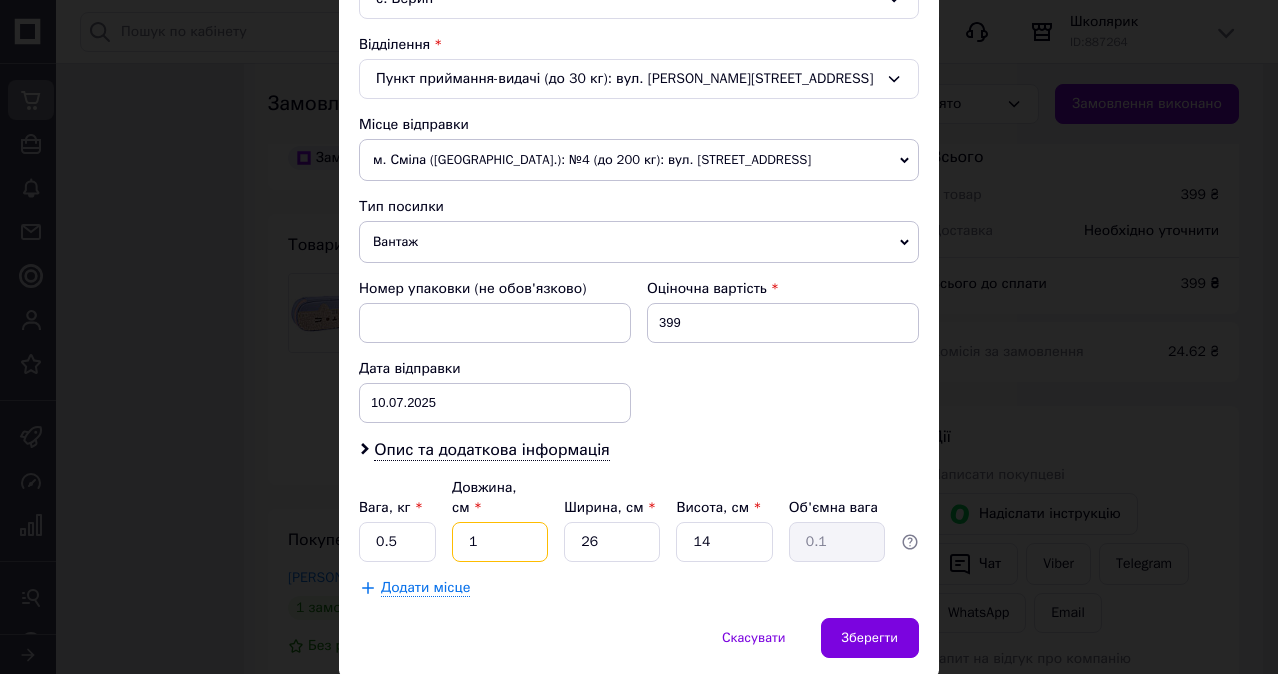 type 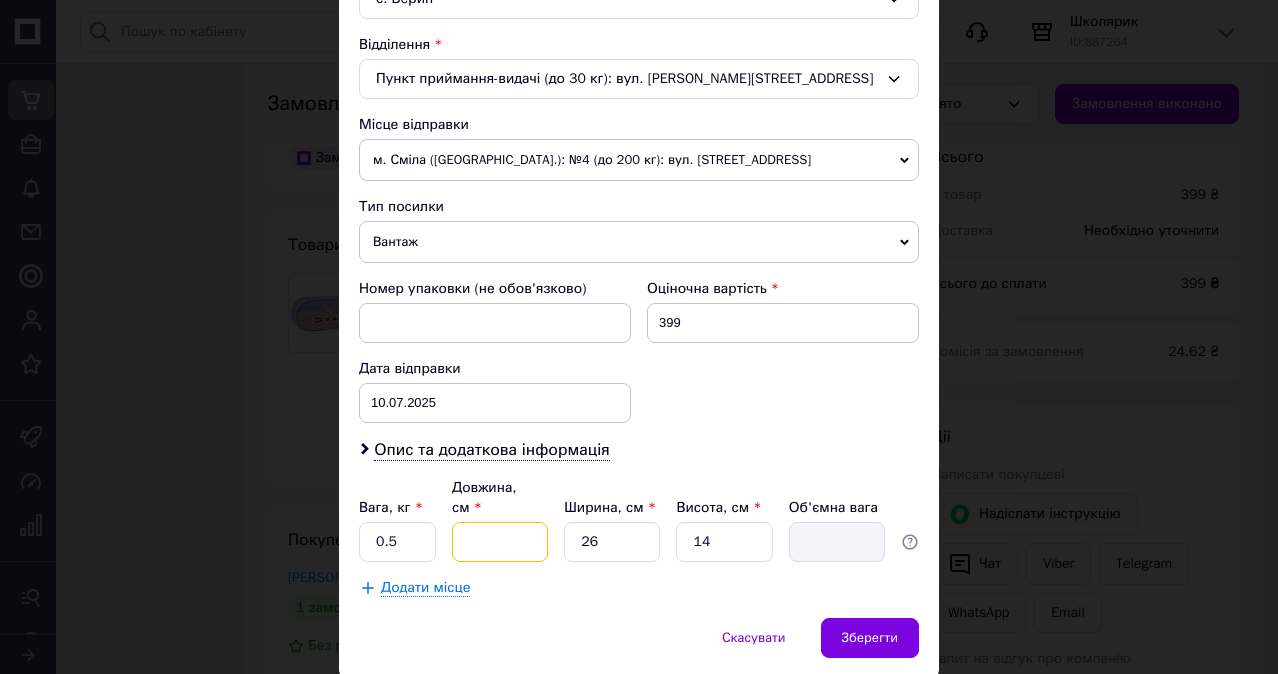 type on "2" 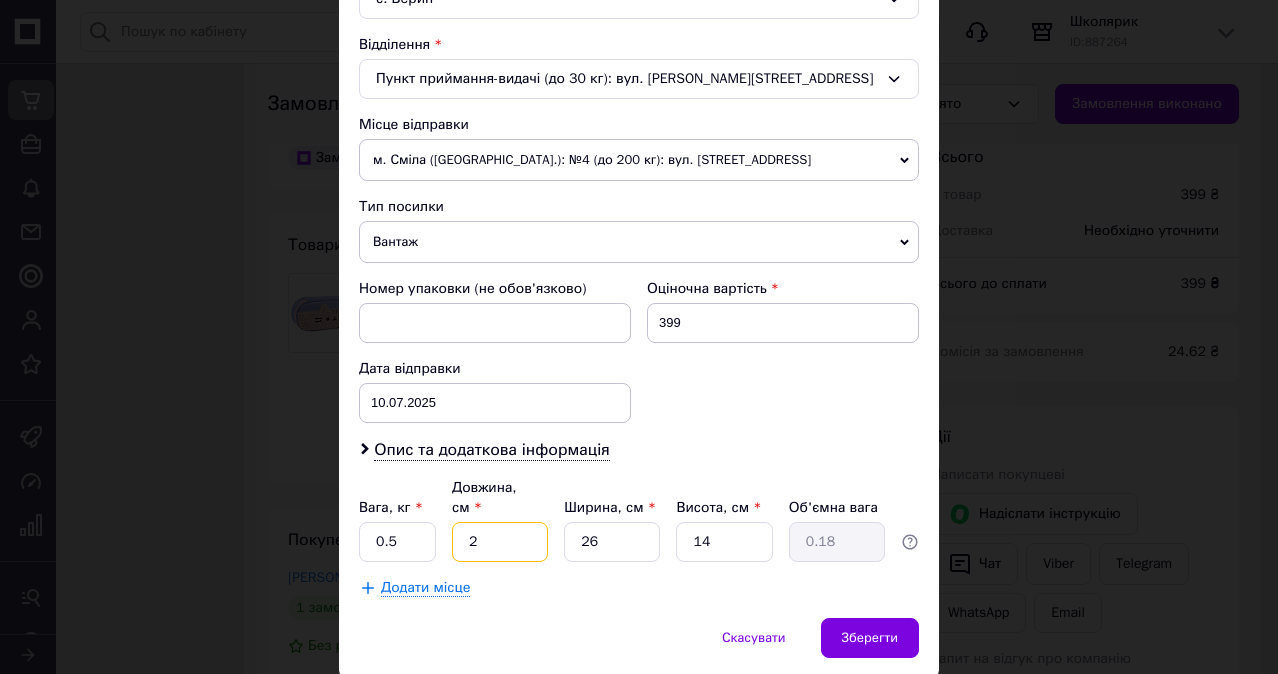 type on "27" 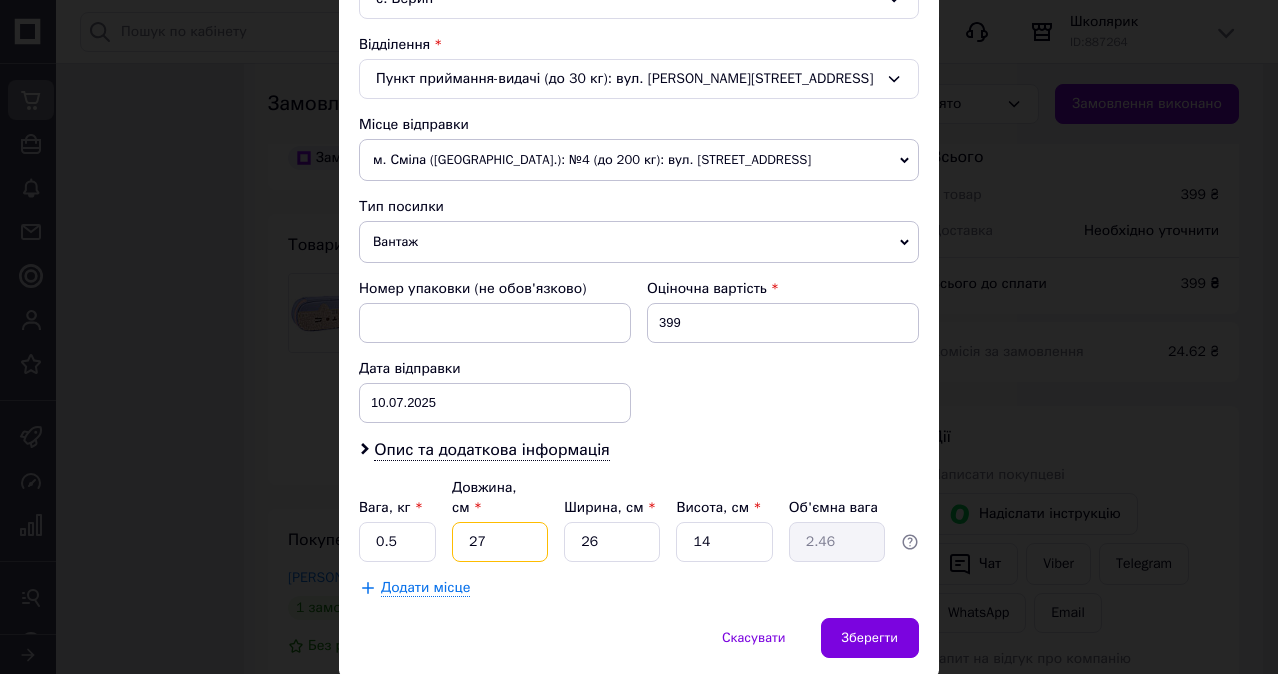 type on "27" 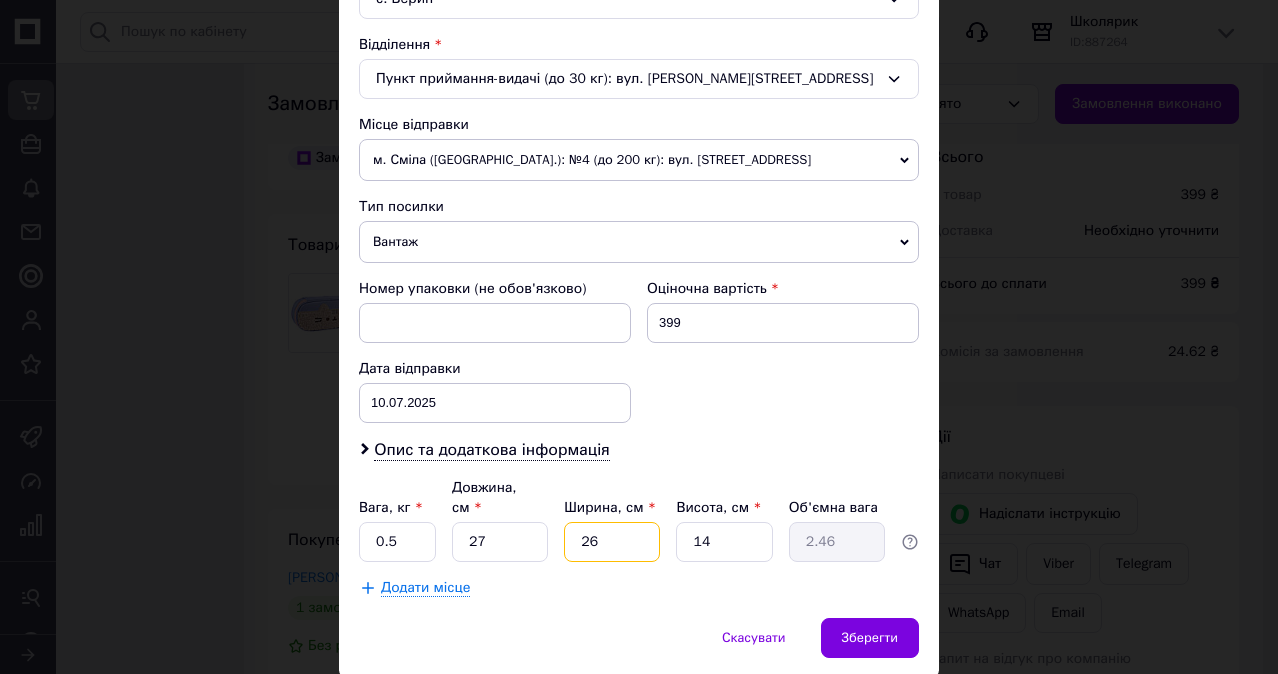 click on "26" at bounding box center (612, 542) 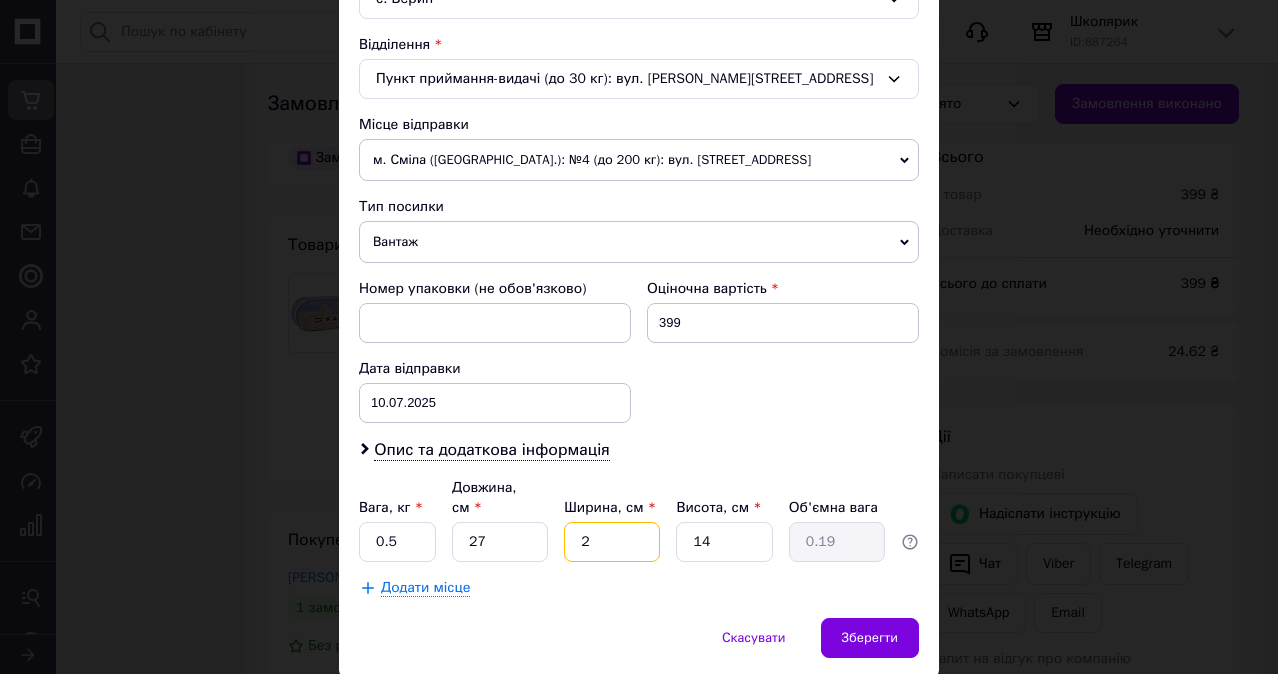 type 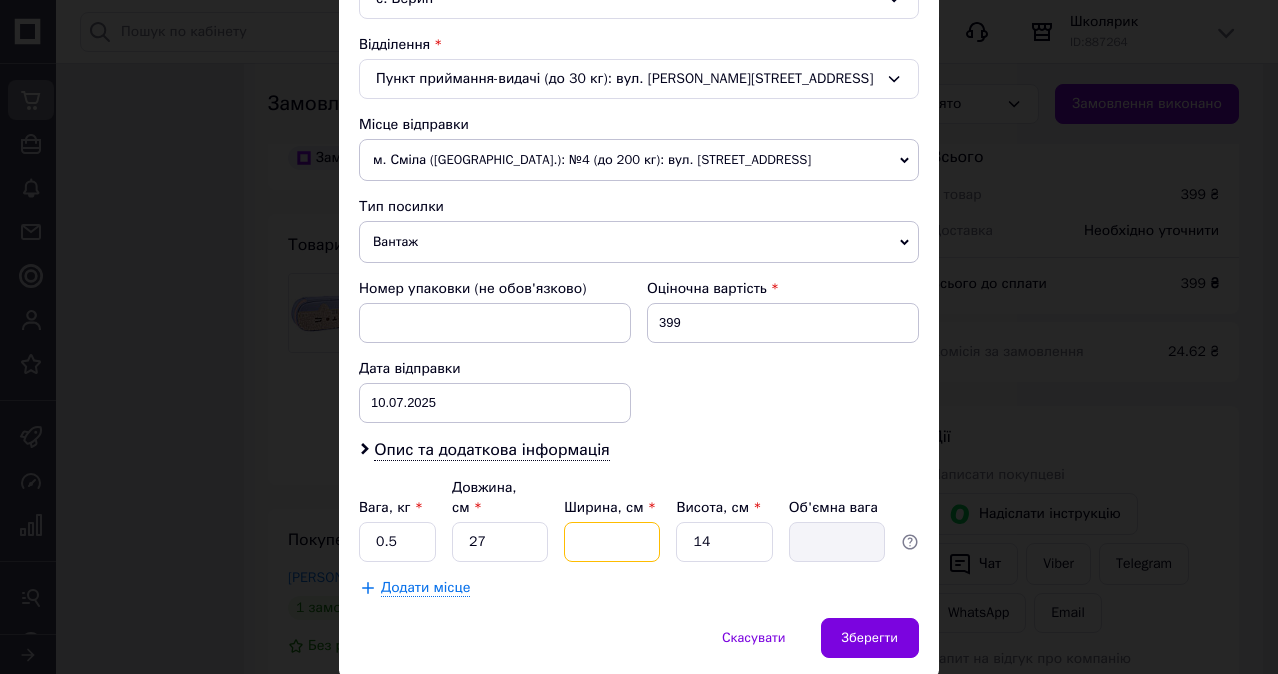 type on "1" 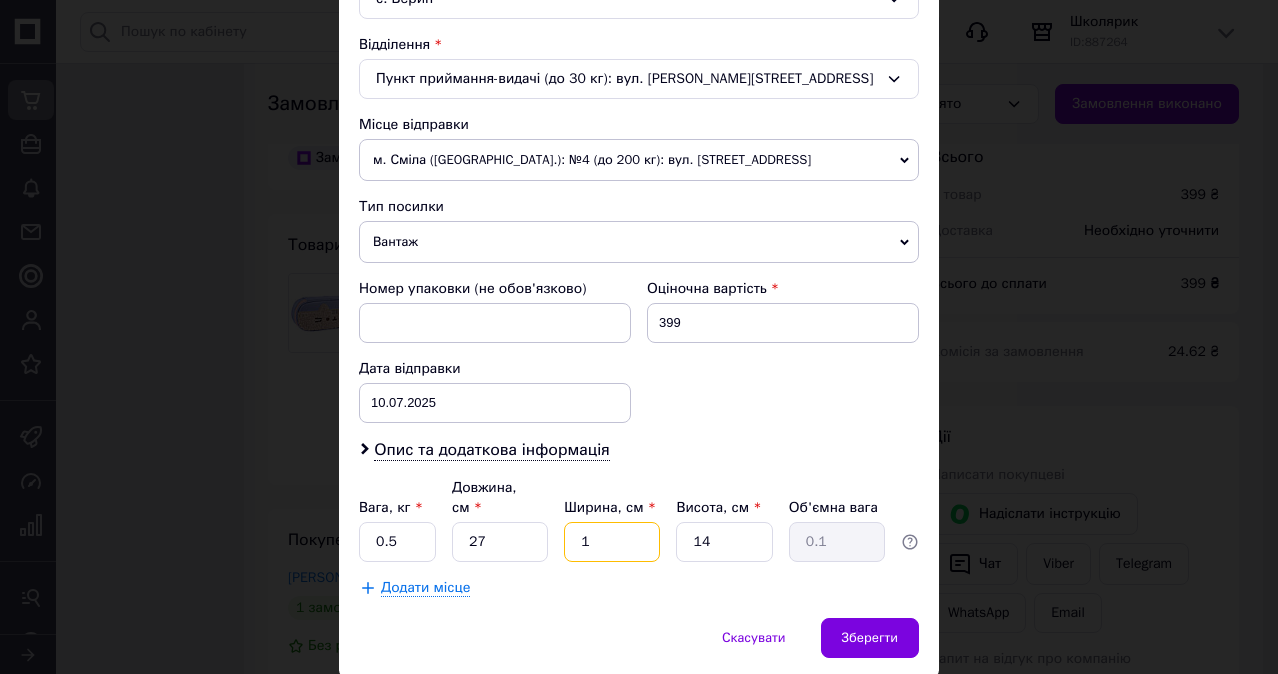 type on "14" 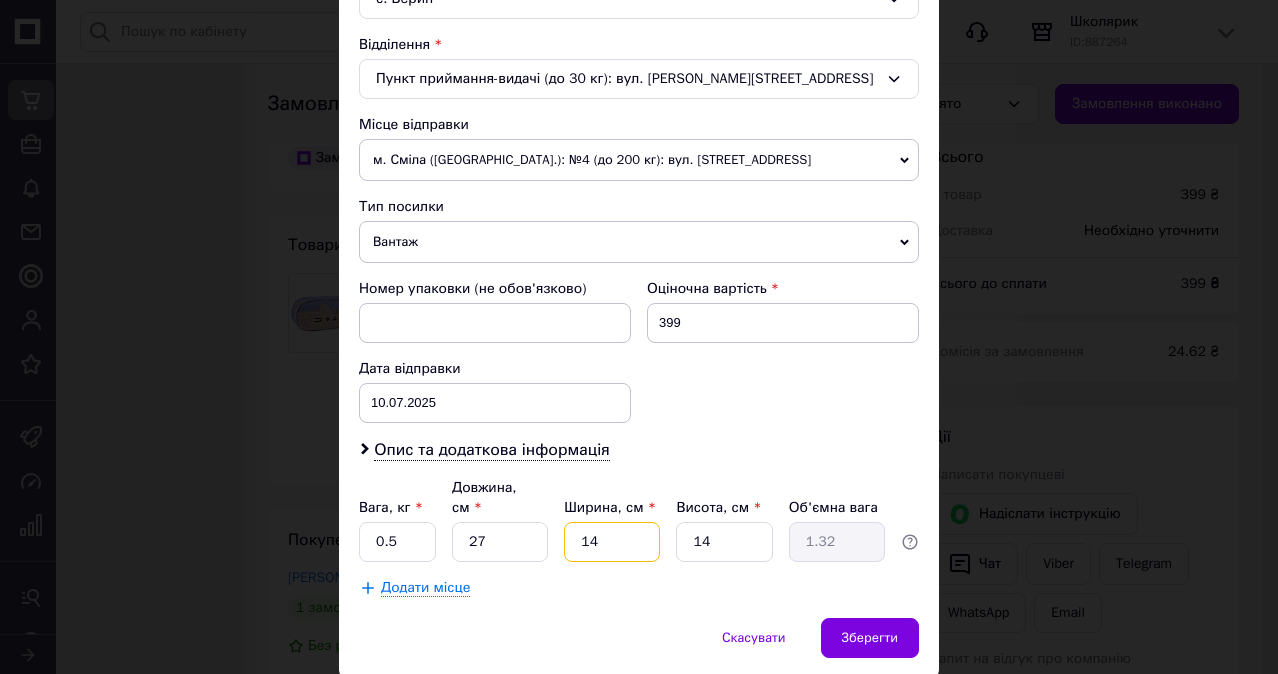 type on "14" 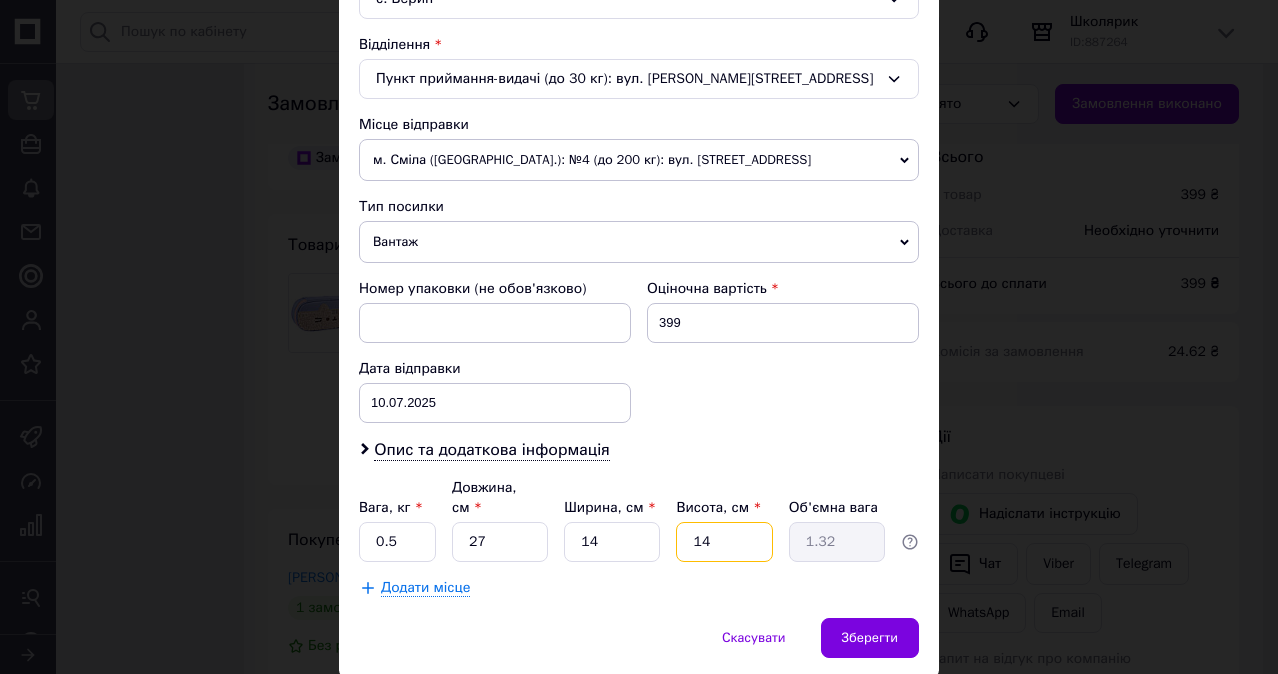click on "14" at bounding box center (724, 542) 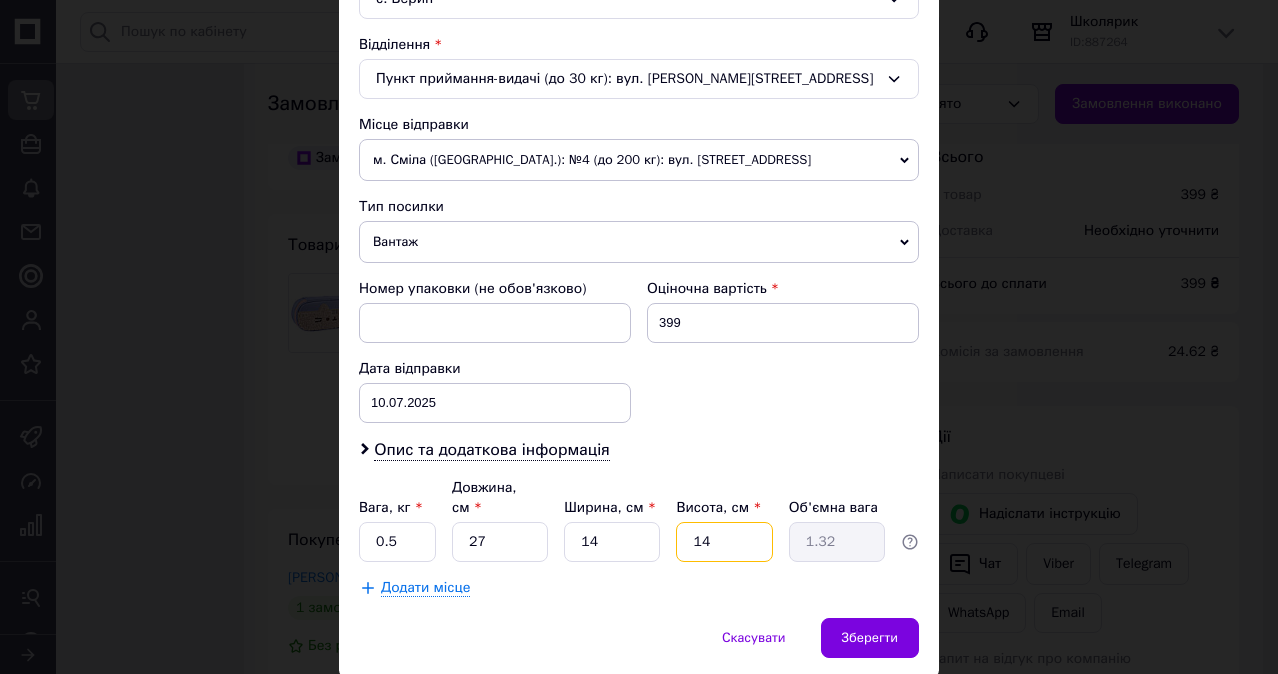 type on "1" 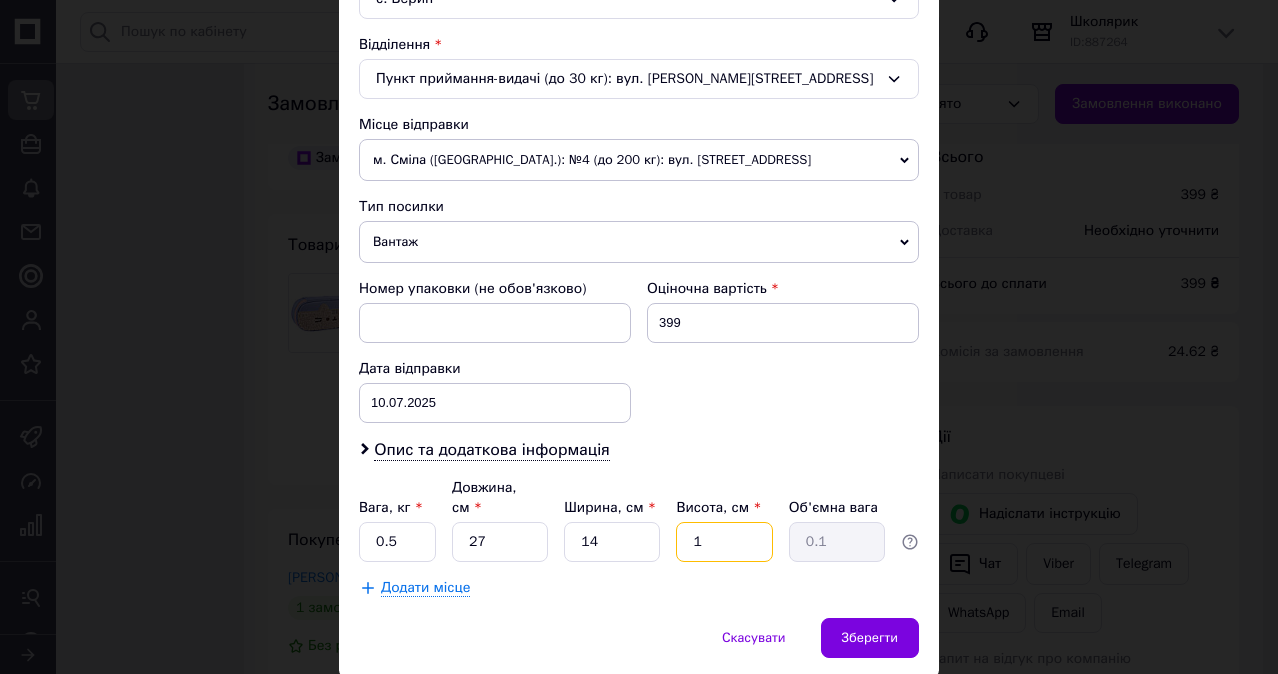 type 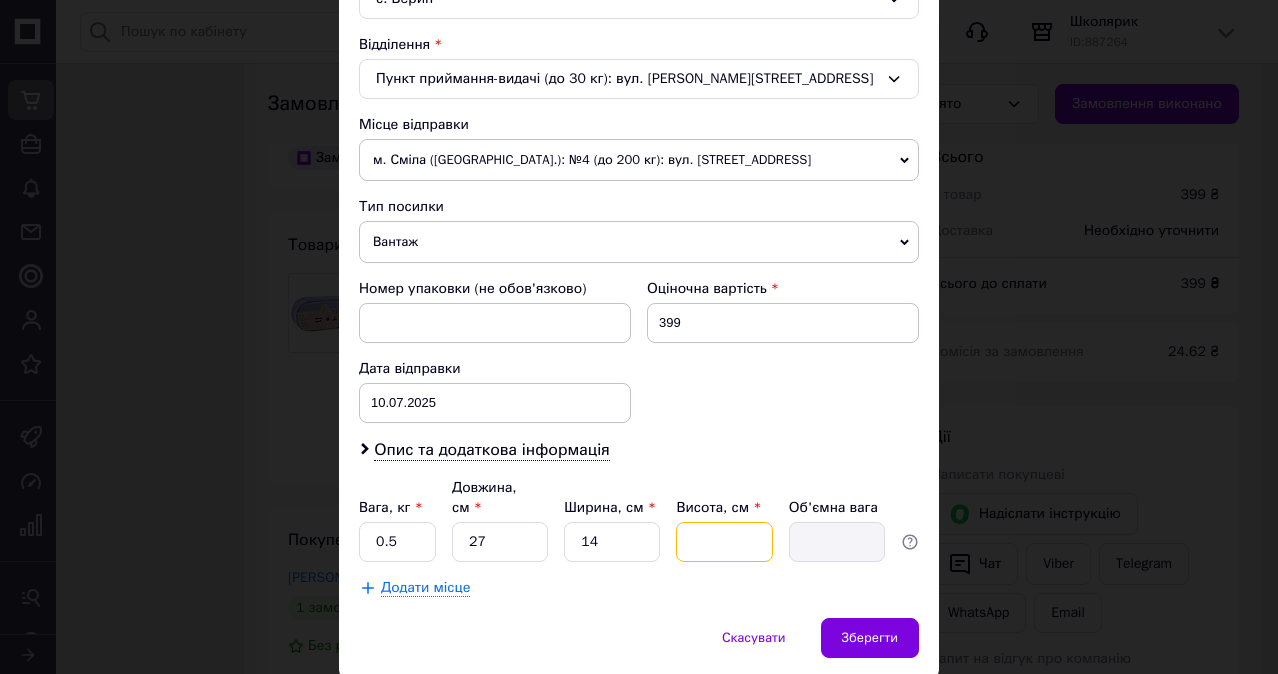 type on "1" 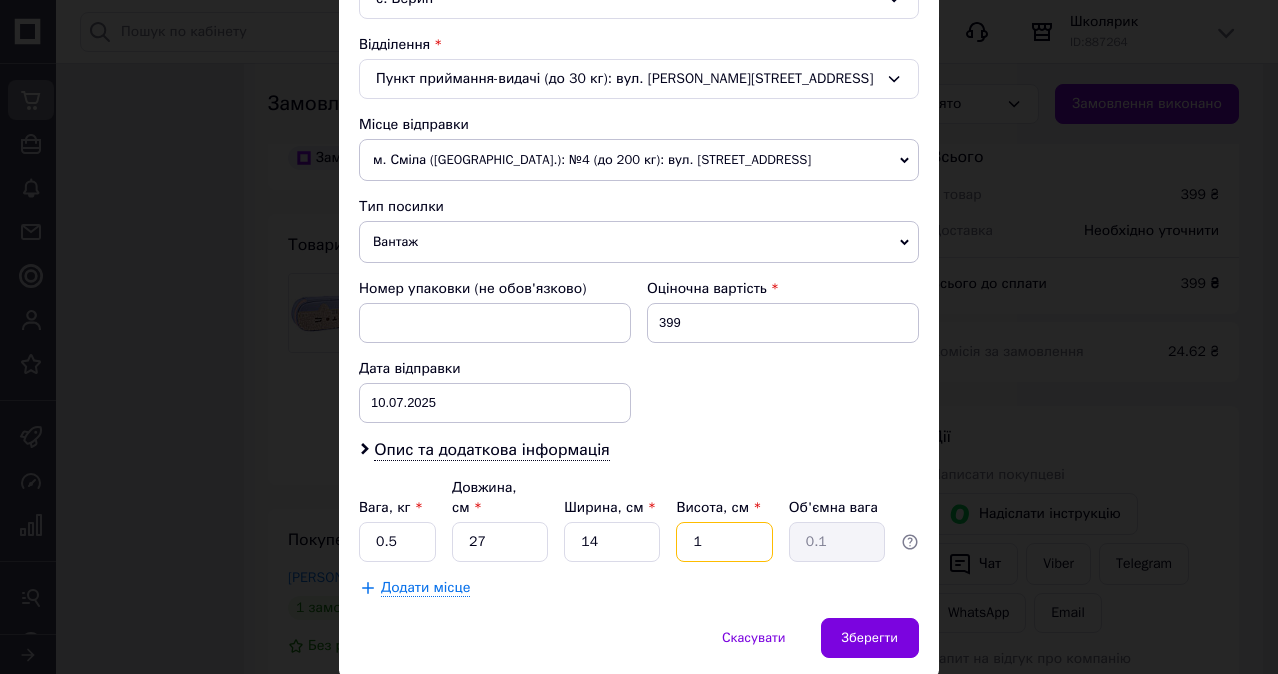 type on "11" 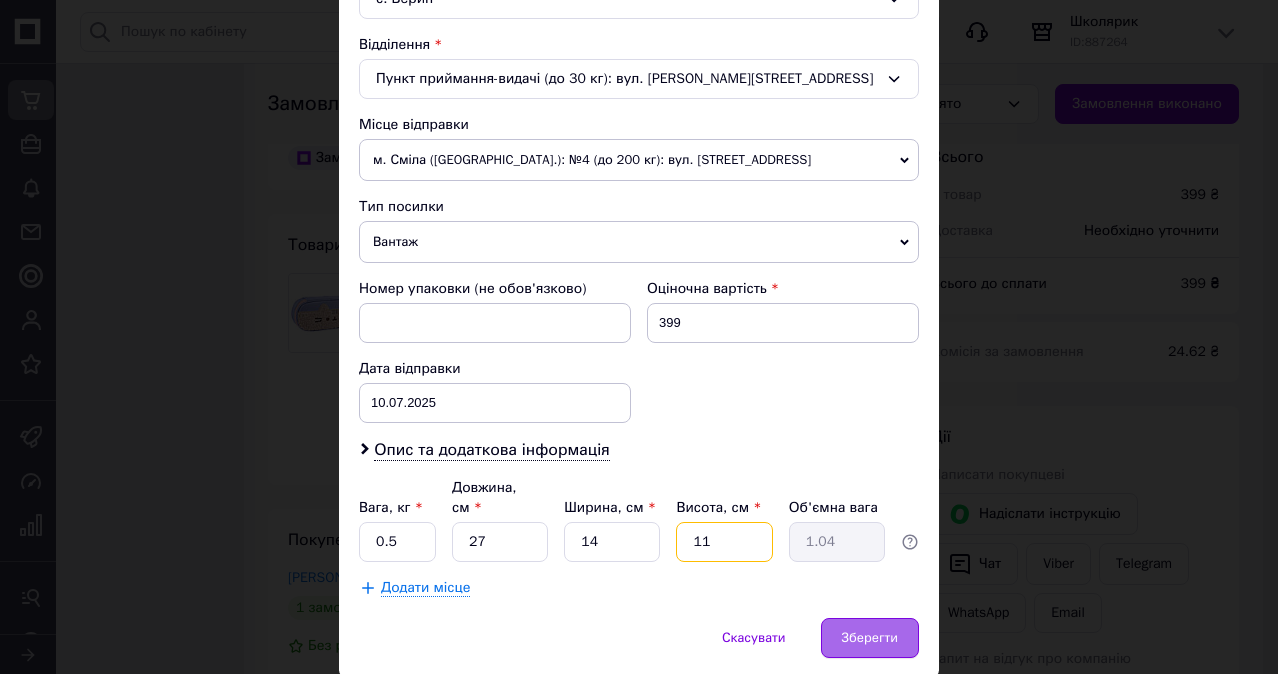 type on "11" 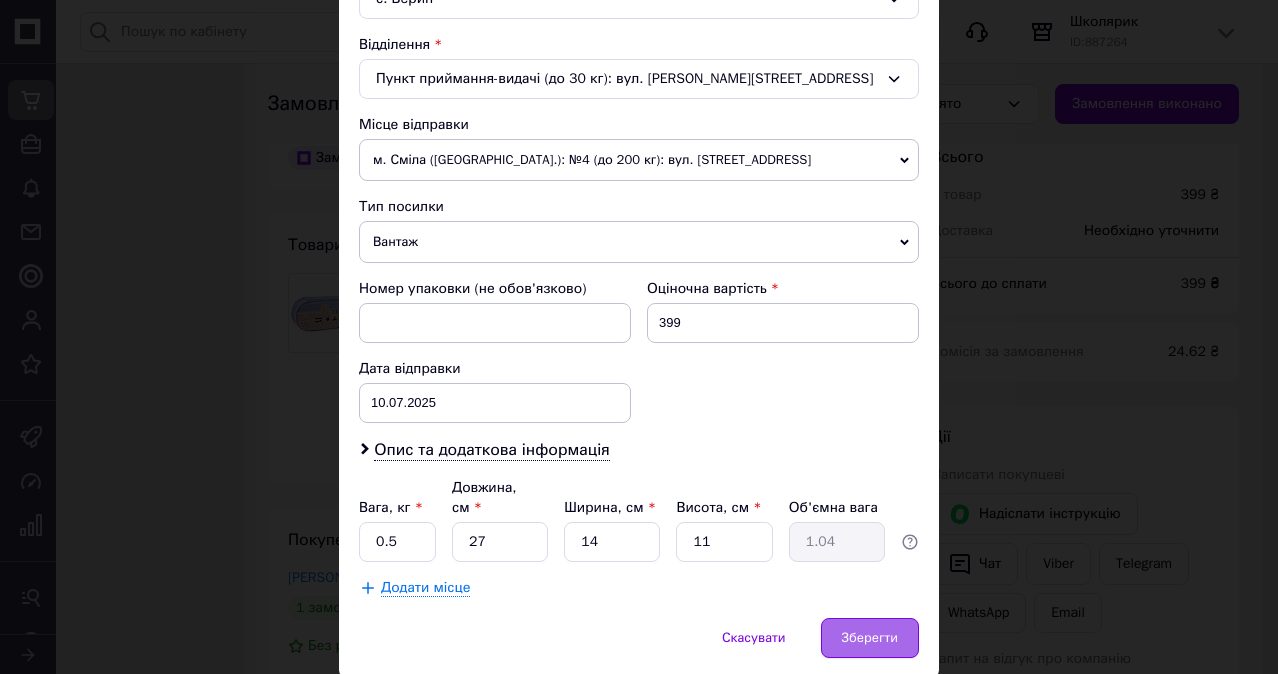 click on "Зберегти" at bounding box center [870, 638] 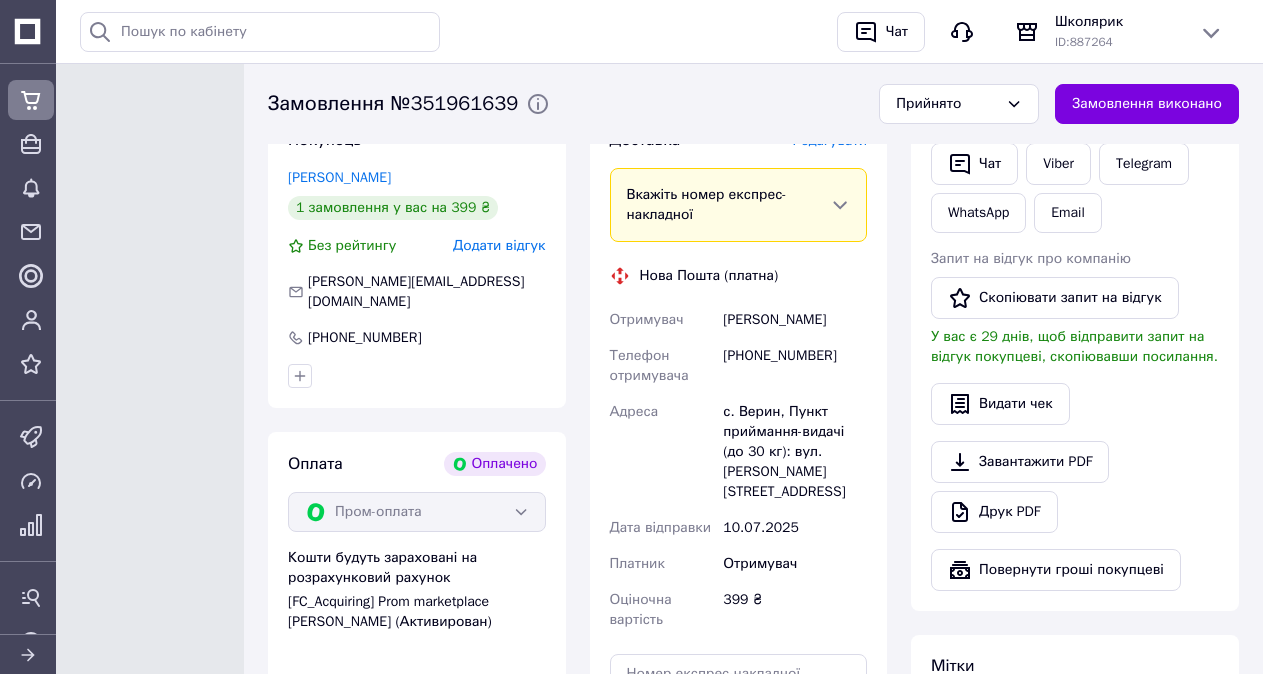 scroll, scrollTop: 700, scrollLeft: 0, axis: vertical 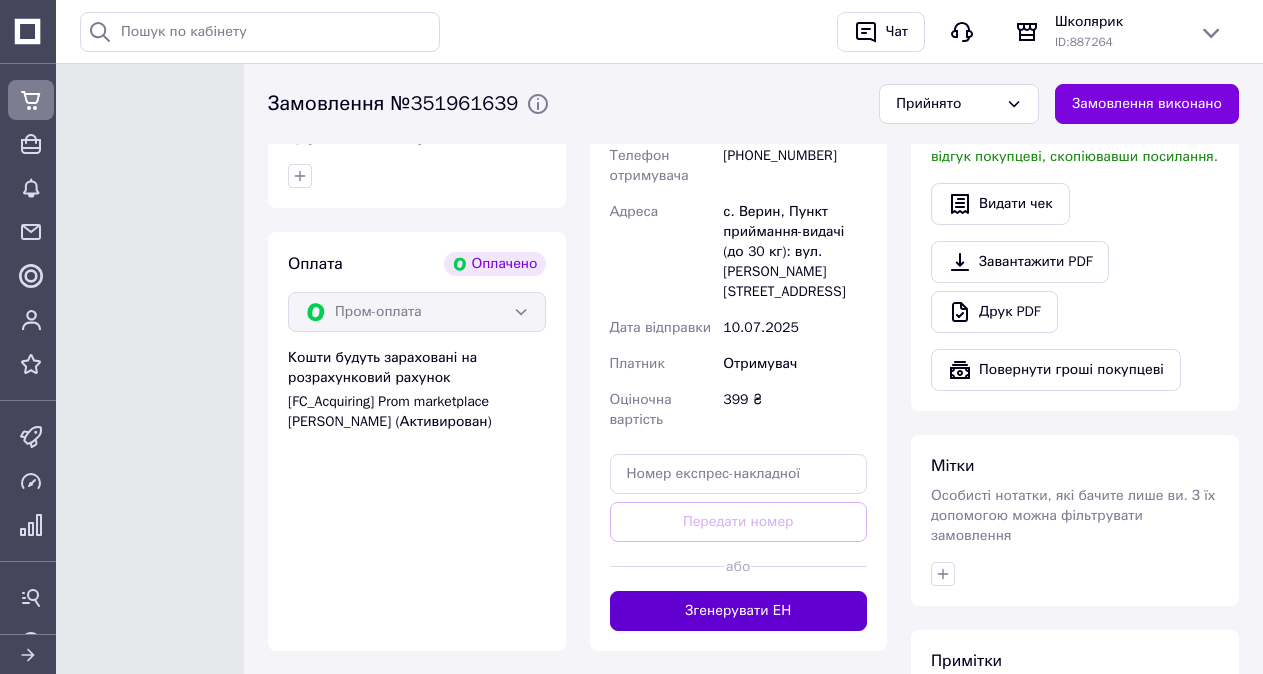 click on "Згенерувати ЕН" at bounding box center [739, 611] 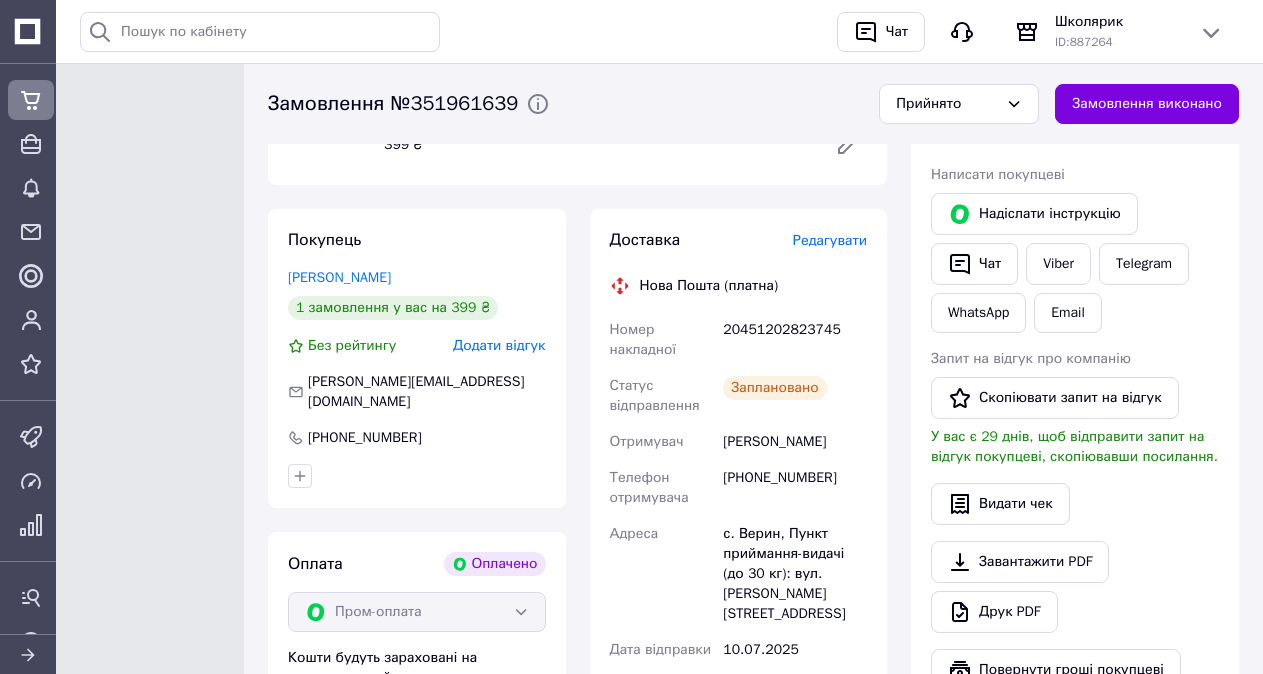 scroll, scrollTop: 300, scrollLeft: 0, axis: vertical 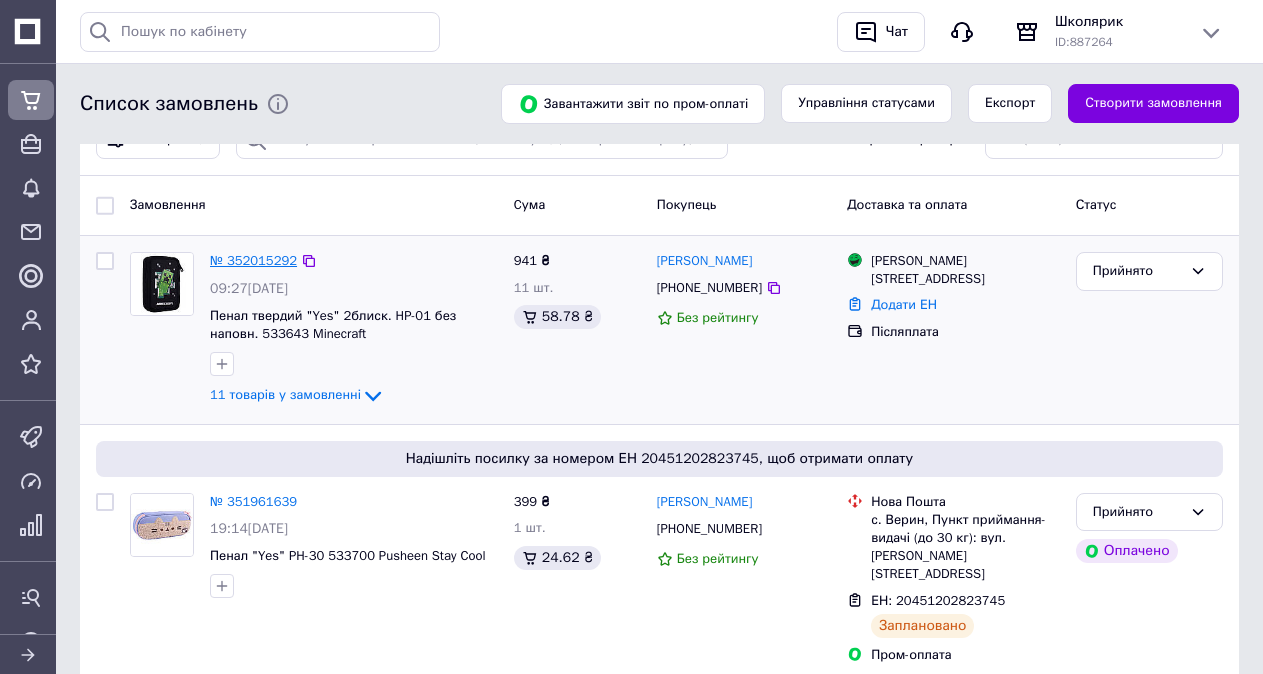 click on "№ 352015292" at bounding box center (253, 260) 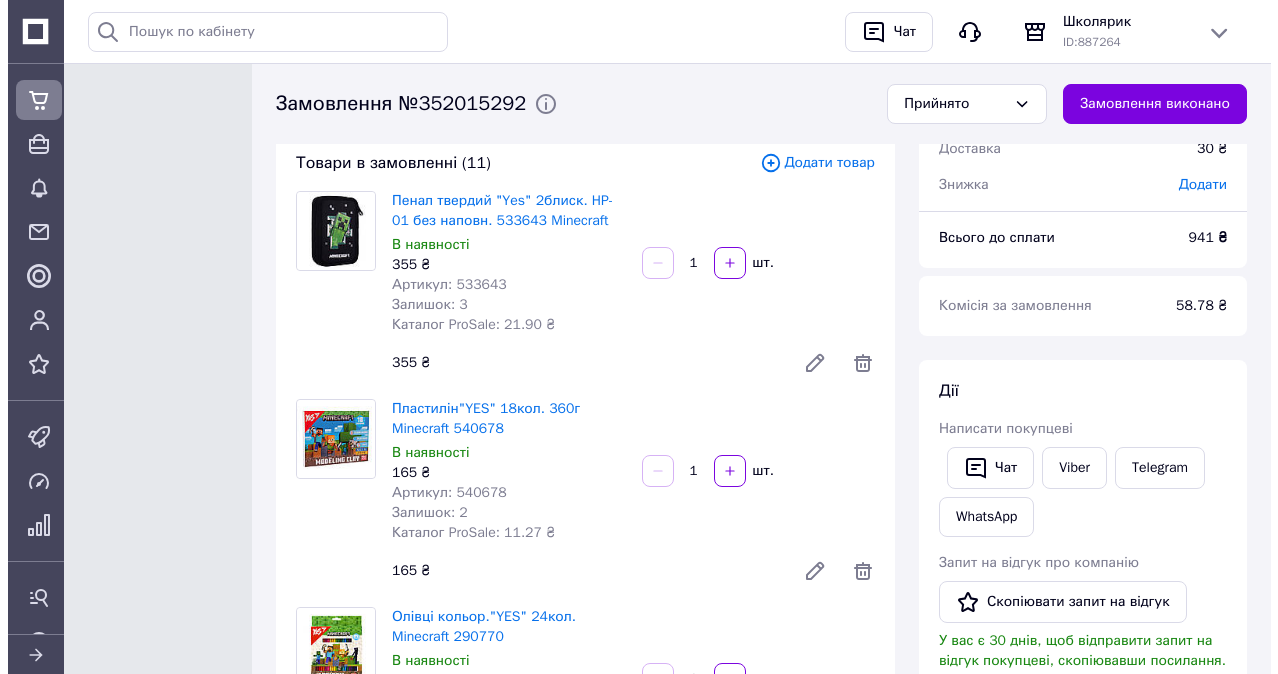 scroll, scrollTop: 0, scrollLeft: 0, axis: both 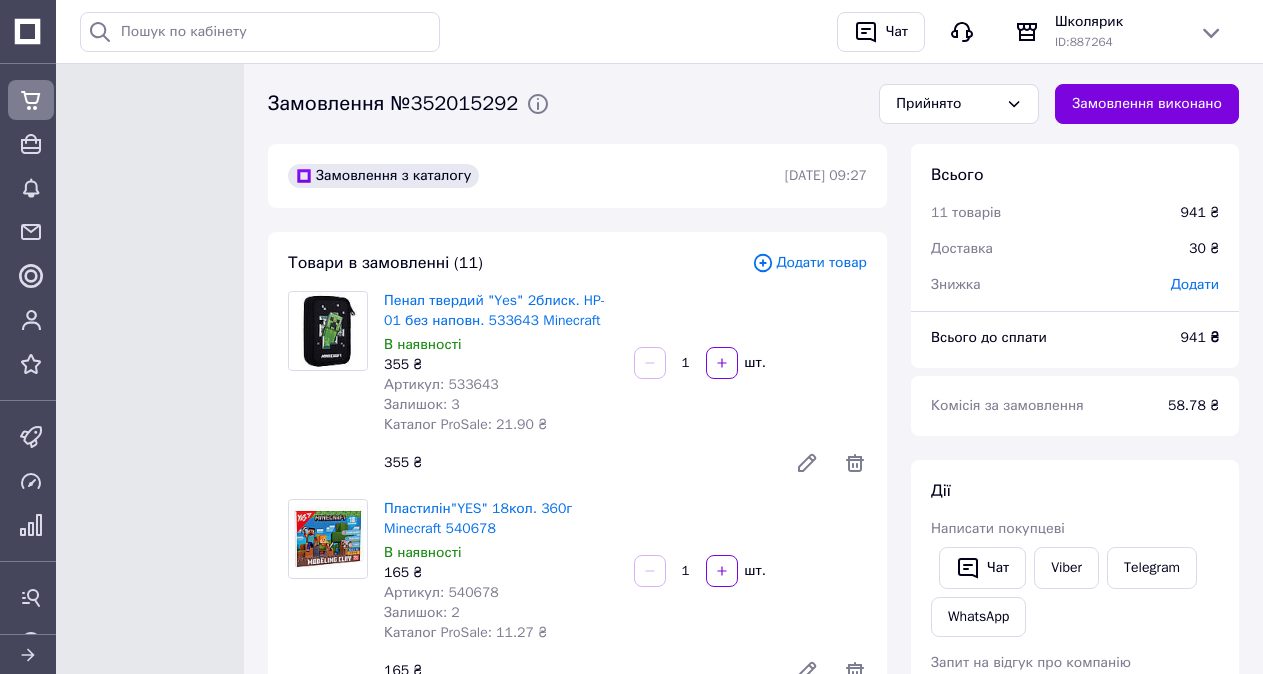 click on "Додати товар" at bounding box center (809, 263) 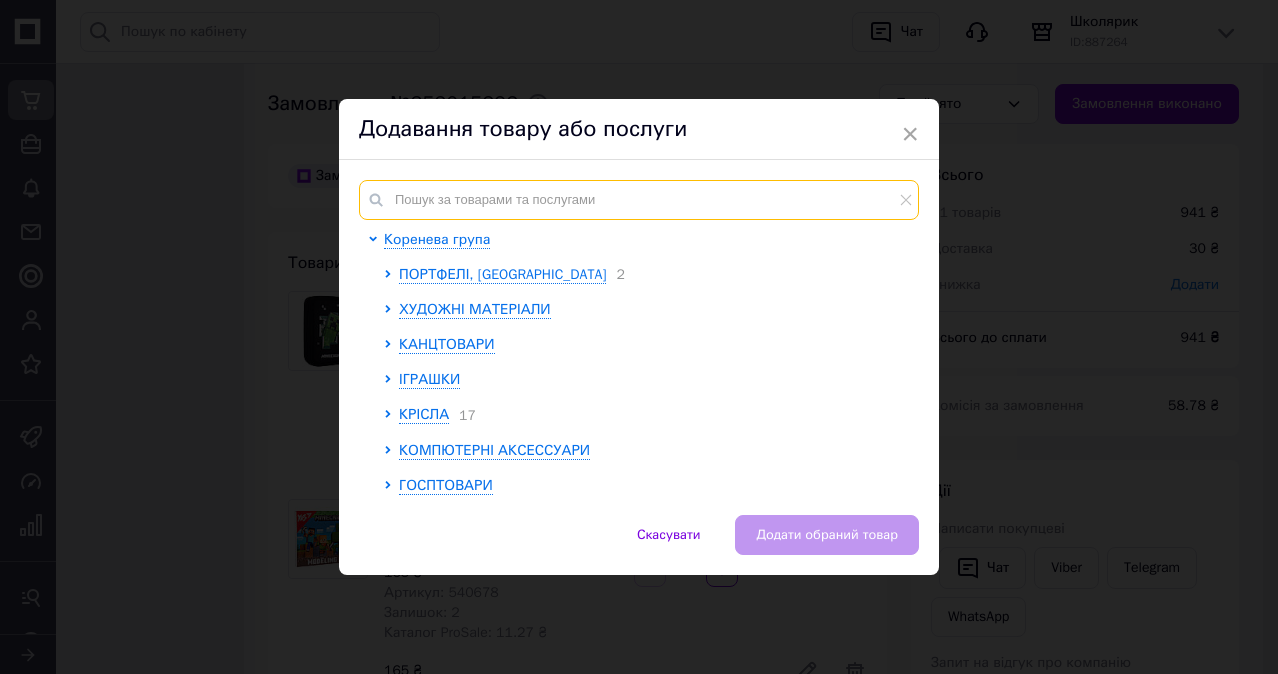 click at bounding box center [639, 200] 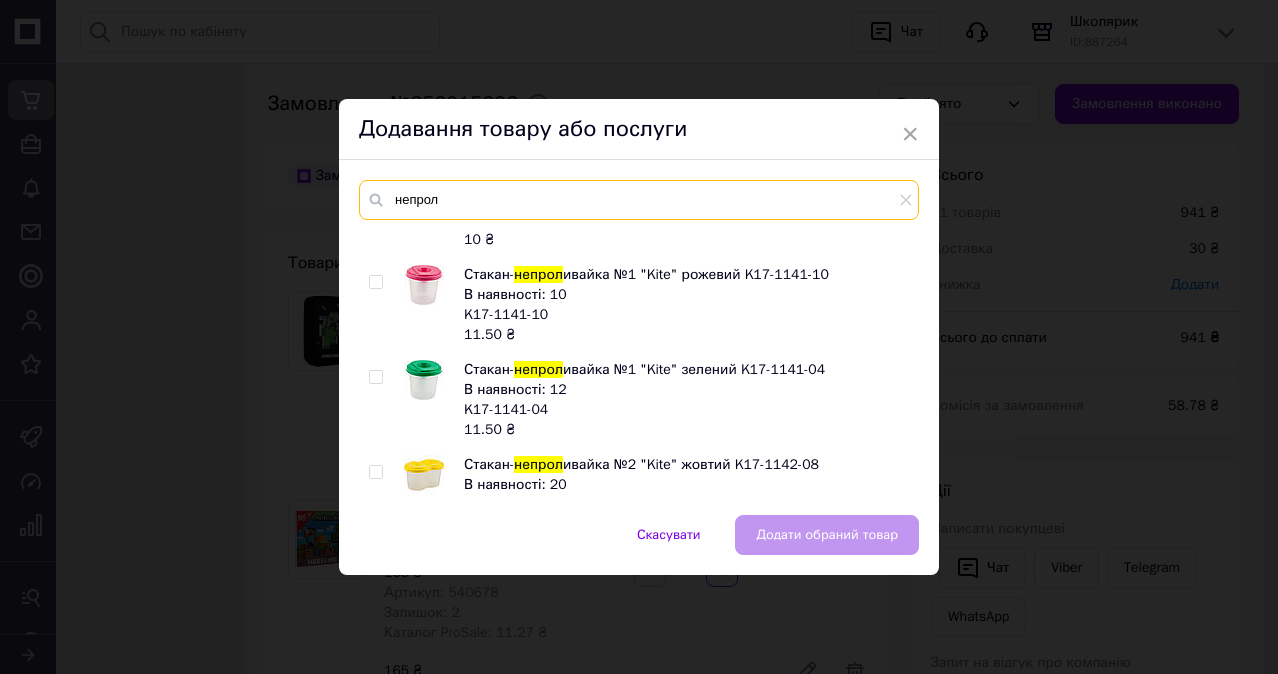 scroll, scrollTop: 110, scrollLeft: 0, axis: vertical 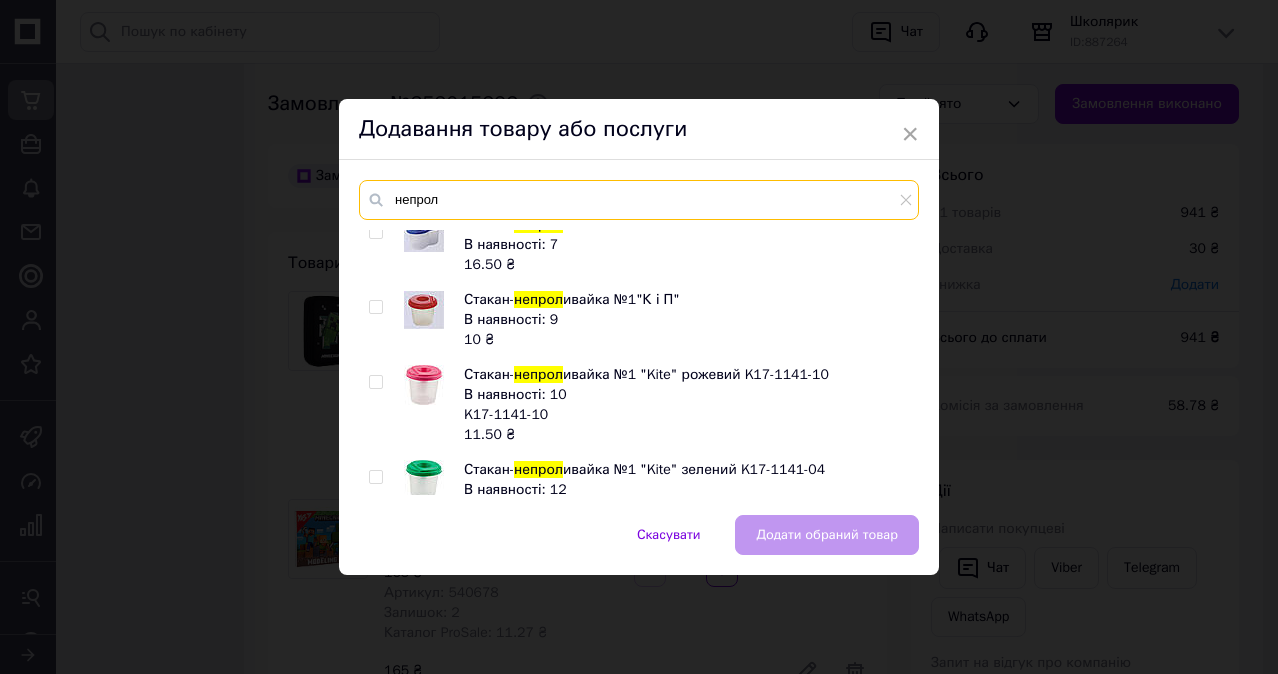 drag, startPoint x: 471, startPoint y: 199, endPoint x: 370, endPoint y: 221, distance: 103.36827 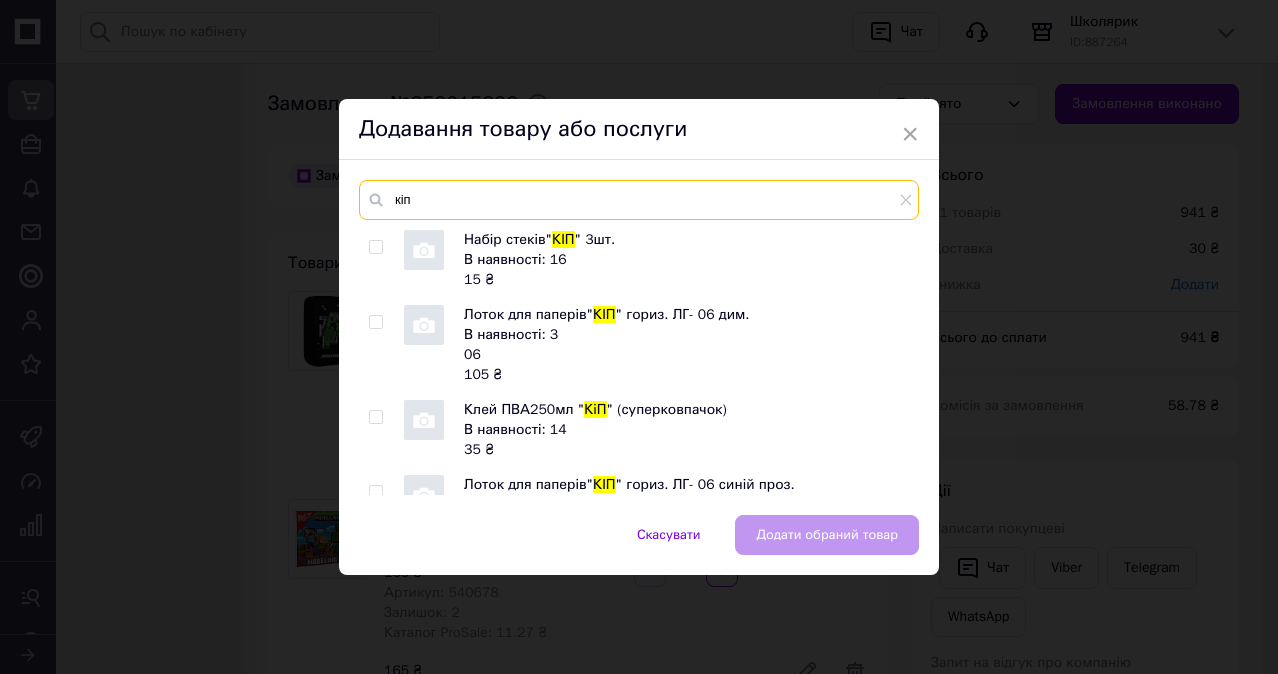 scroll, scrollTop: 710, scrollLeft: 0, axis: vertical 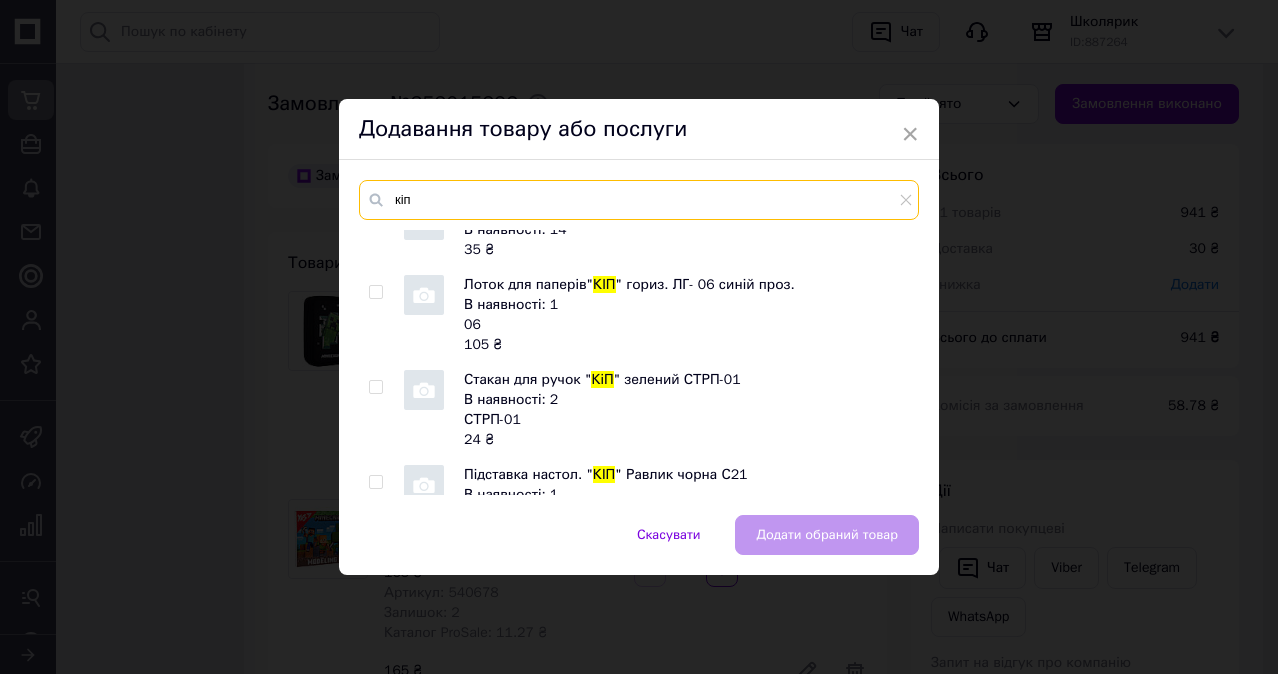 click on "кіп" at bounding box center [639, 200] 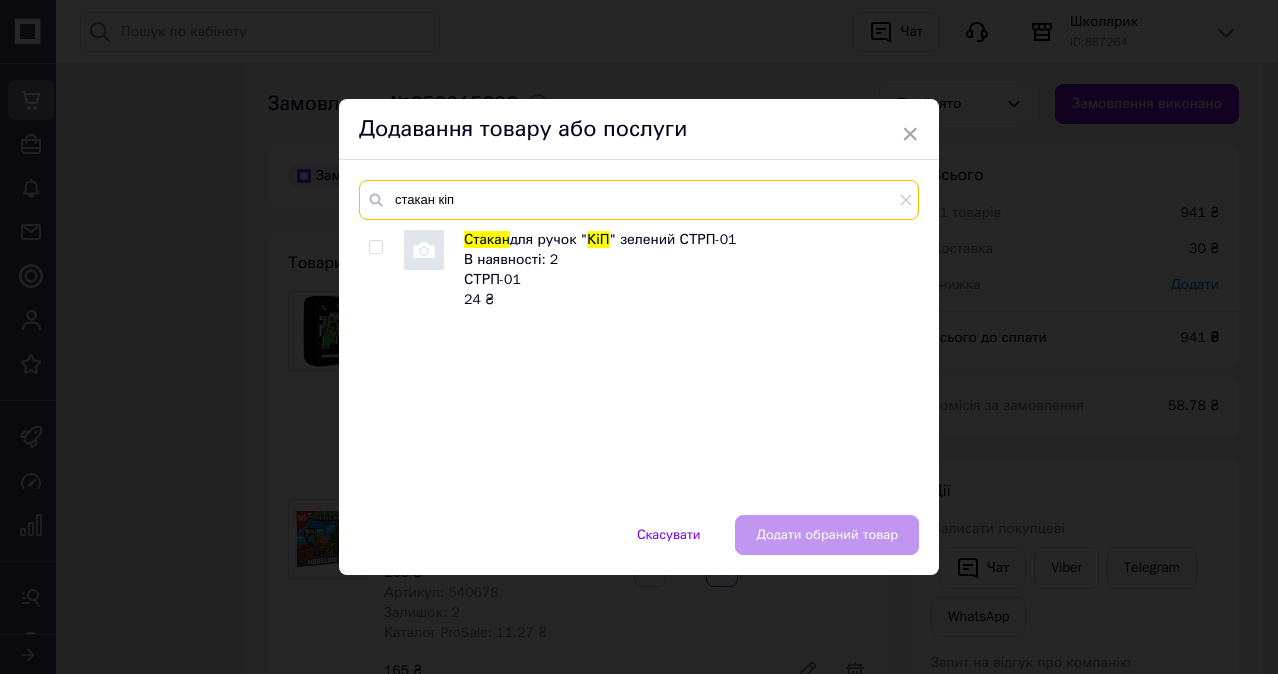 scroll, scrollTop: 0, scrollLeft: 0, axis: both 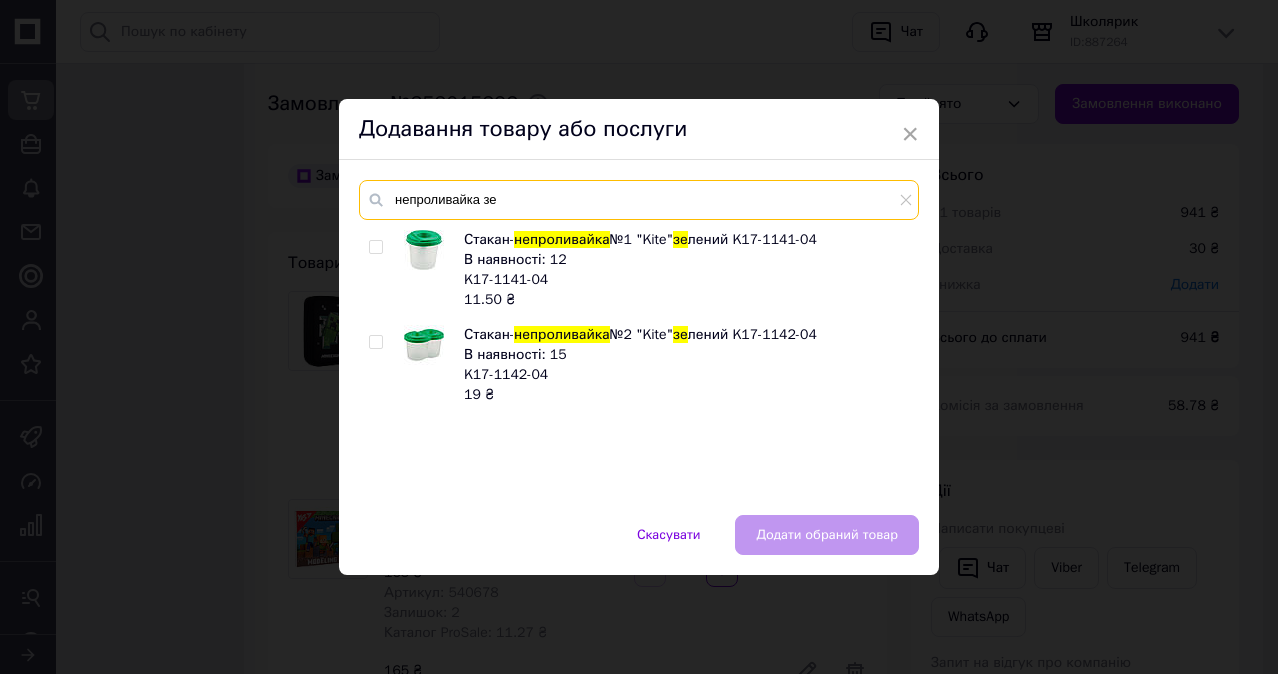 drag, startPoint x: 563, startPoint y: 199, endPoint x: 353, endPoint y: 199, distance: 210 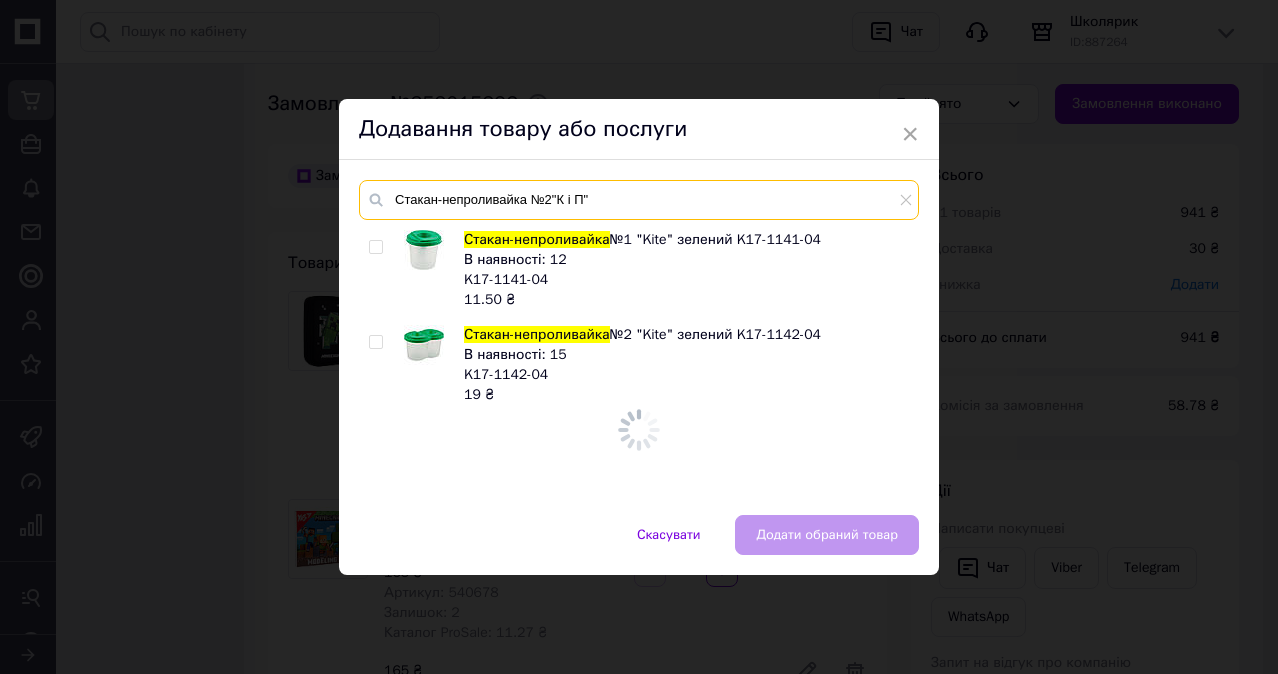 type on "Стакан-непроливайка №2"К і П"" 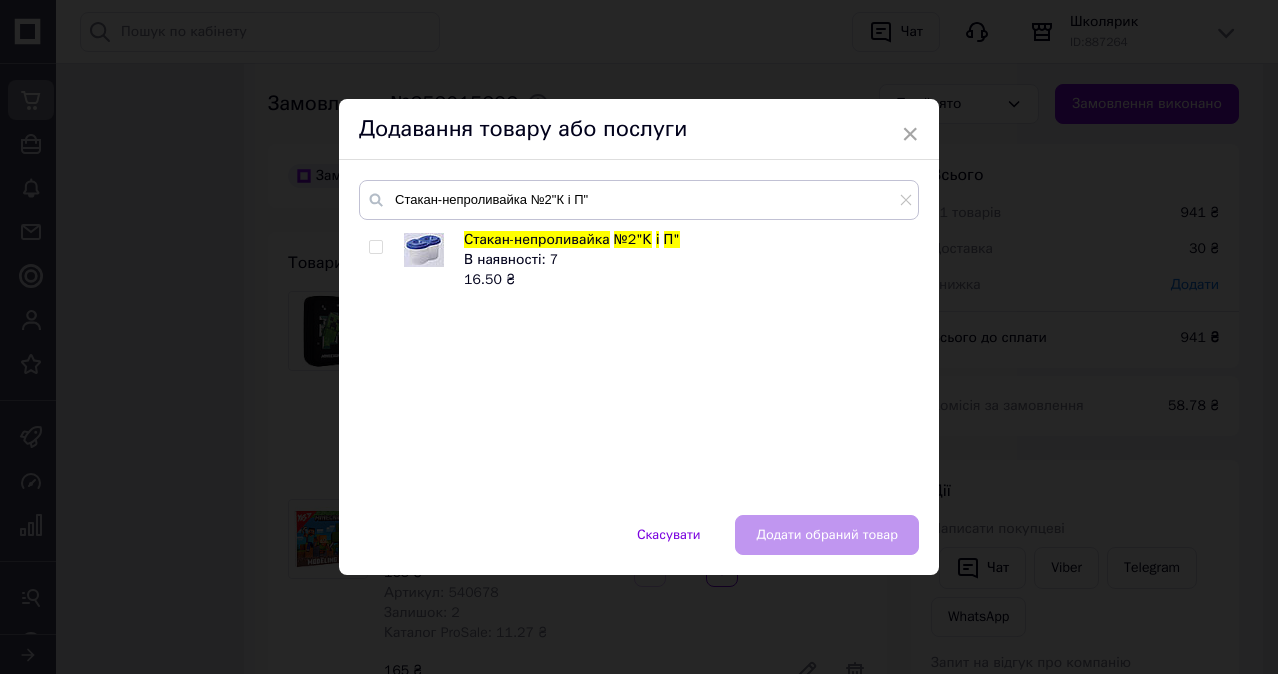 click at bounding box center (375, 247) 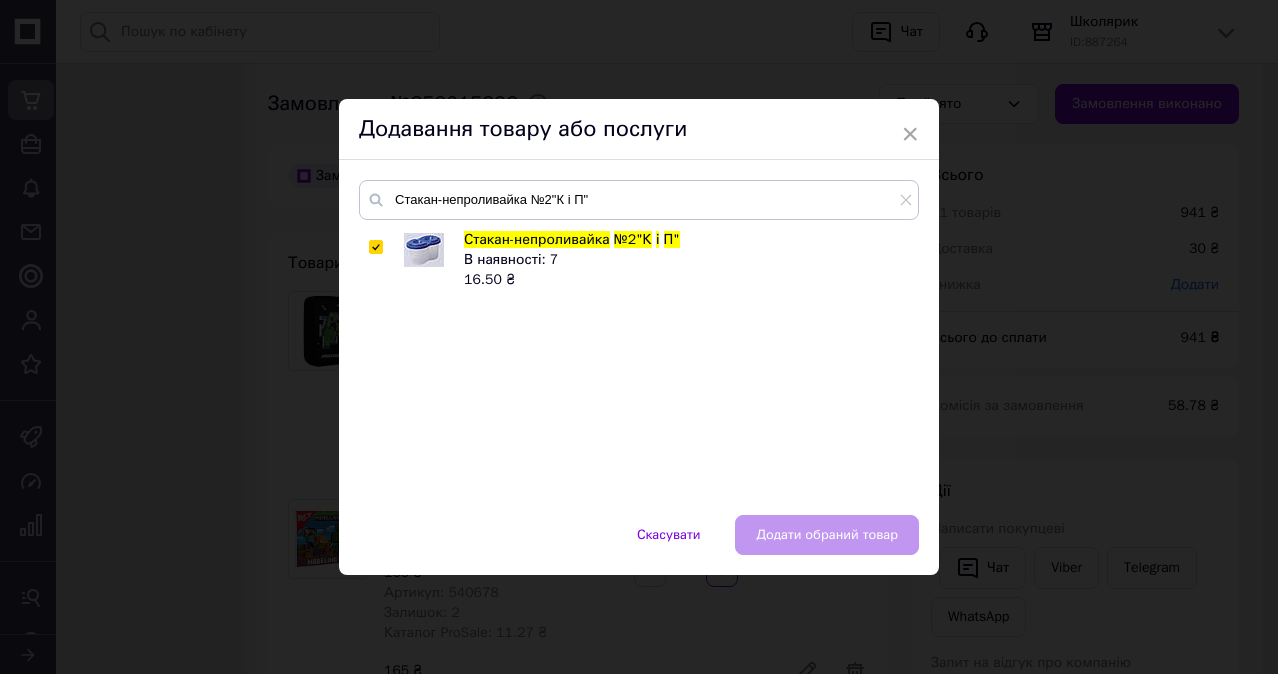 checkbox on "true" 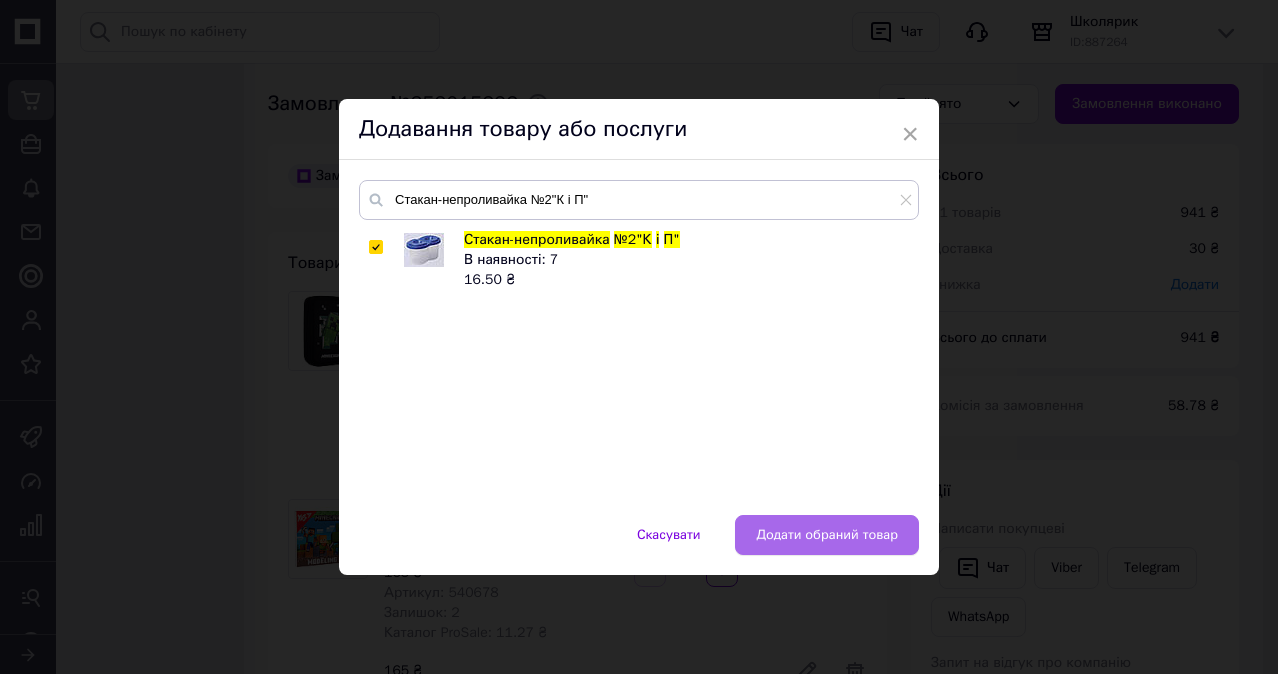 click on "Додати обраний товар" at bounding box center [827, 535] 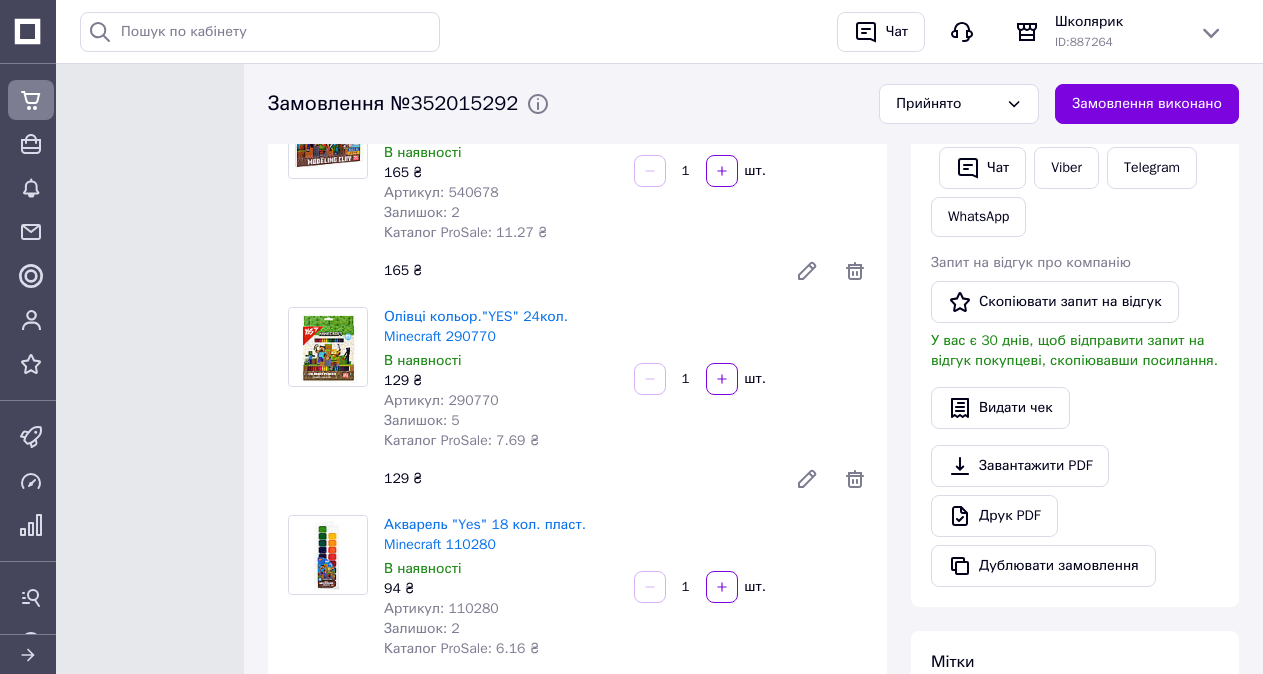 scroll, scrollTop: 0, scrollLeft: 0, axis: both 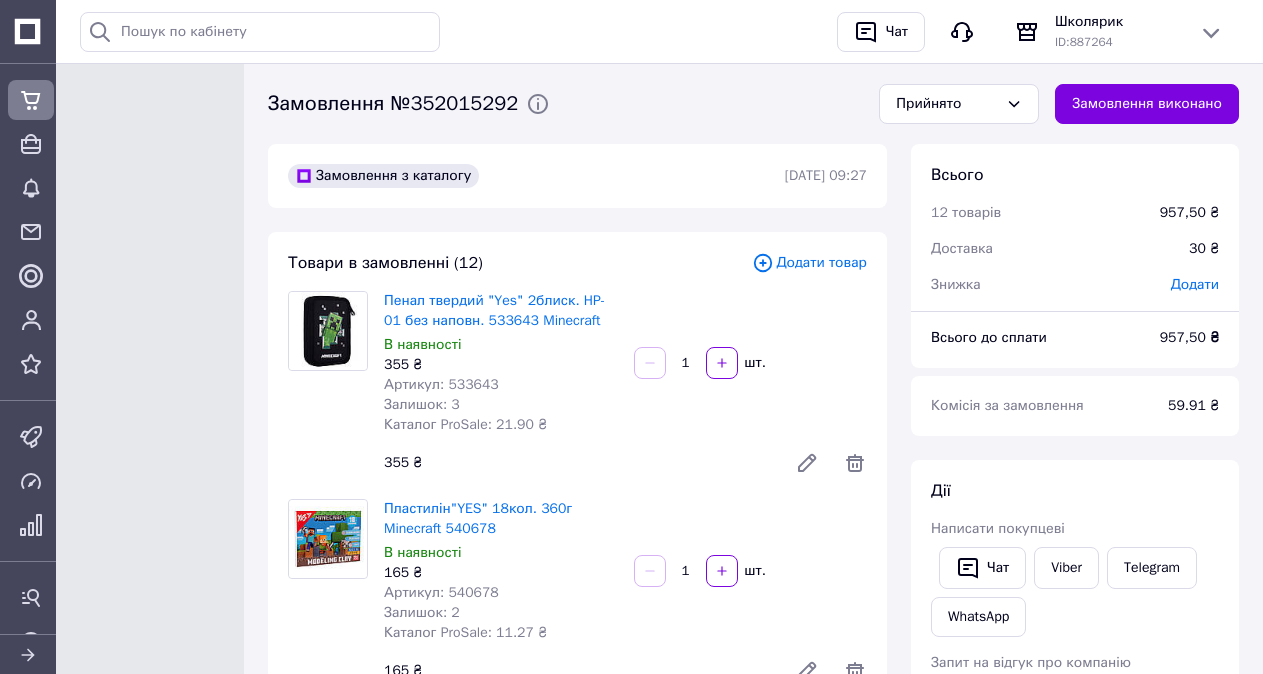 click on "Додати товар" at bounding box center [809, 263] 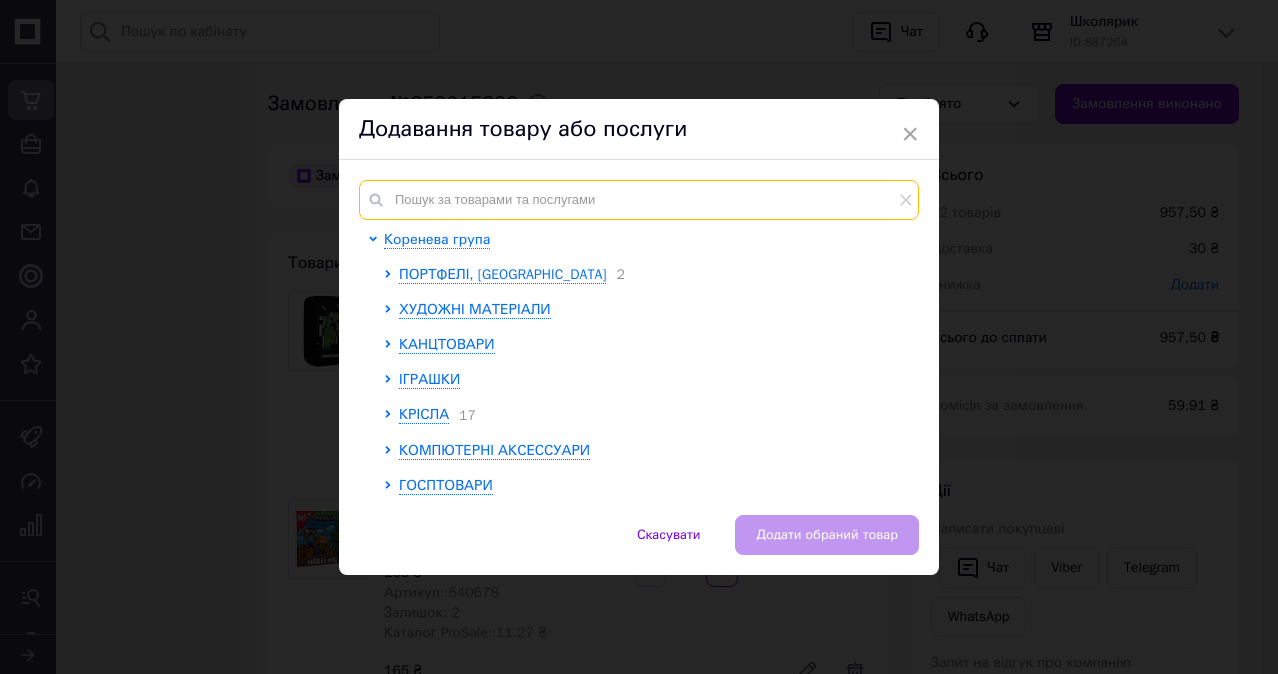 click at bounding box center (639, 200) 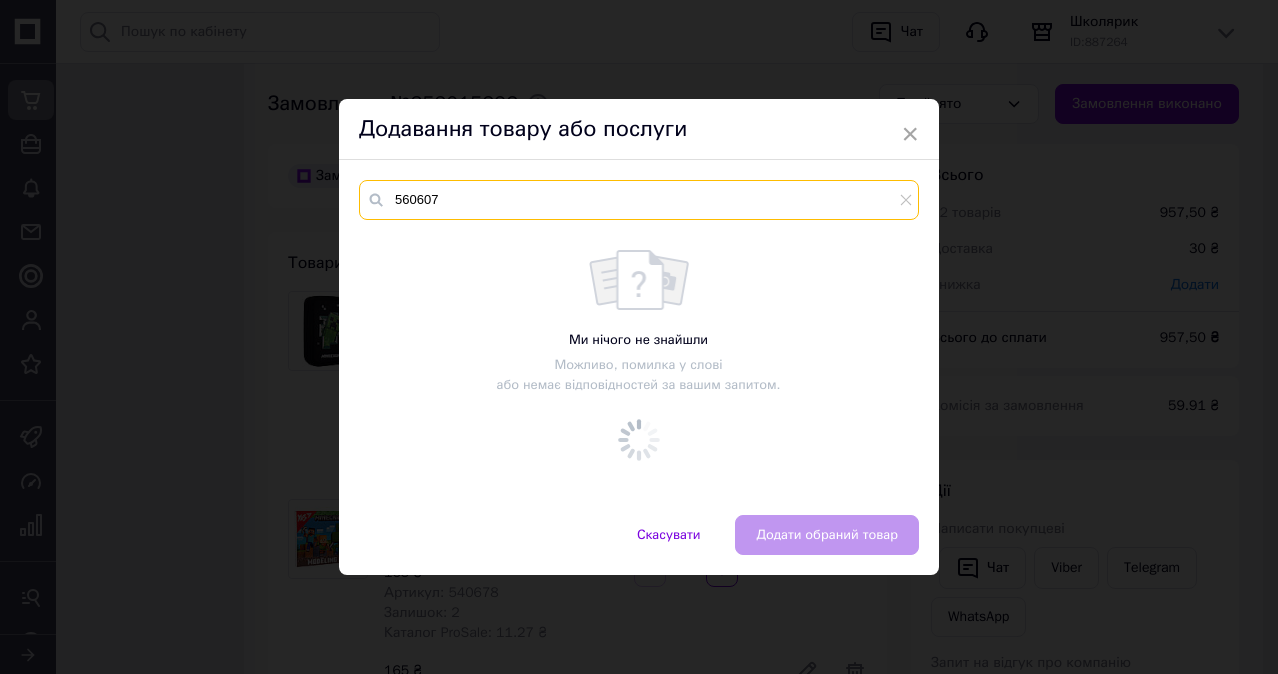 type on "560607" 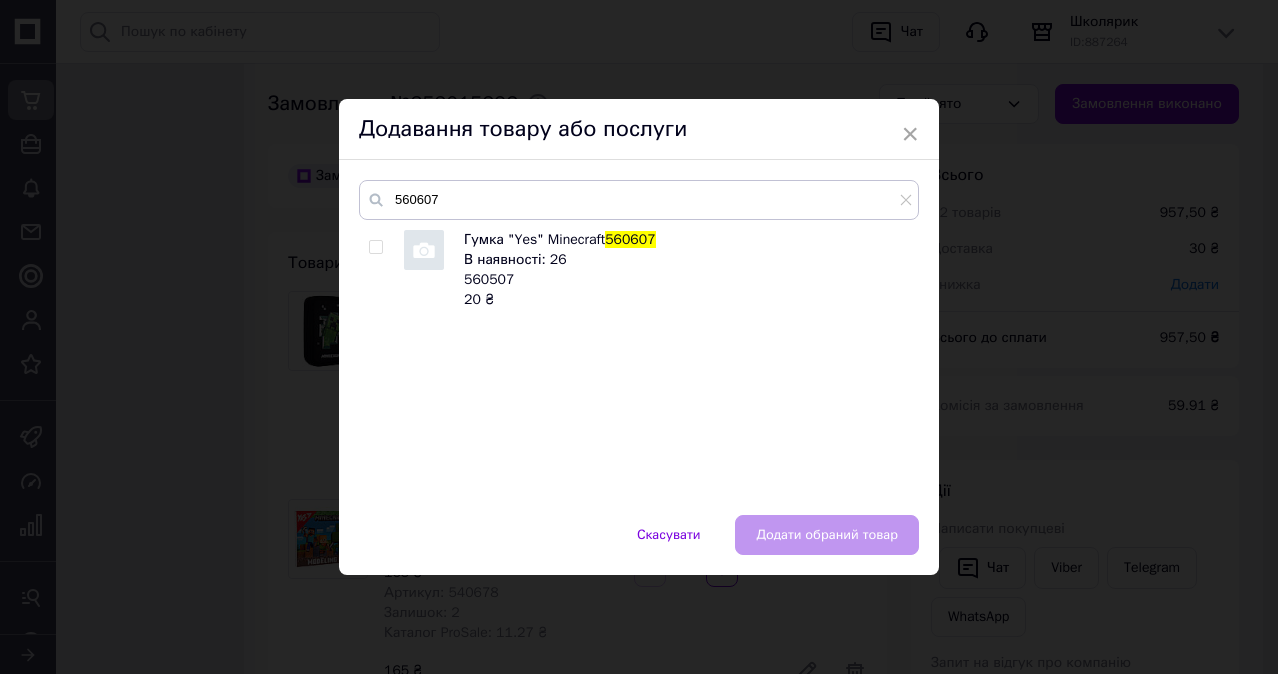 click at bounding box center (375, 247) 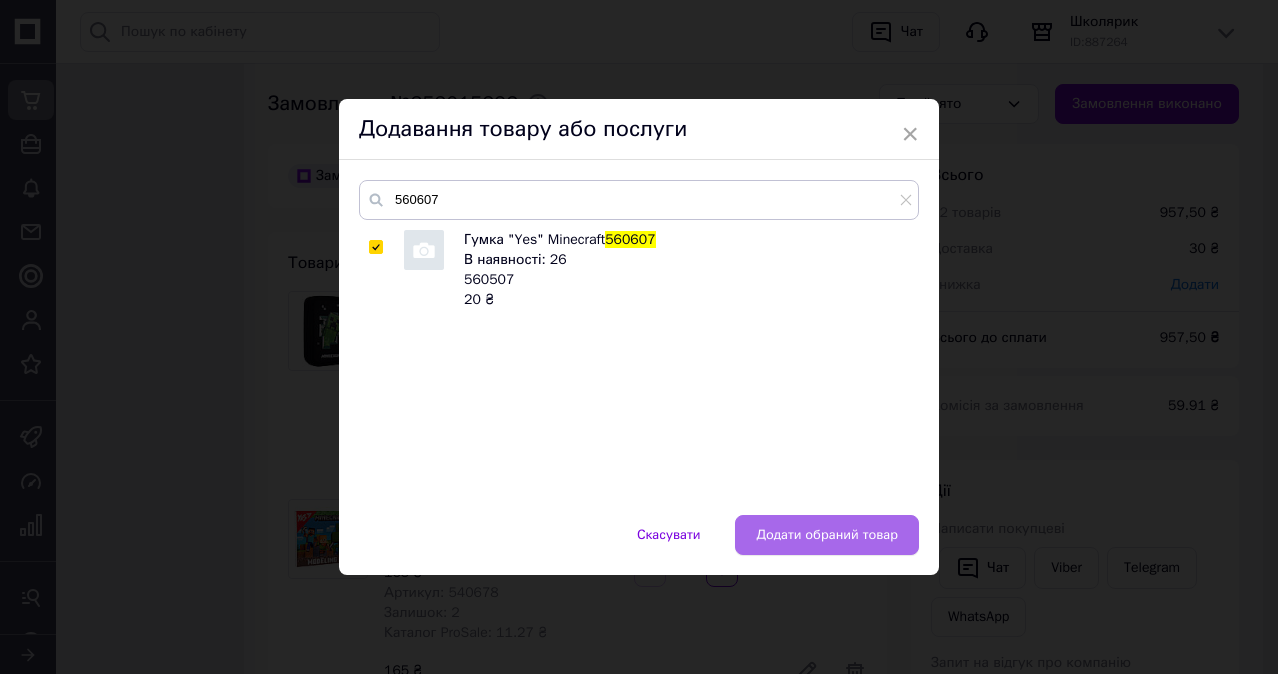 click on "Додати обраний товар" at bounding box center [827, 535] 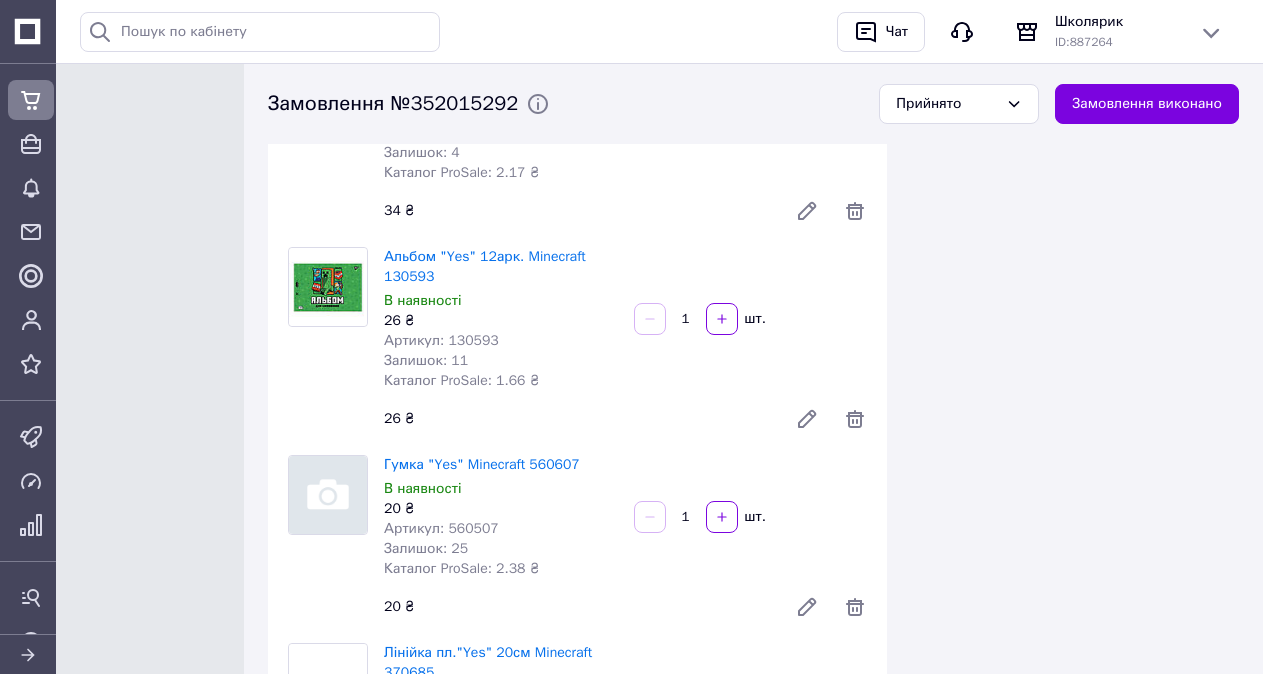 scroll, scrollTop: 1600, scrollLeft: 0, axis: vertical 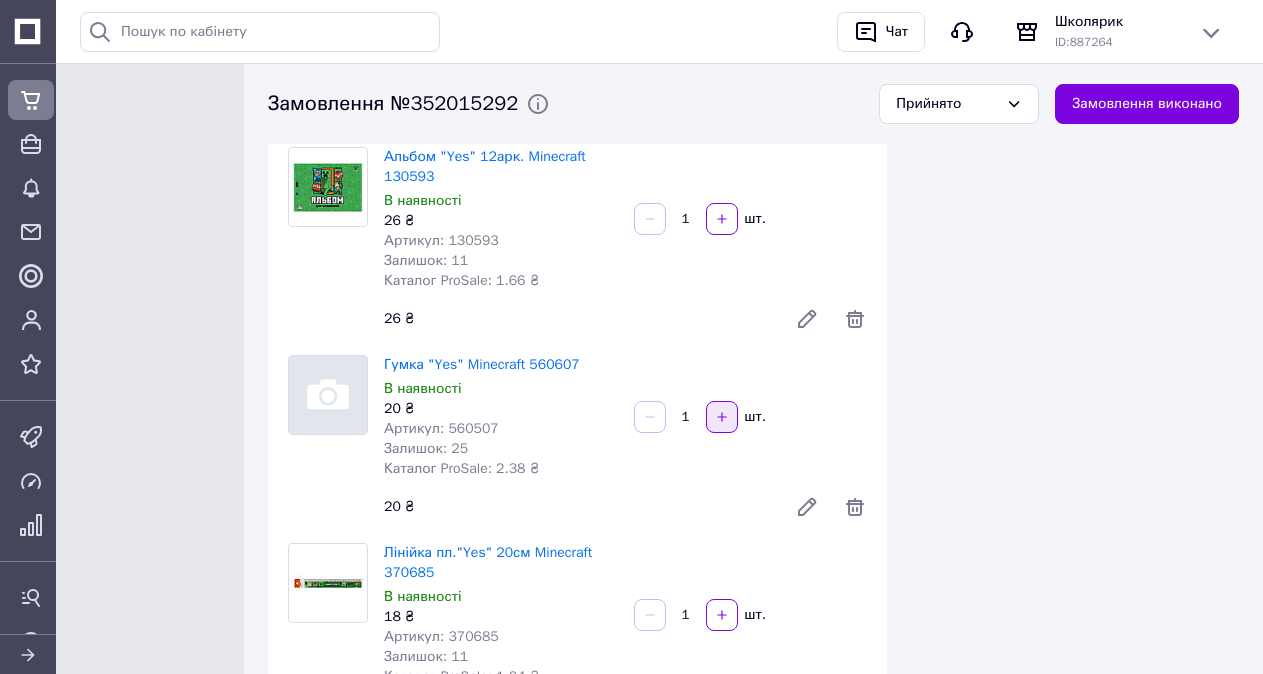 click 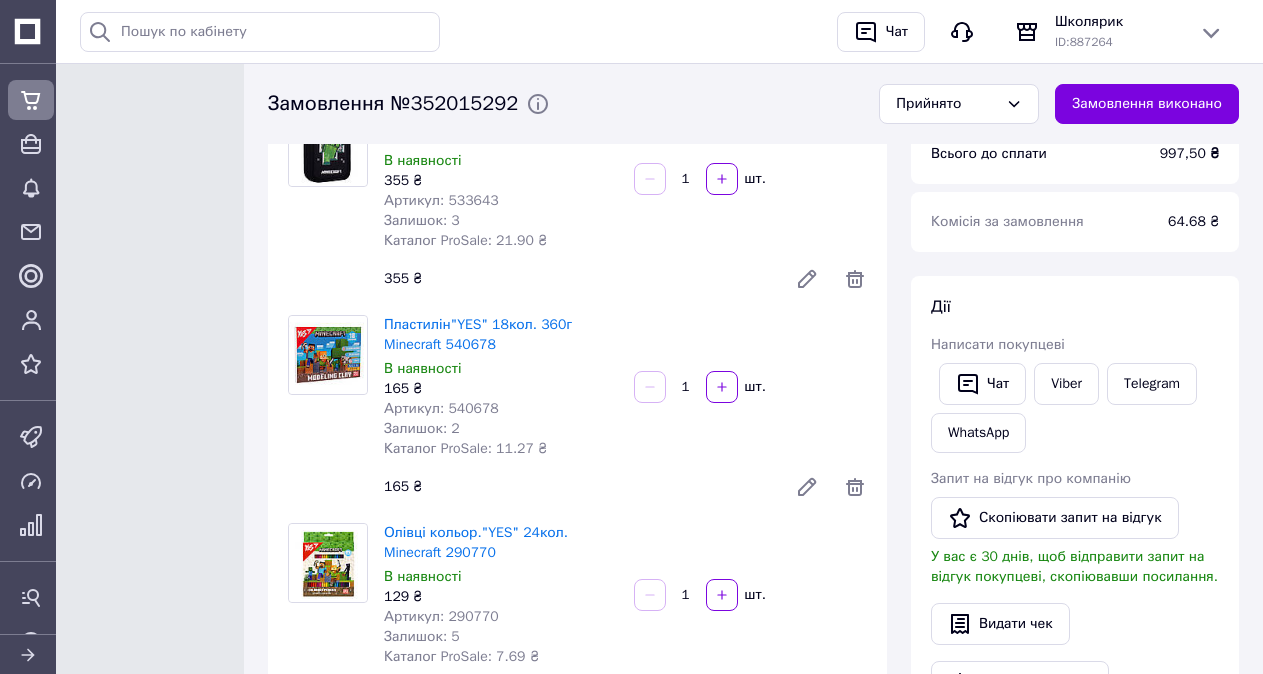 scroll, scrollTop: 0, scrollLeft: 0, axis: both 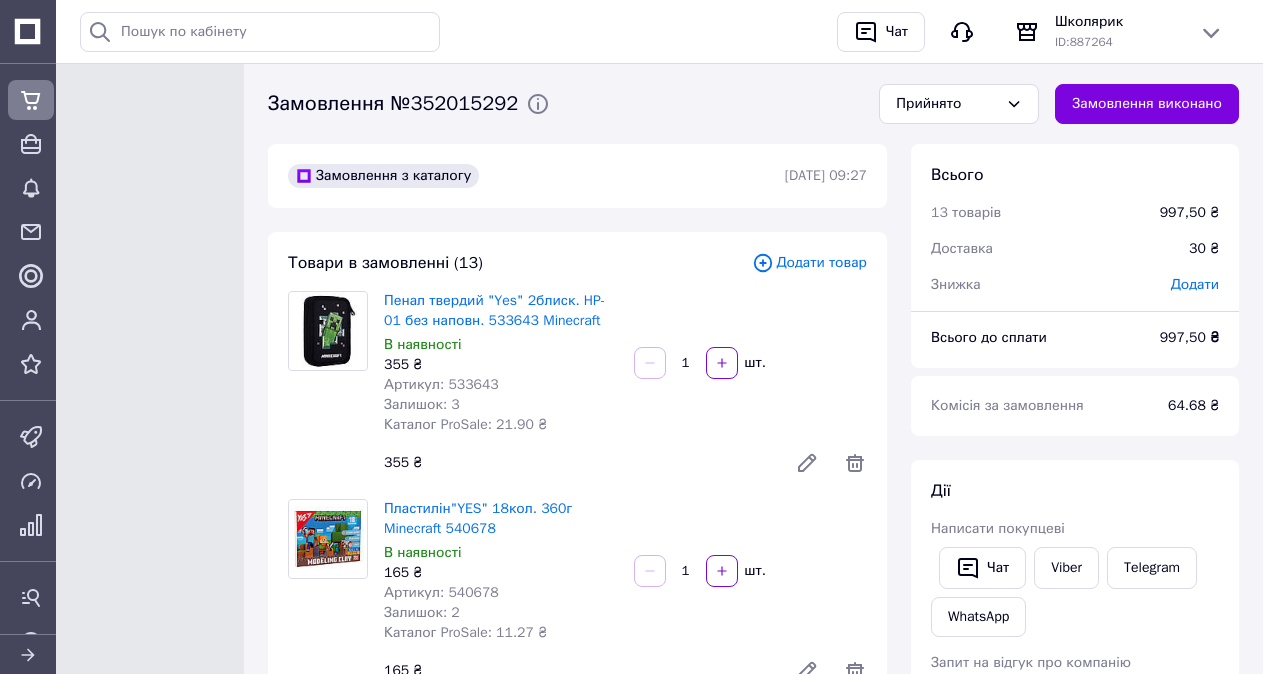 click on "Додати товар" at bounding box center [809, 263] 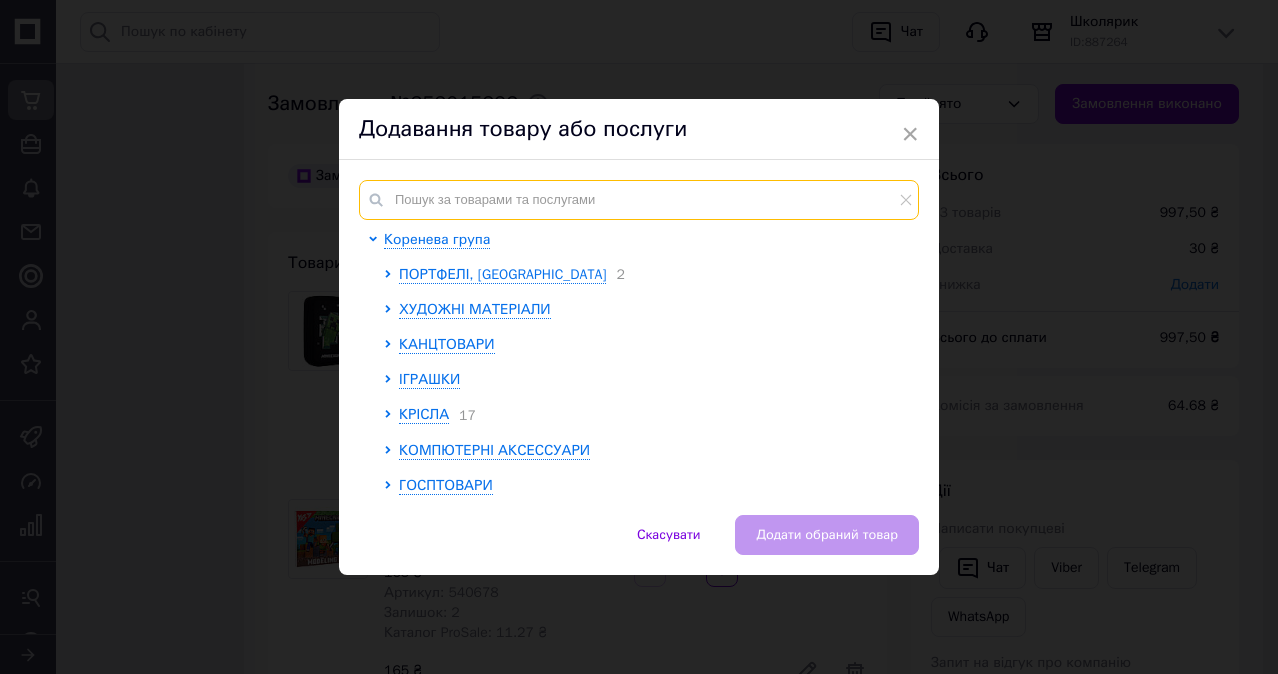 click at bounding box center [639, 200] 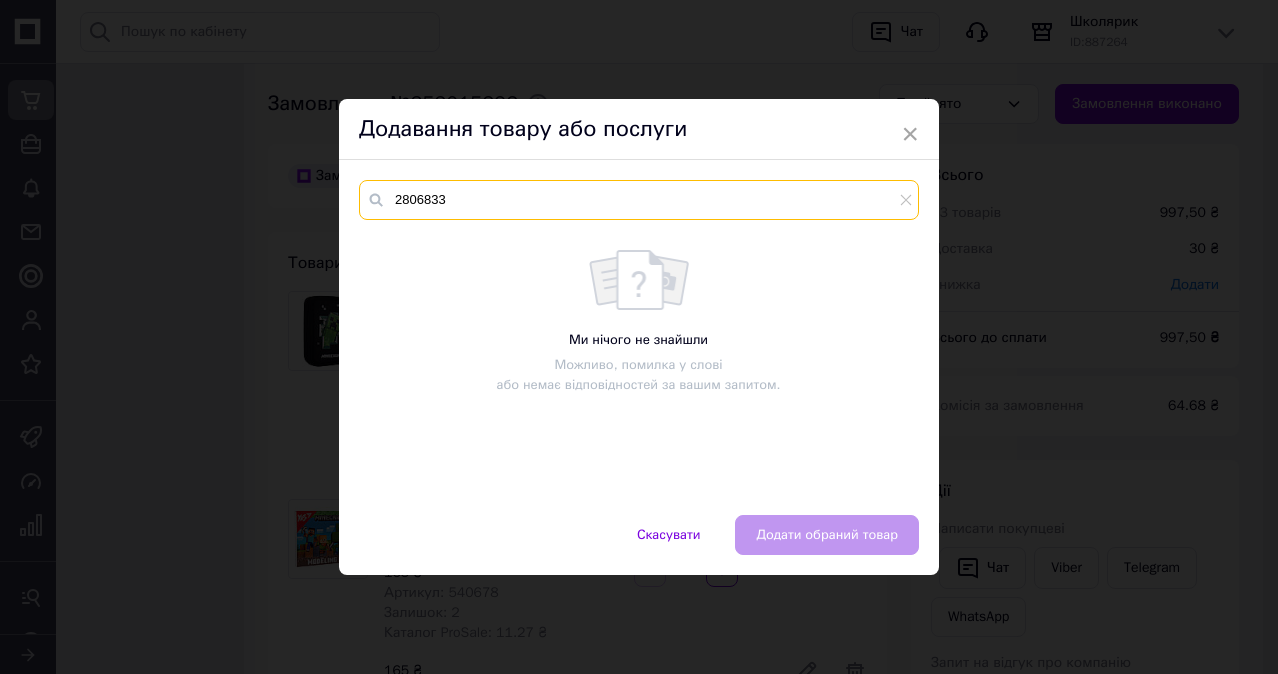 click on "2806833" at bounding box center (639, 200) 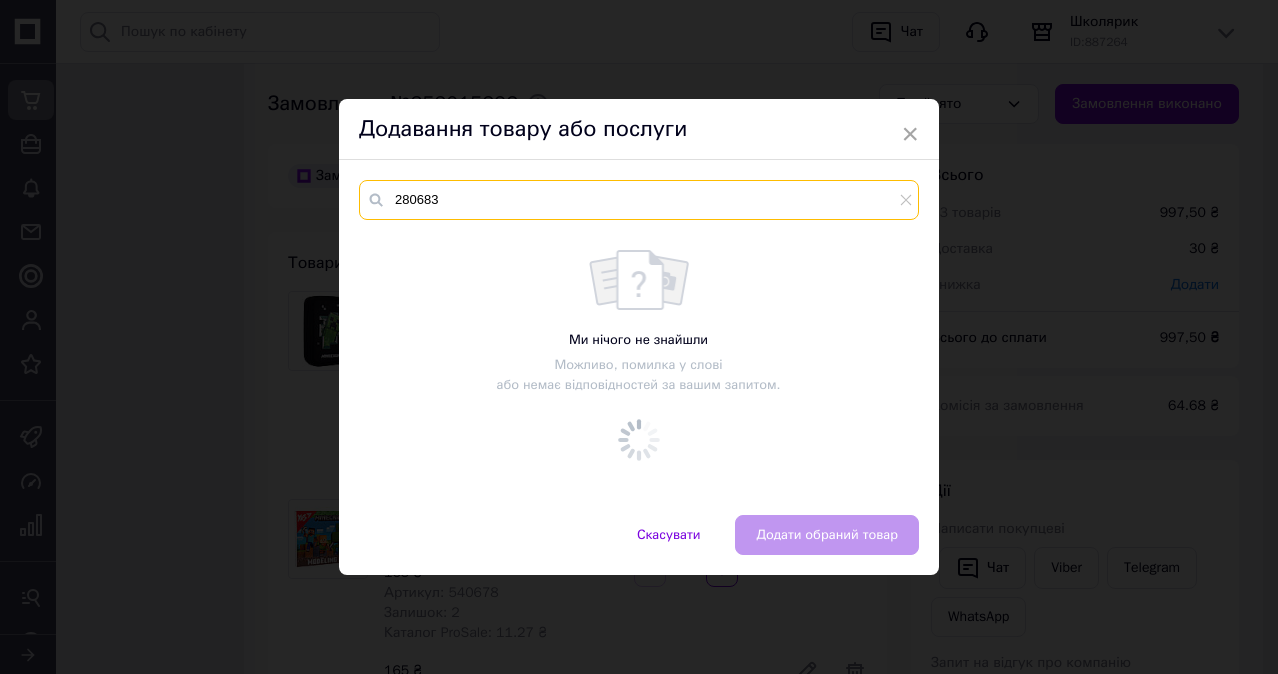 type on "280683" 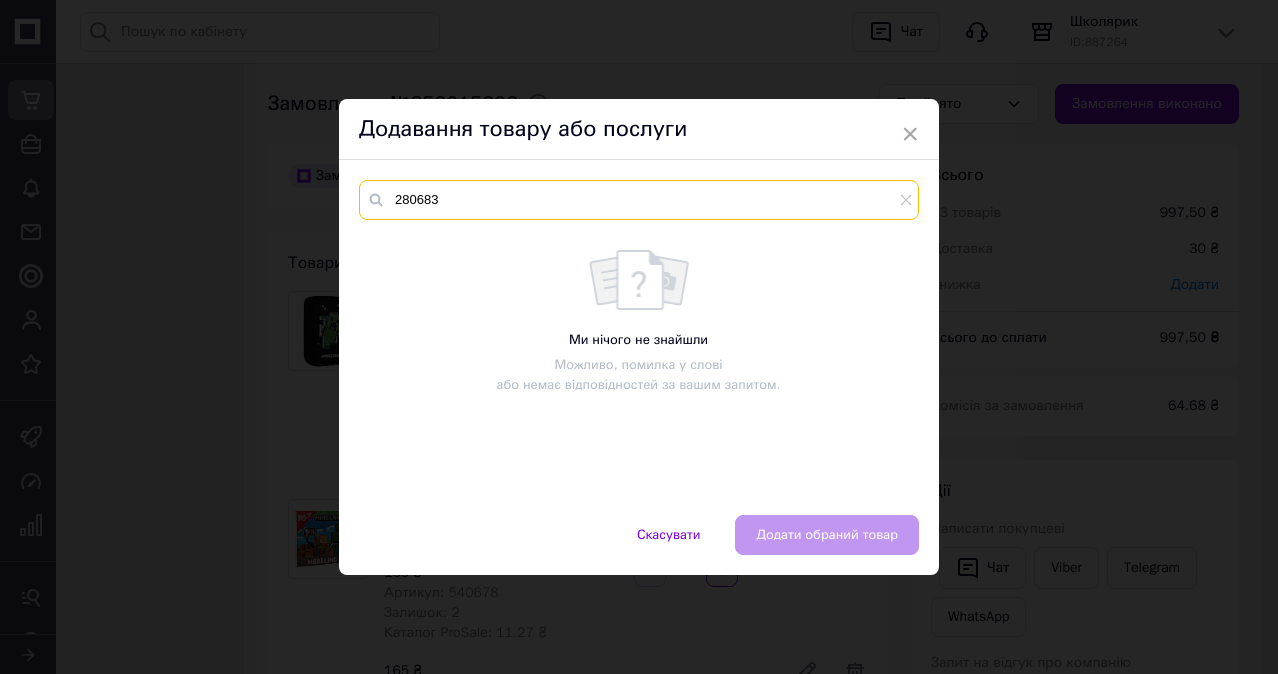 click on "280683" at bounding box center (639, 200) 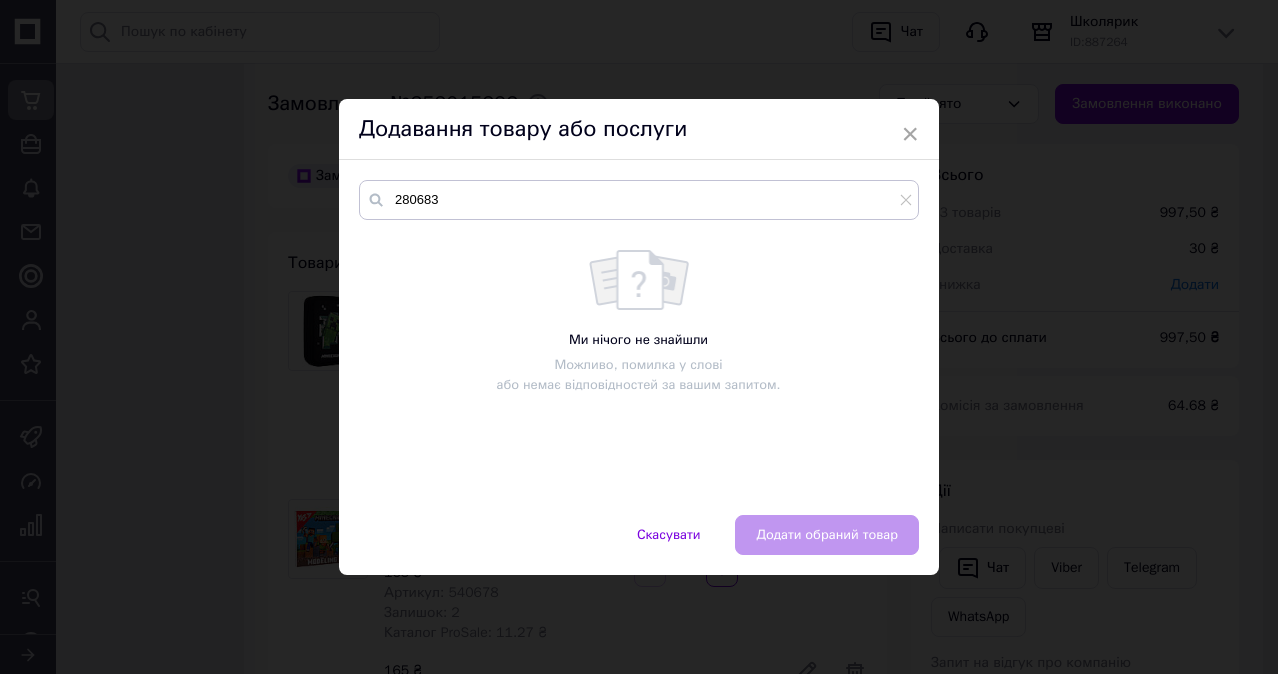 click on "Додавання товару або послуги" at bounding box center (639, 129) 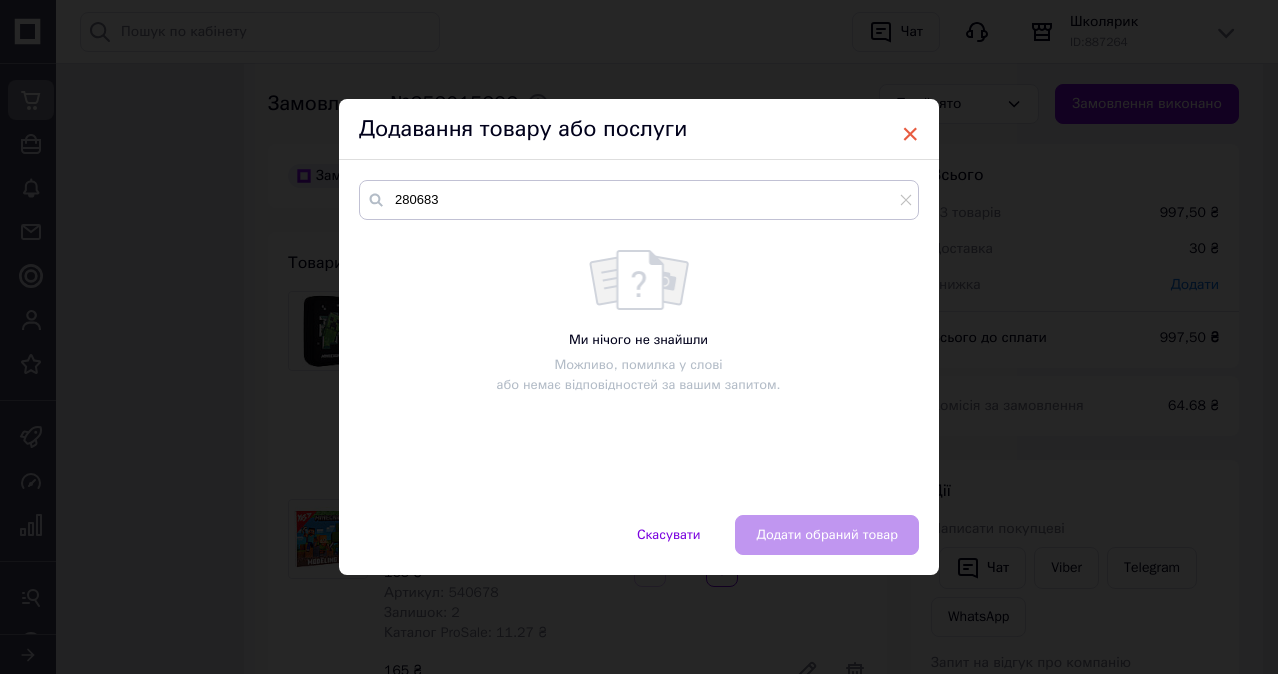 click on "×" at bounding box center (910, 134) 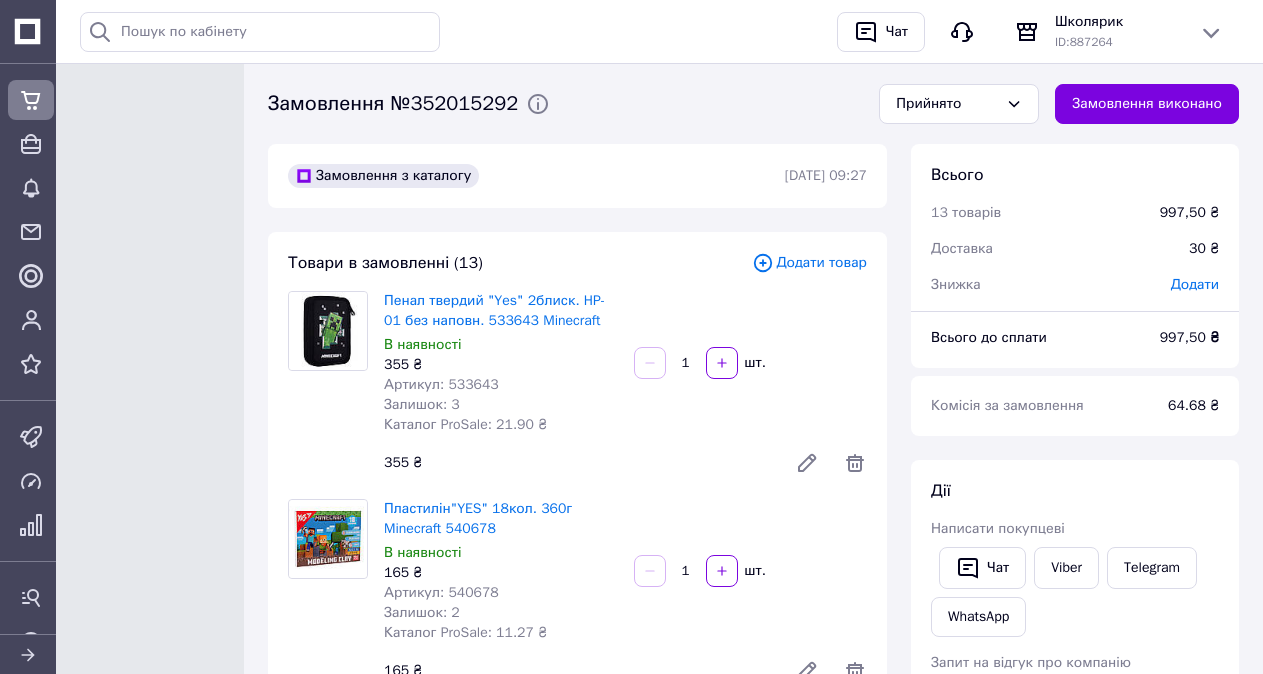 click on "Додати товар" at bounding box center [809, 263] 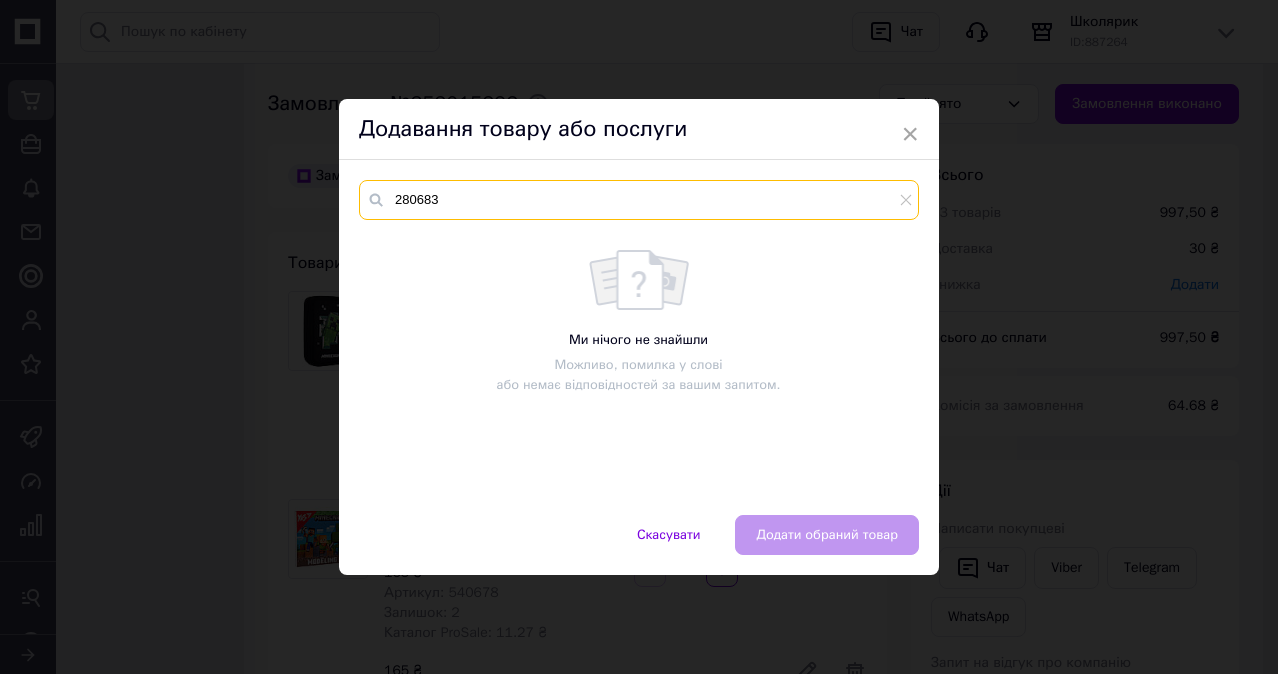click on "280683" at bounding box center (639, 200) 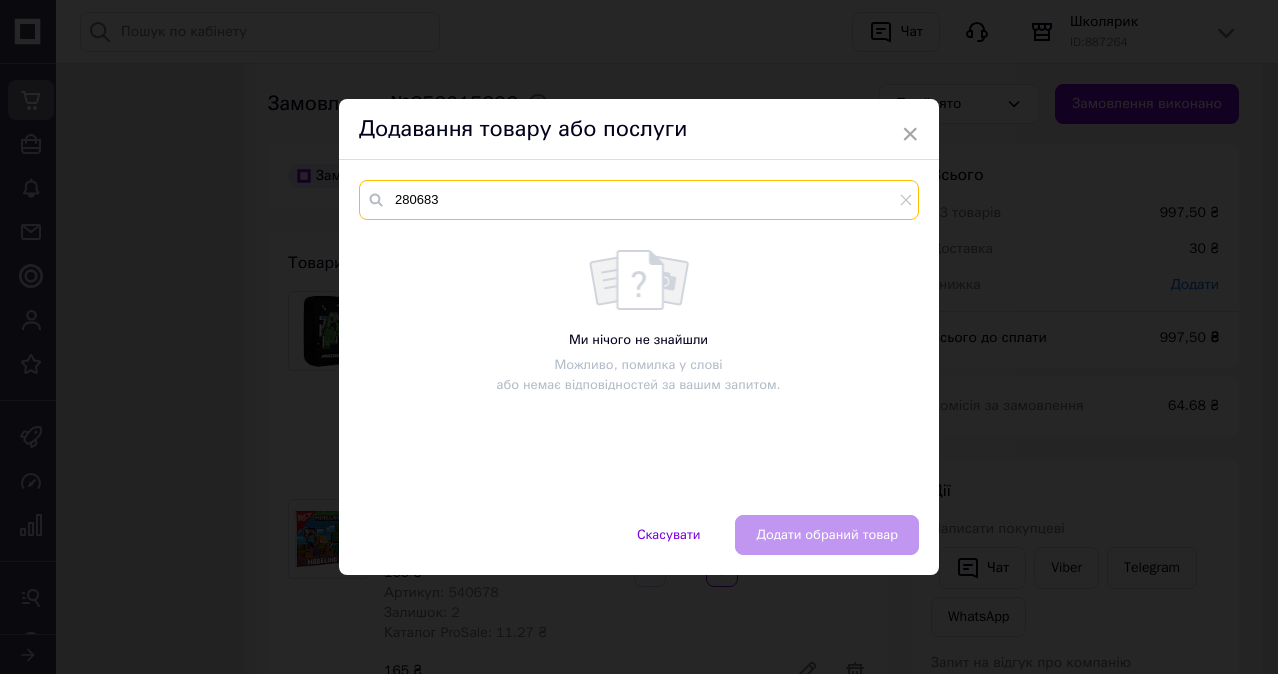 click on "280683" at bounding box center [639, 200] 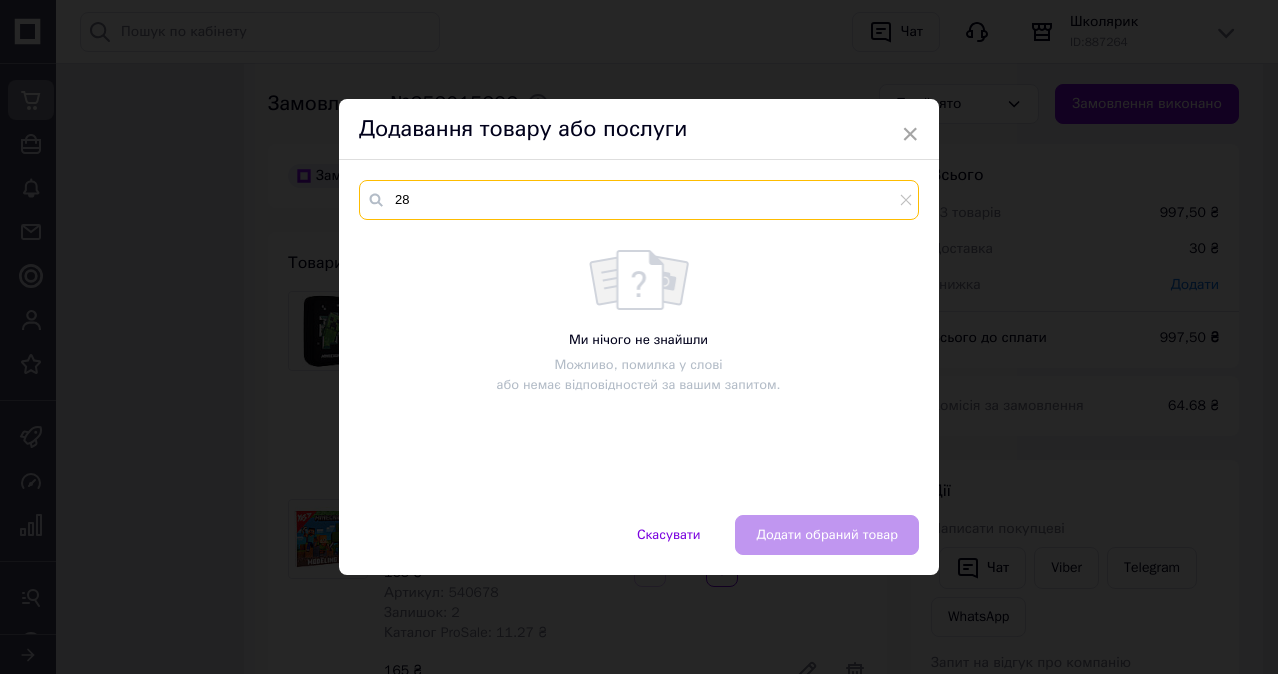 type on "2" 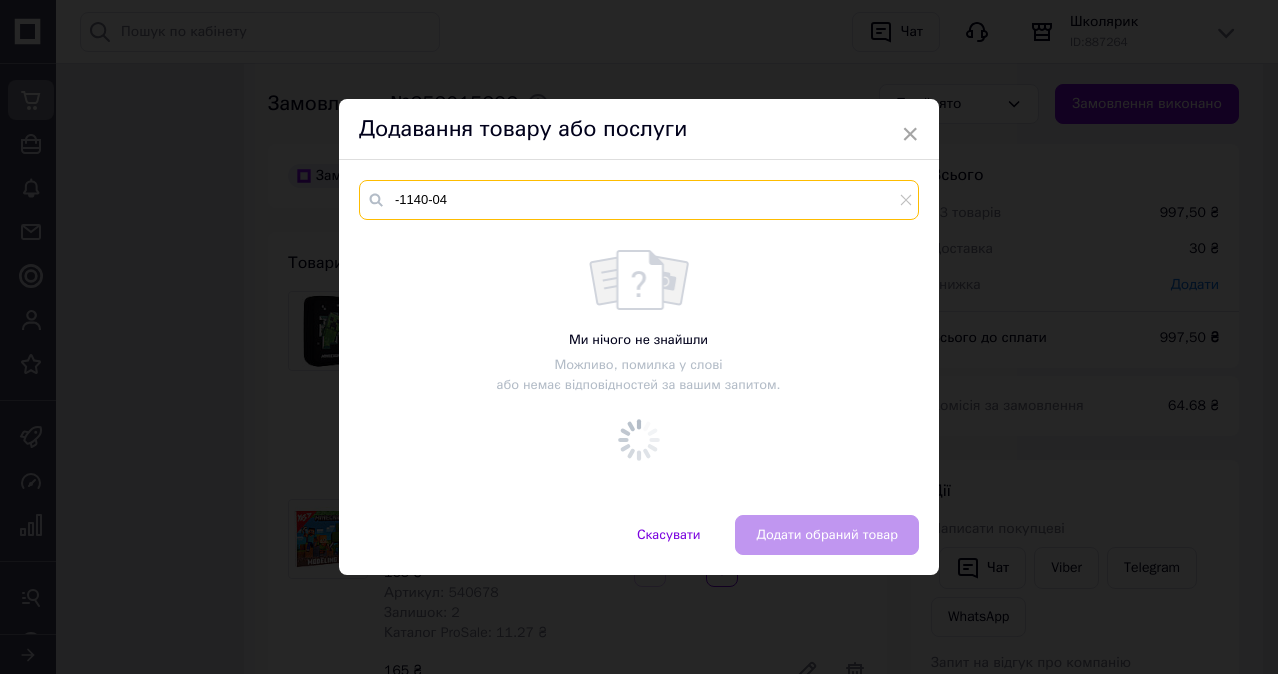 type on "-1140-04" 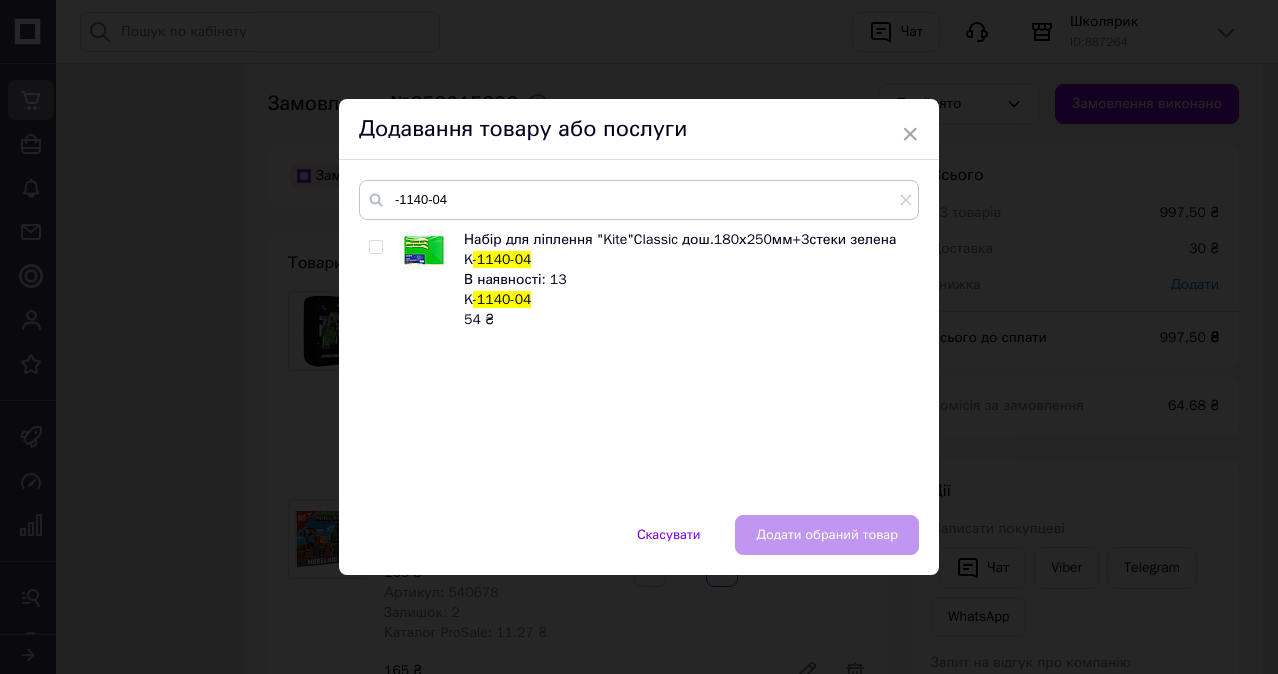 click at bounding box center (375, 247) 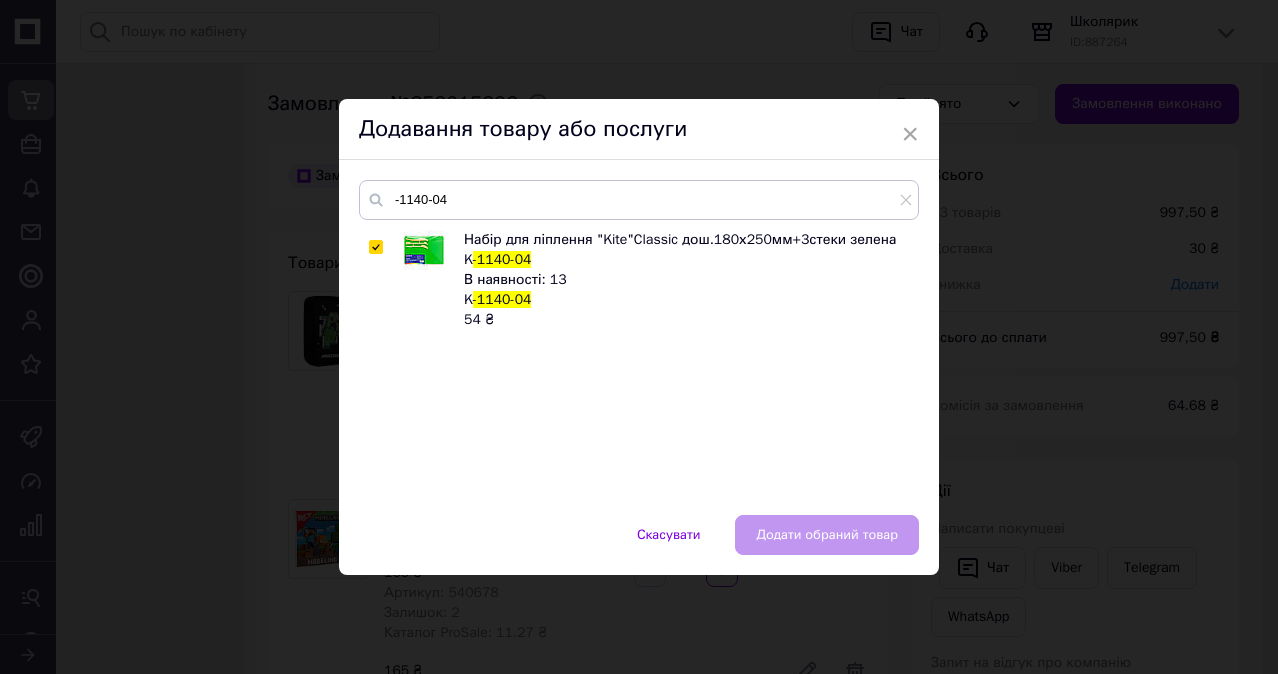 checkbox on "true" 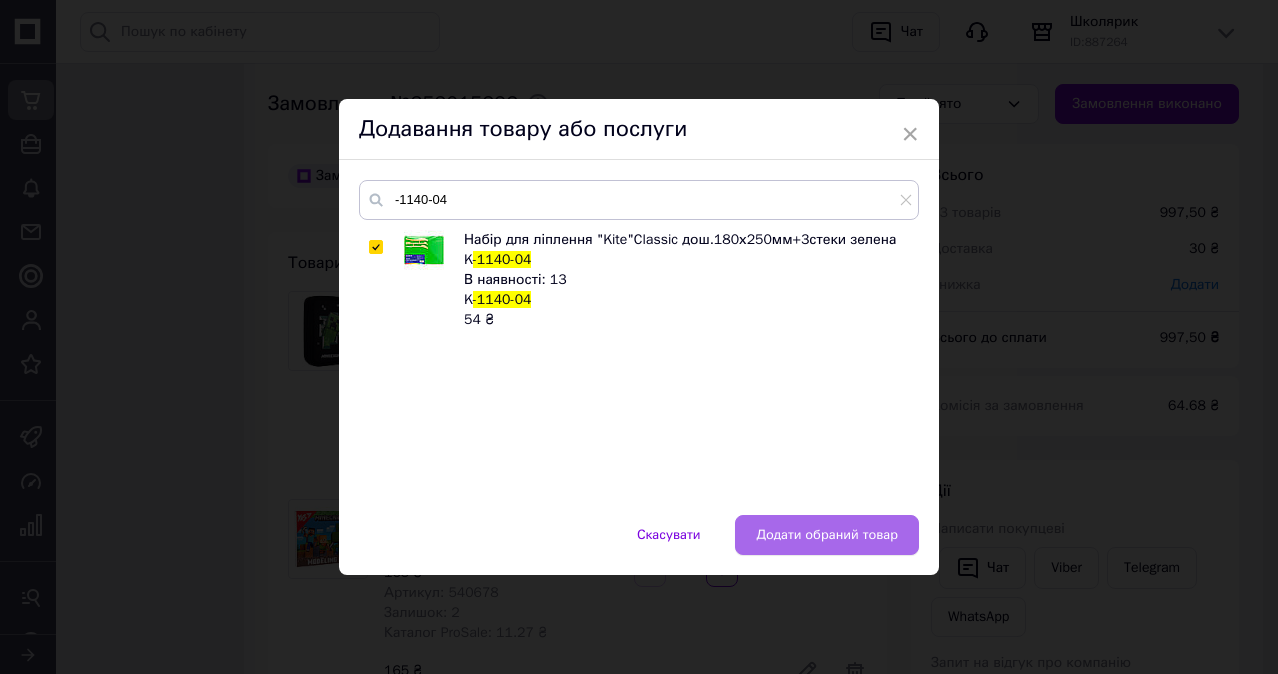 click on "Додати обраний товар" at bounding box center [827, 535] 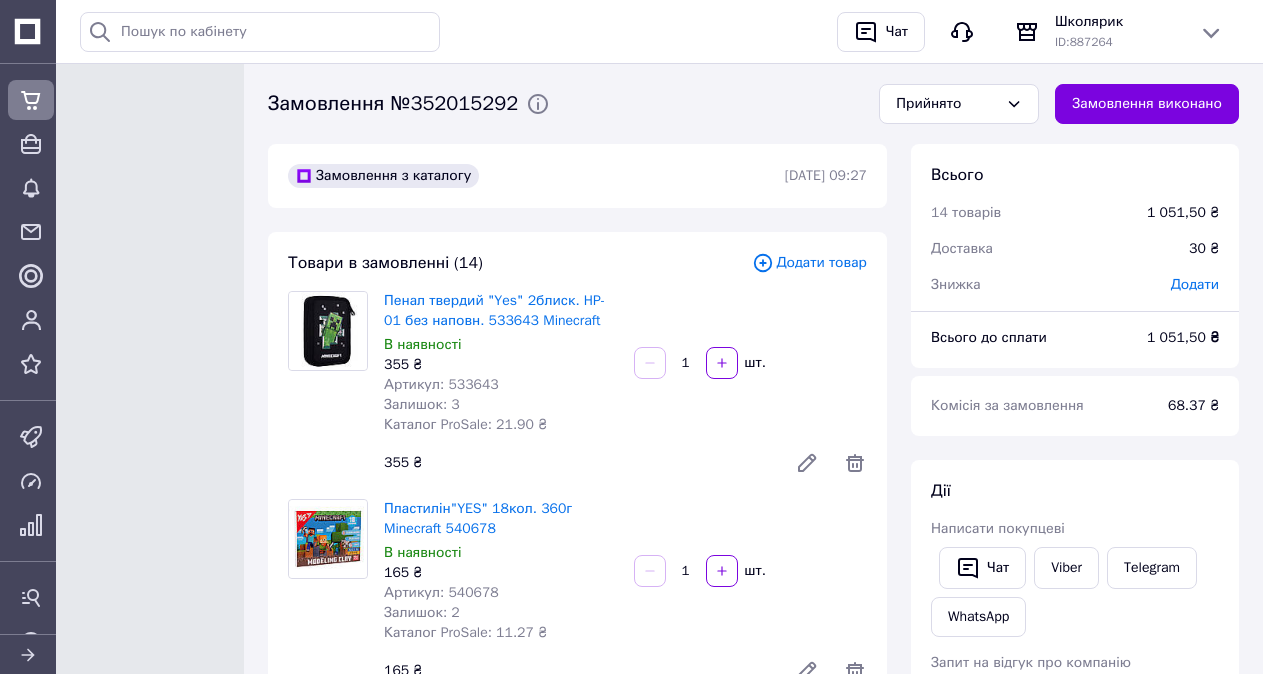 click on "Додати товар" at bounding box center (809, 263) 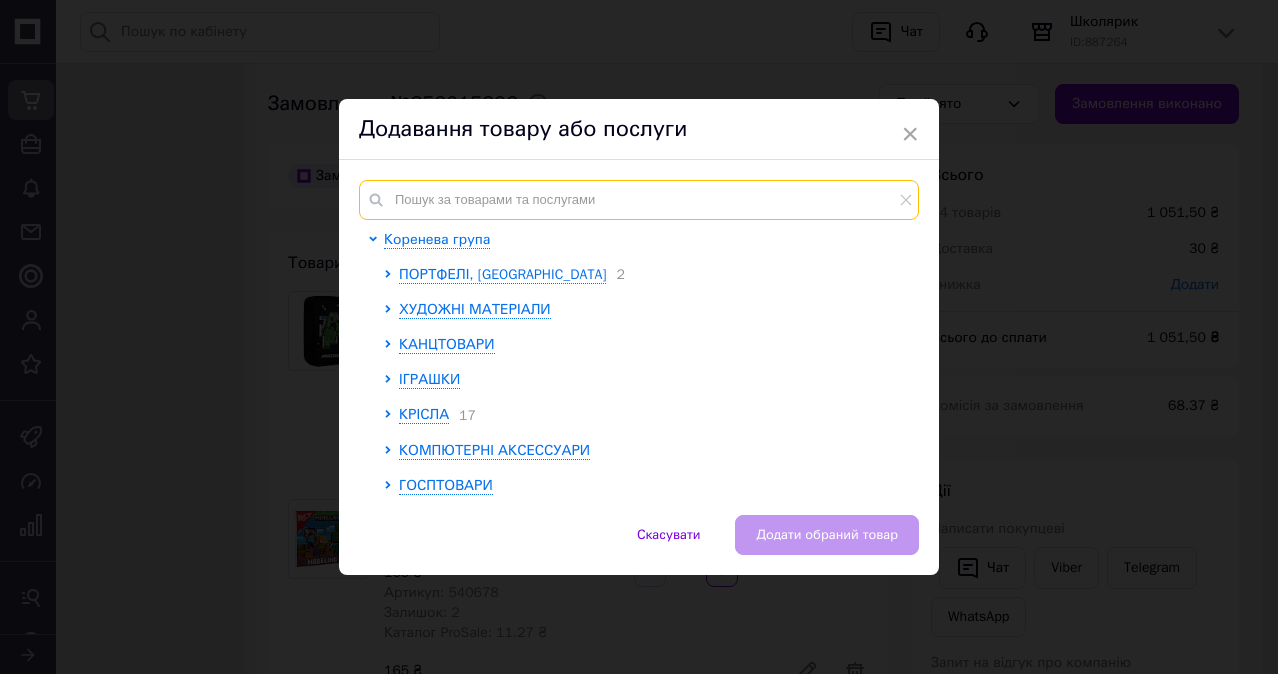 click at bounding box center [639, 200] 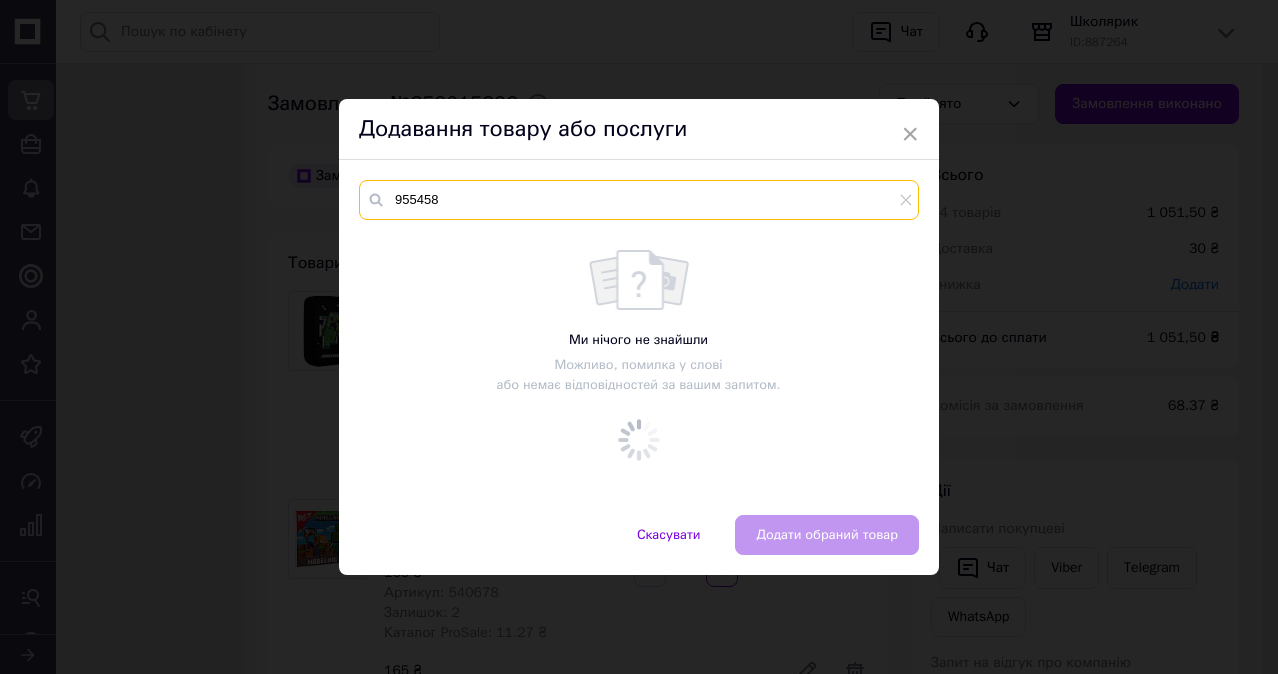 type on "955458" 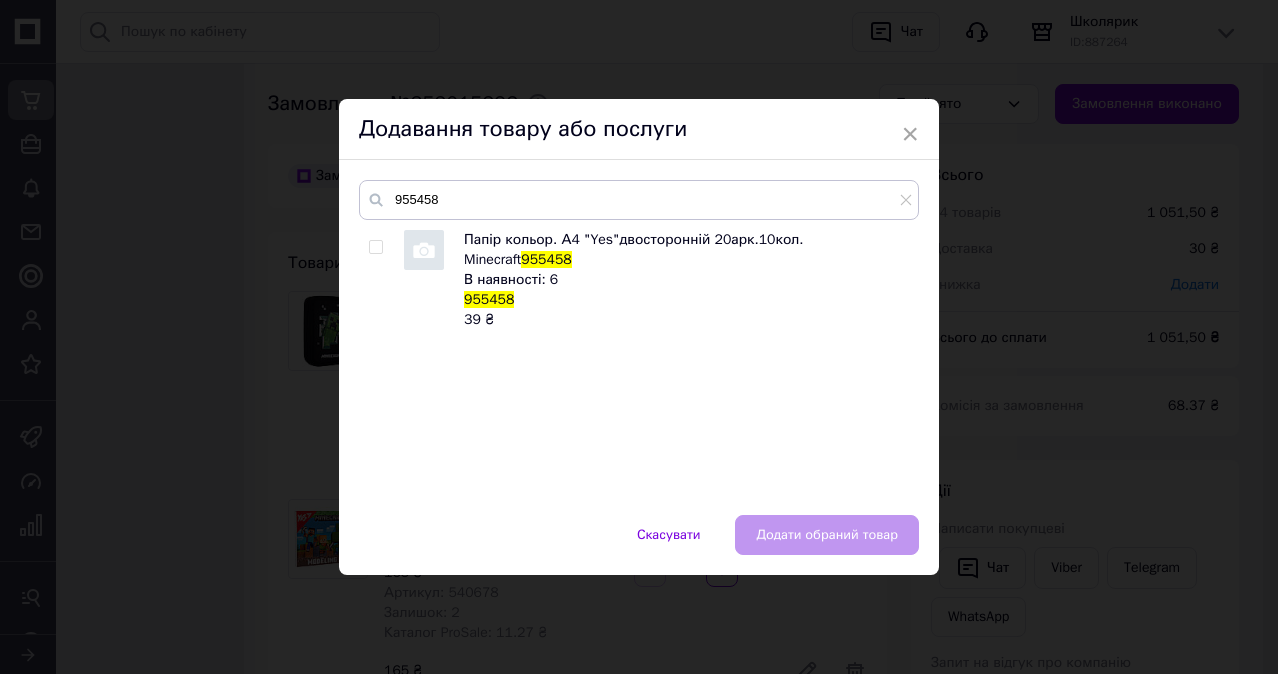 click at bounding box center (375, 247) 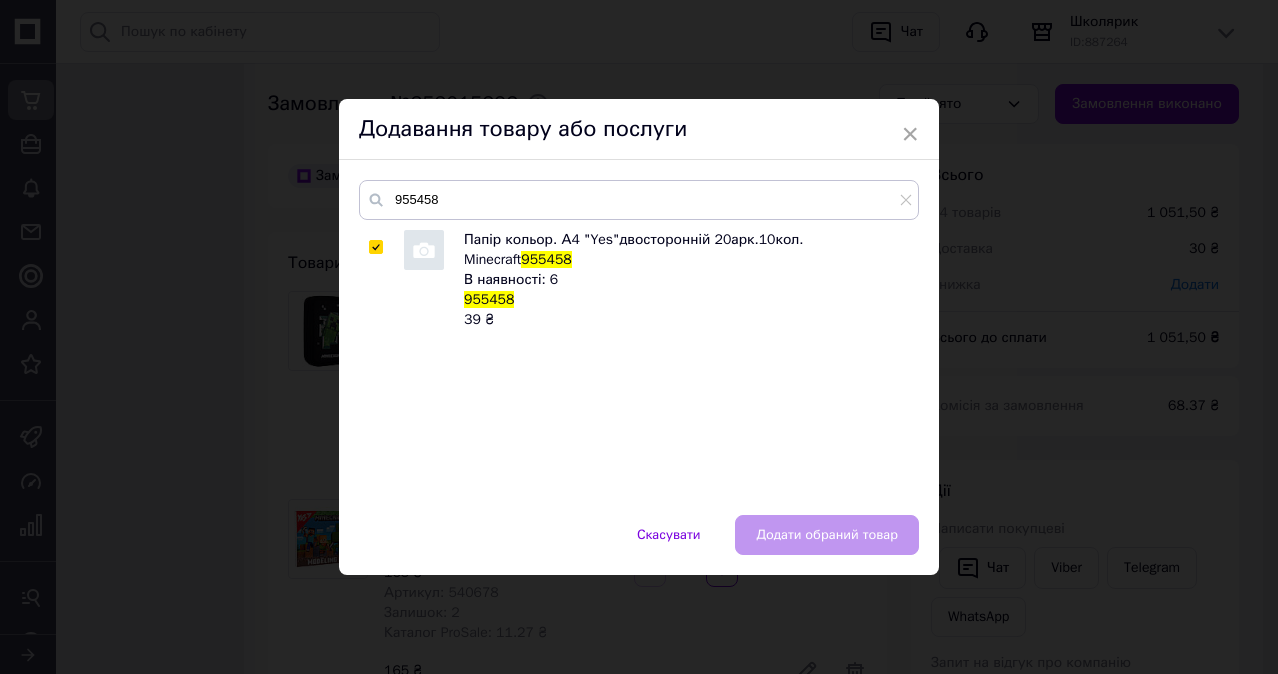 checkbox on "true" 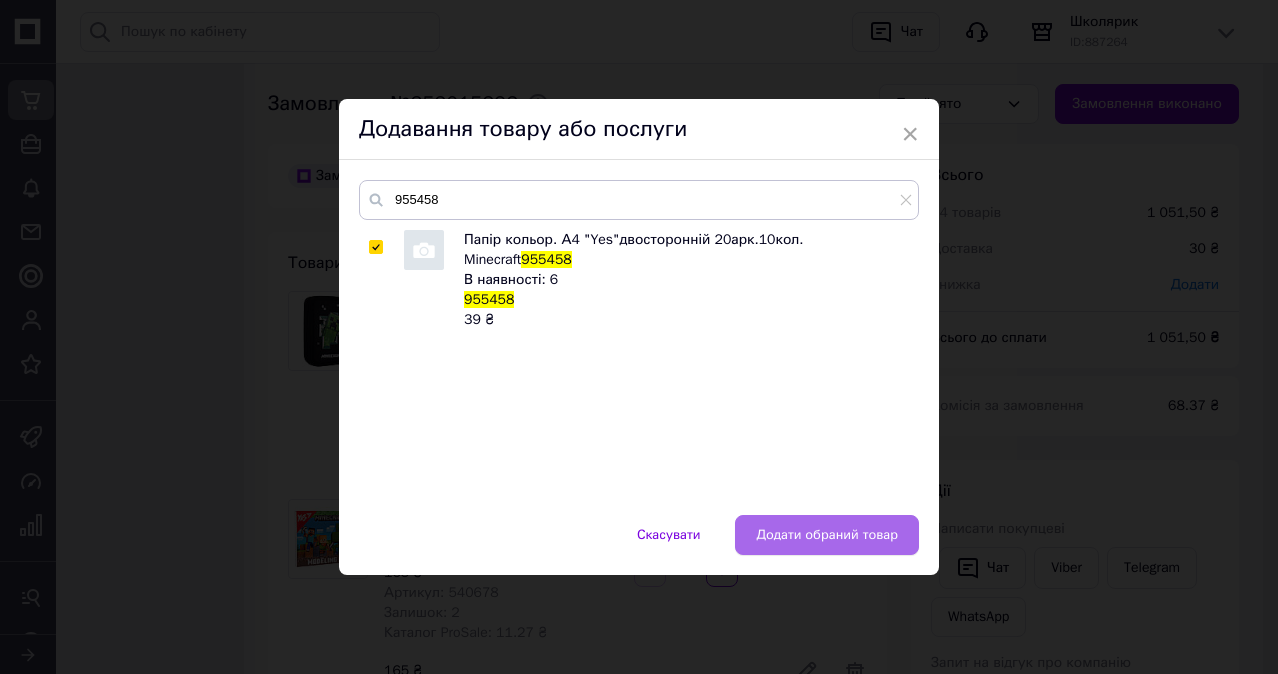 click on "Додати обраний товар" at bounding box center [827, 535] 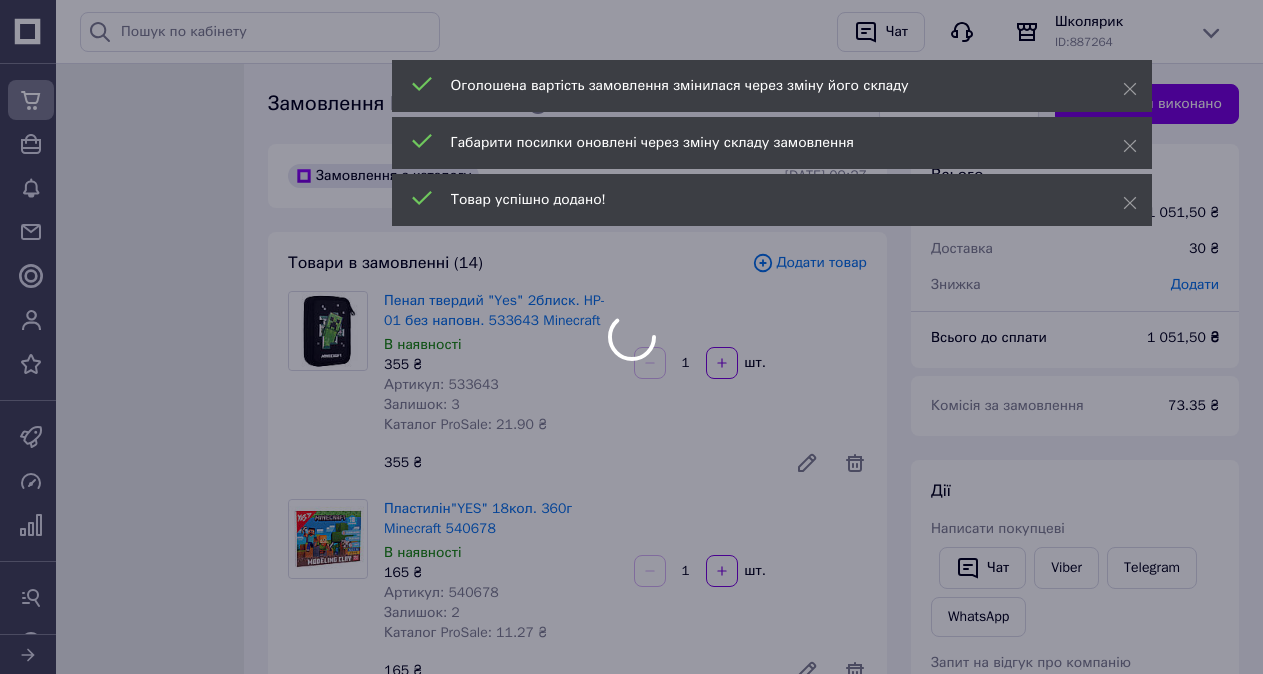 scroll, scrollTop: 28, scrollLeft: 0, axis: vertical 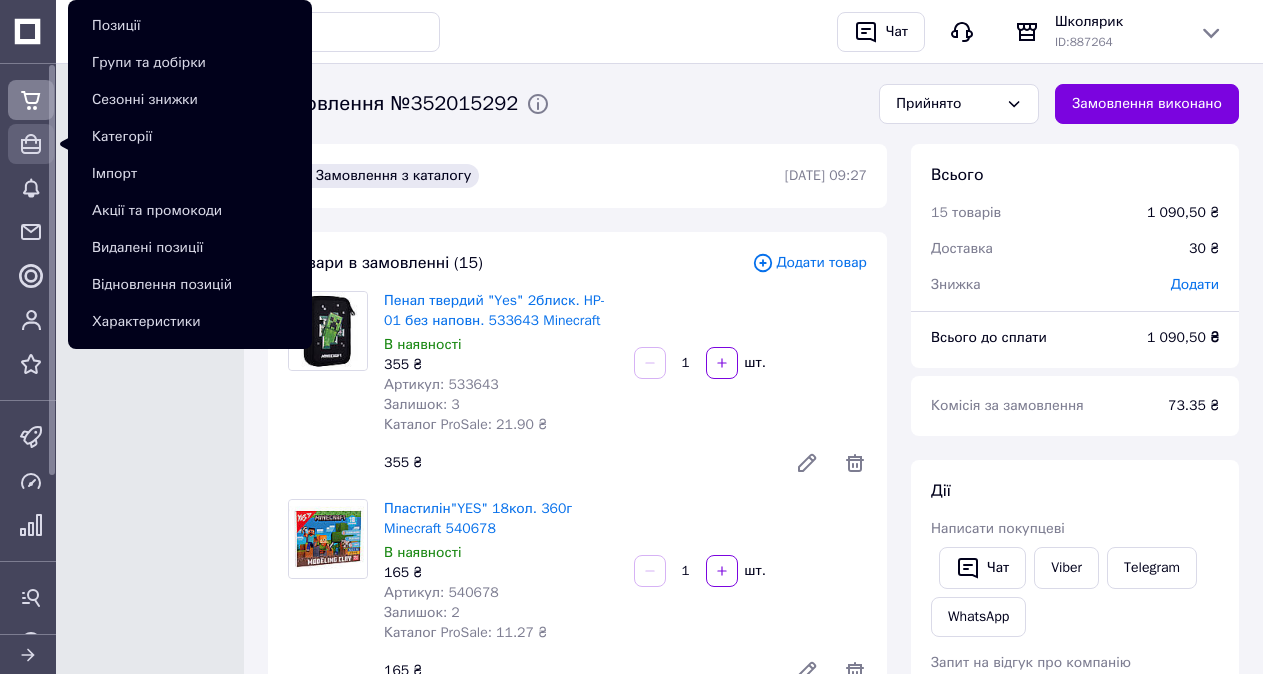 click 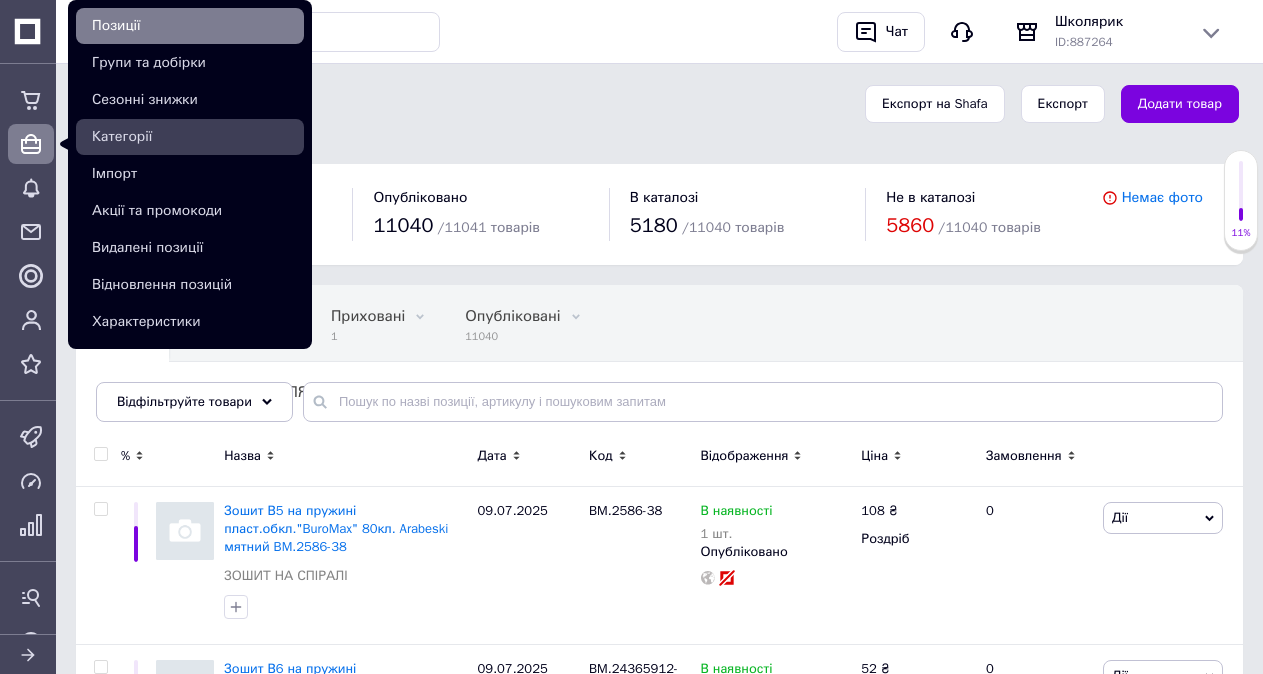 click on "Категорії" at bounding box center (194, 137) 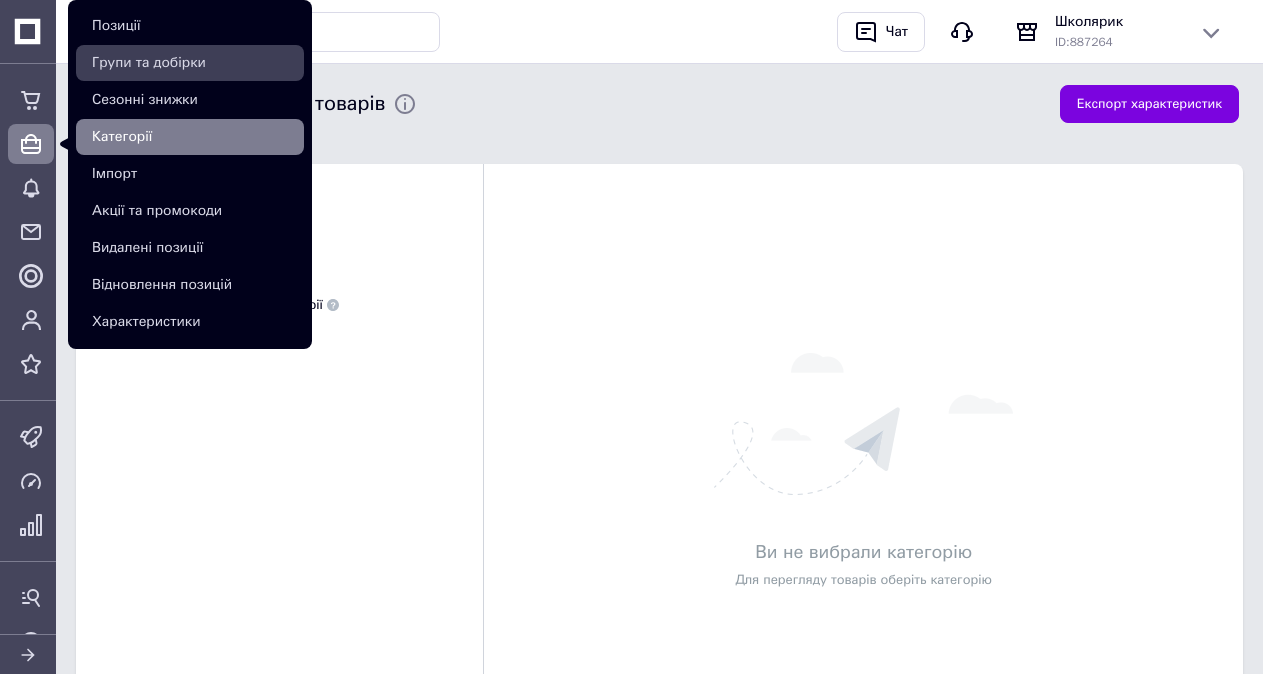 click on "Групи та добірки" at bounding box center [194, 63] 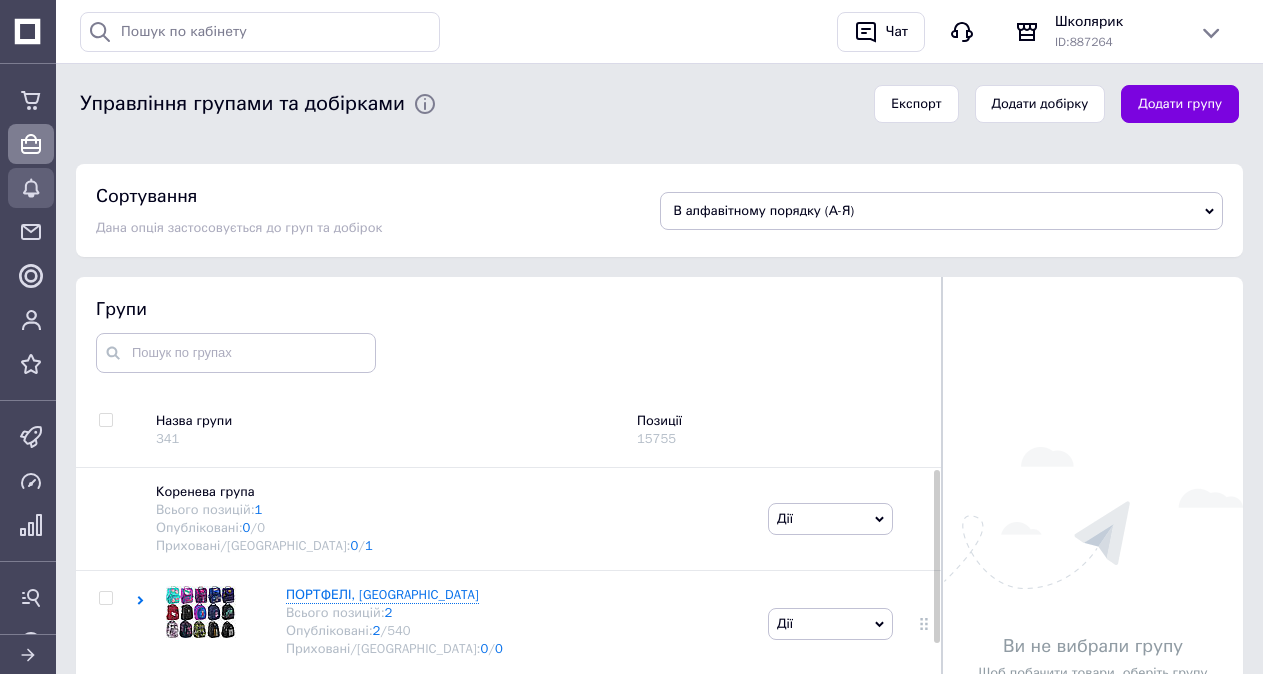 click 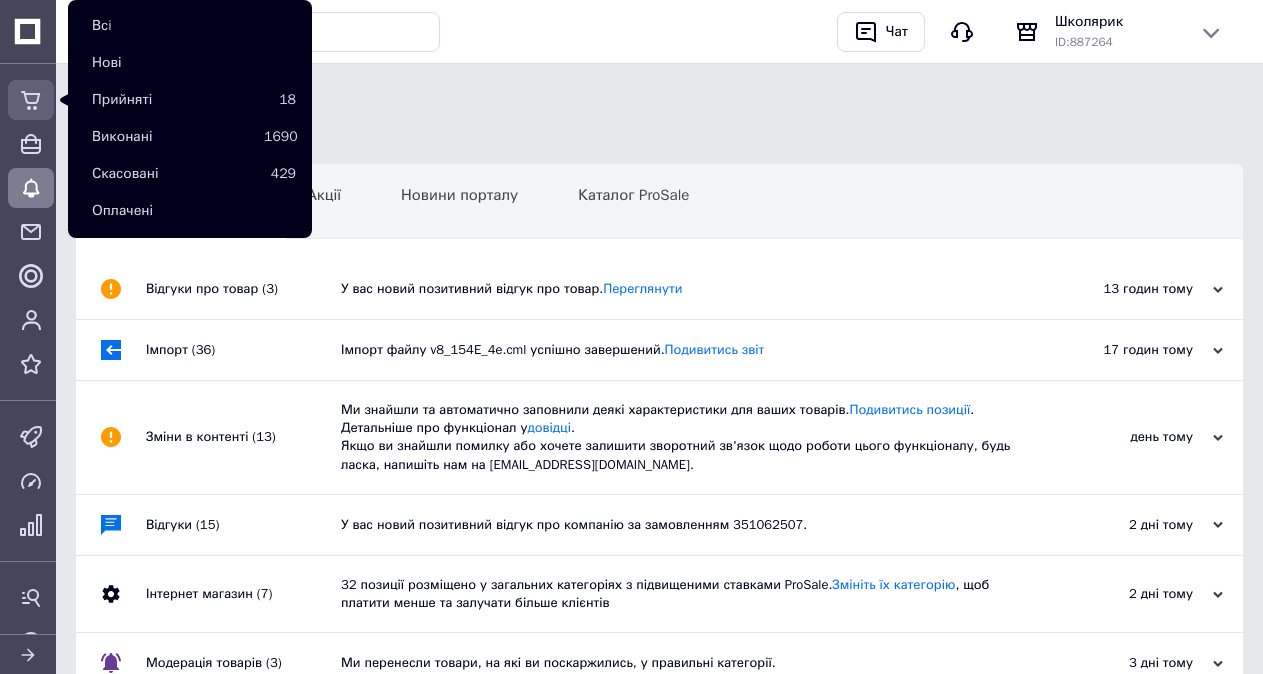 click 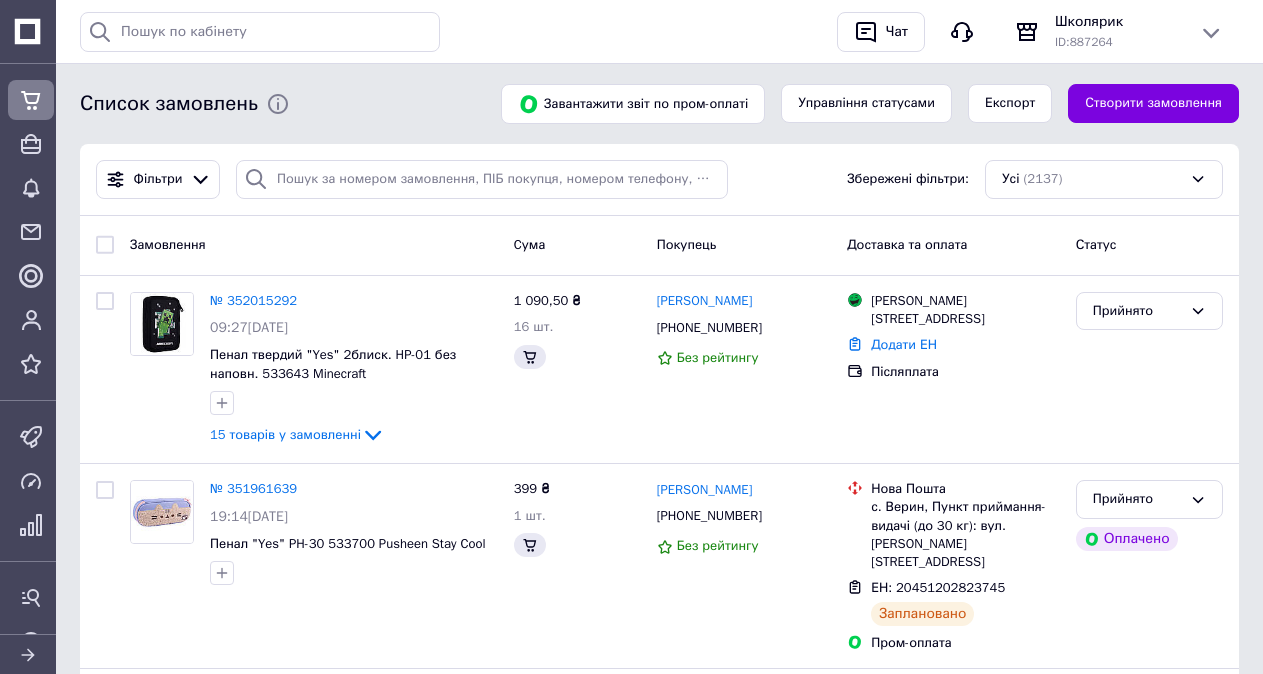 click at bounding box center (16, 45) 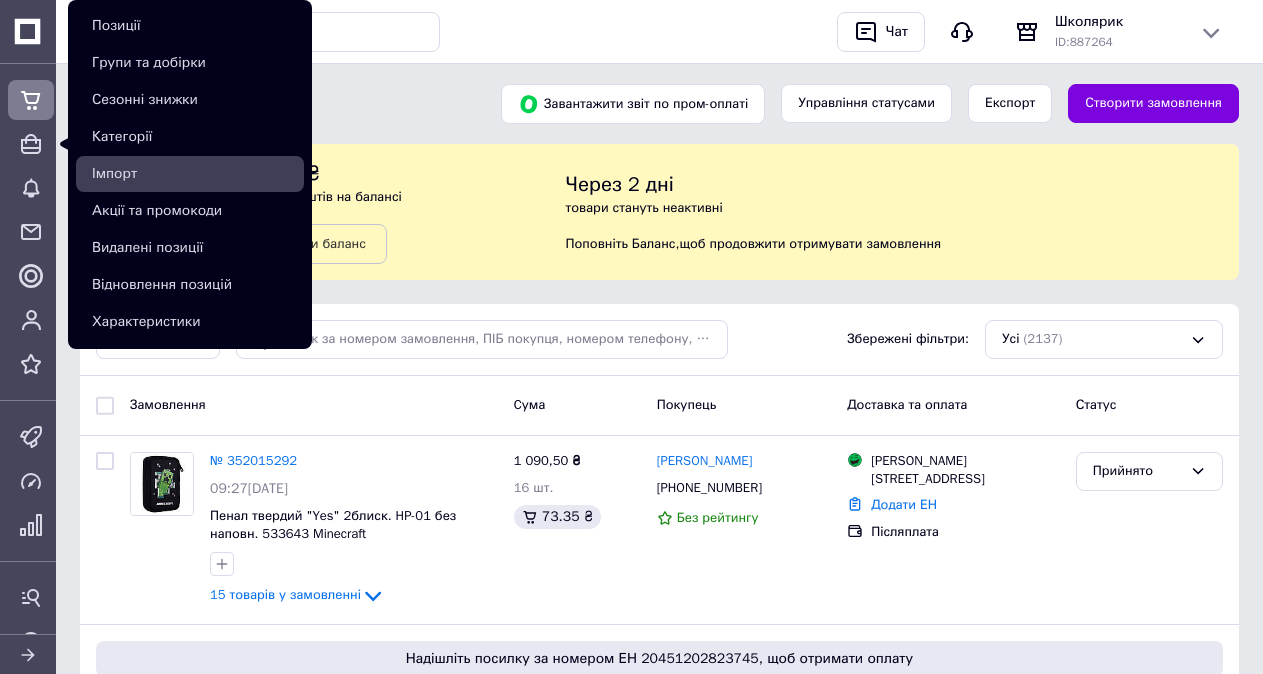 click on "Імпорт" at bounding box center [194, 174] 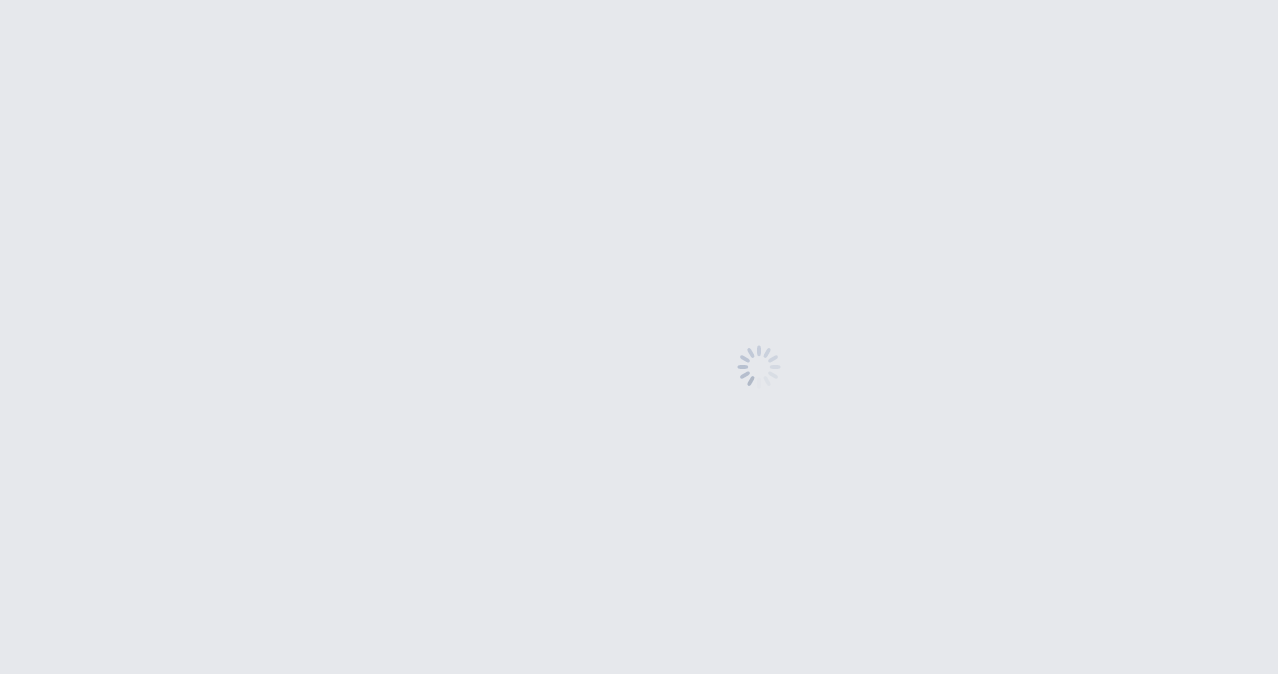 scroll, scrollTop: 0, scrollLeft: 0, axis: both 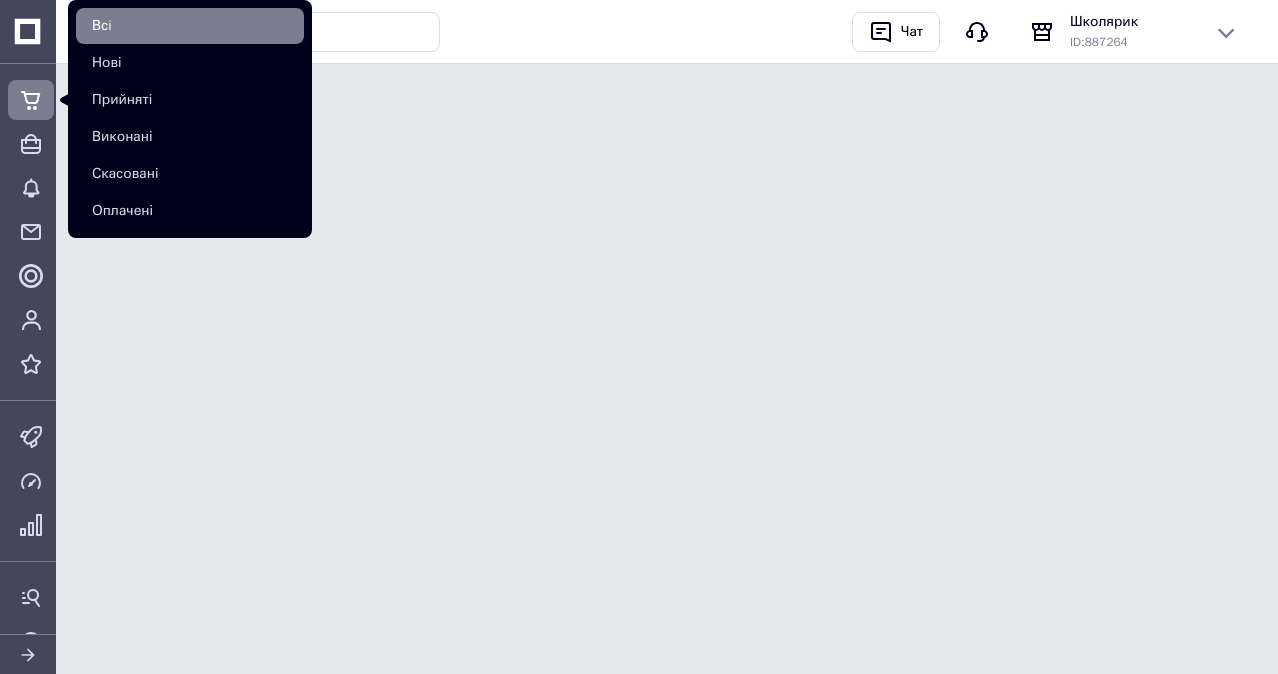 click on "Всi" at bounding box center [194, 26] 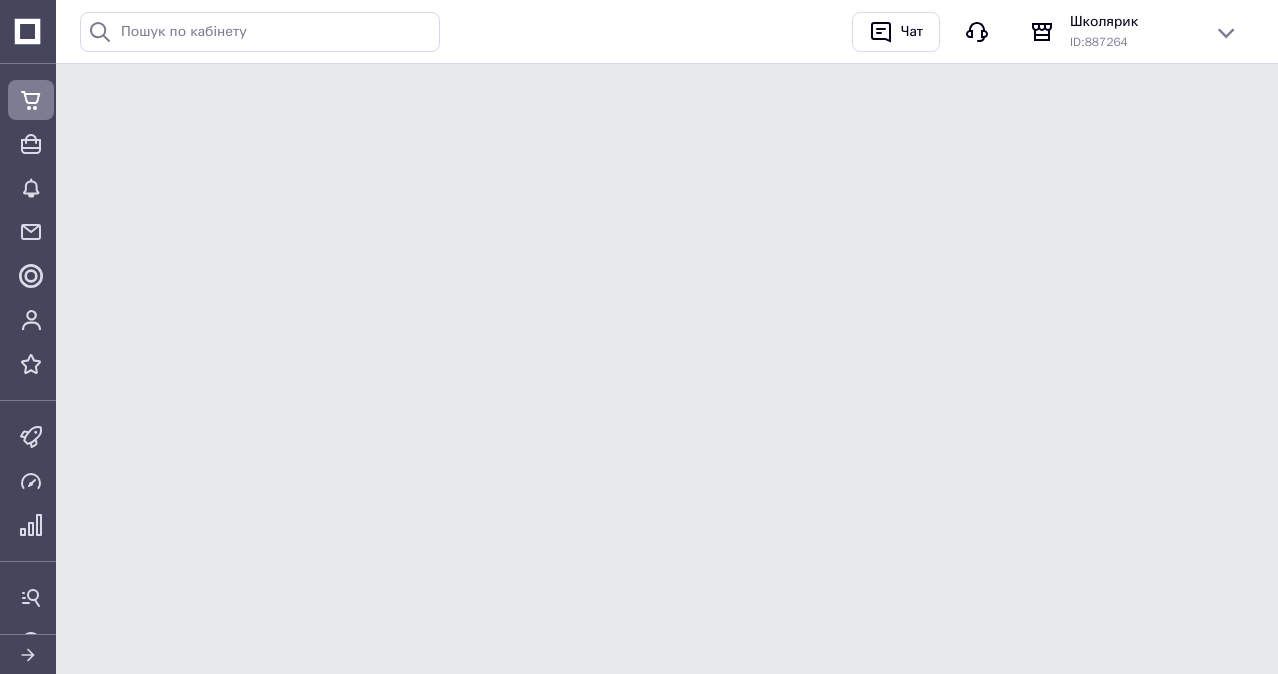 click at bounding box center [16, 45] 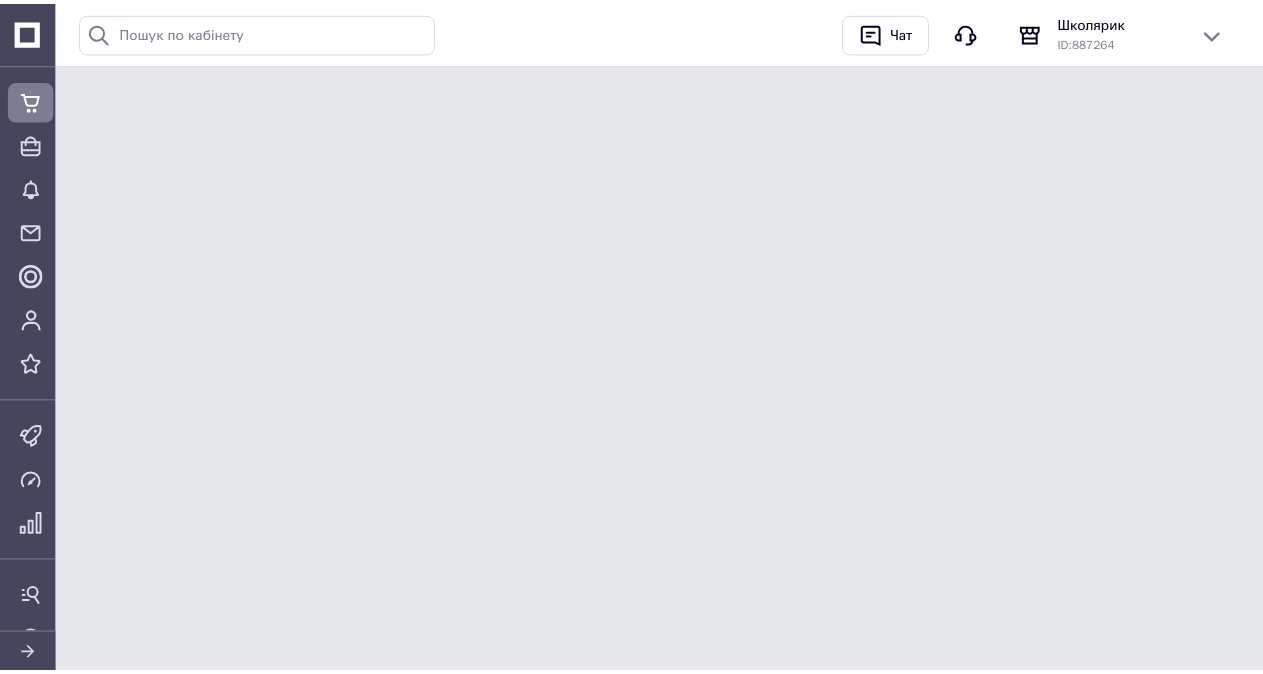 scroll, scrollTop: 0, scrollLeft: 0, axis: both 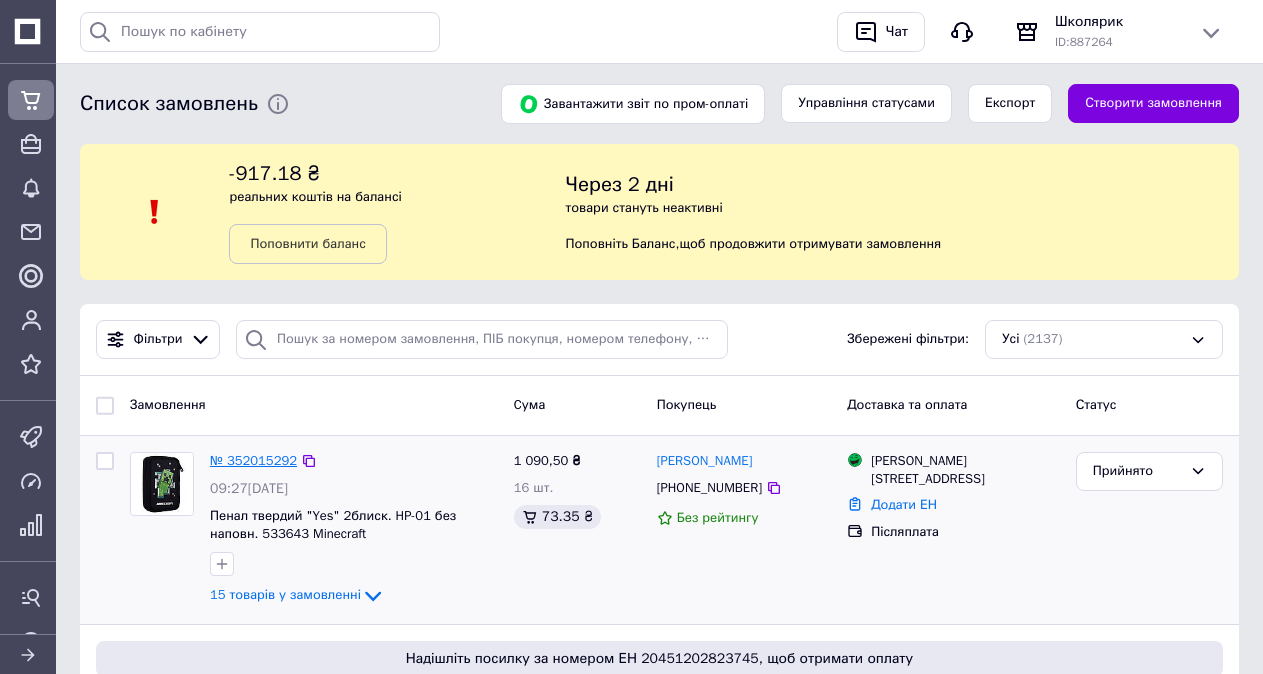 click on "№ 352015292" at bounding box center (253, 460) 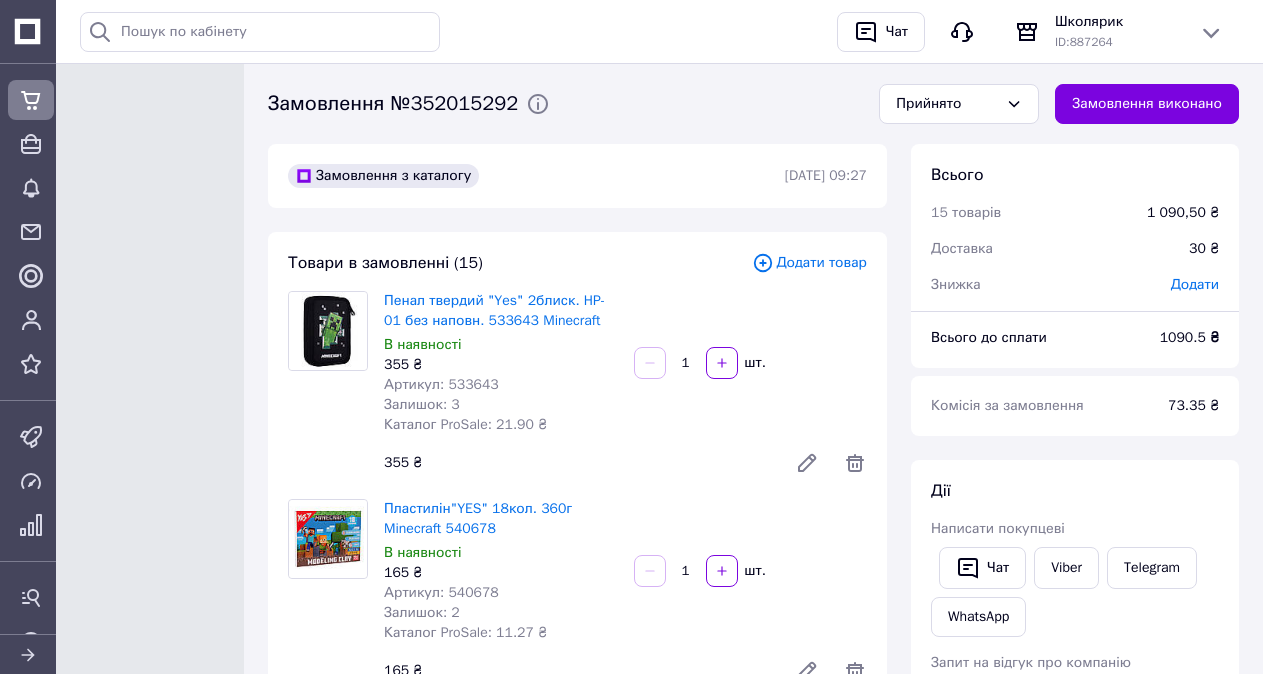 scroll, scrollTop: 28, scrollLeft: 0, axis: vertical 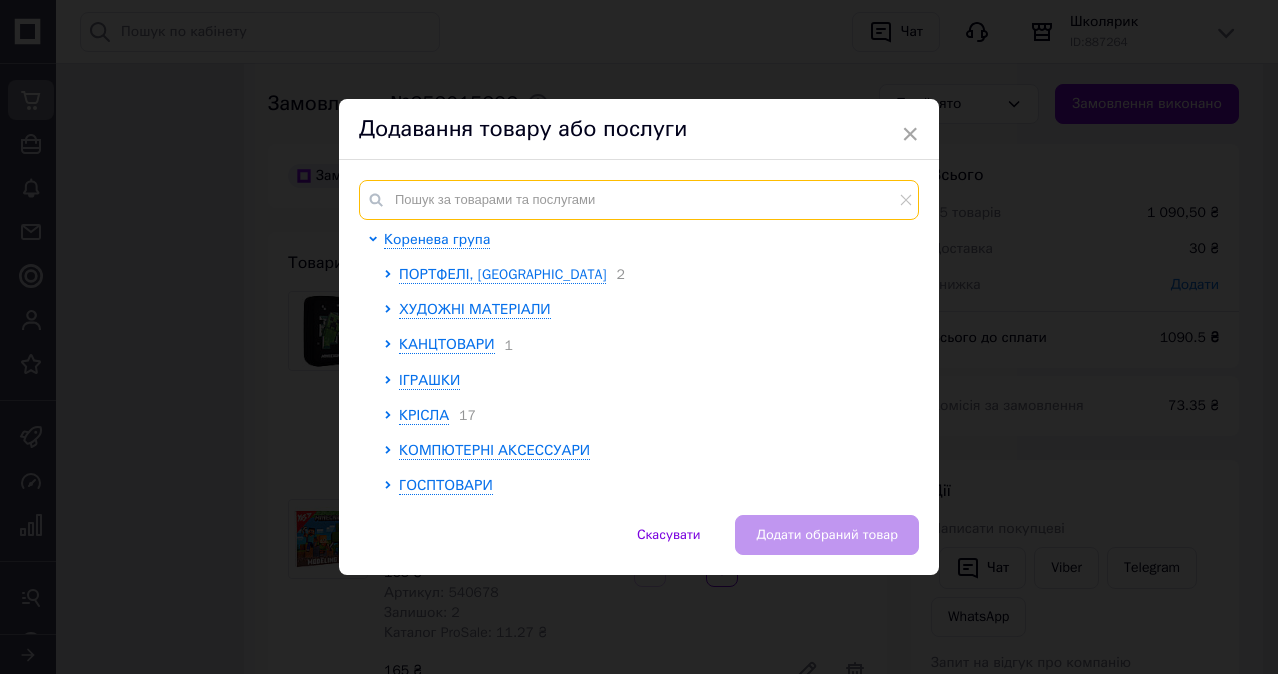 click at bounding box center (639, 200) 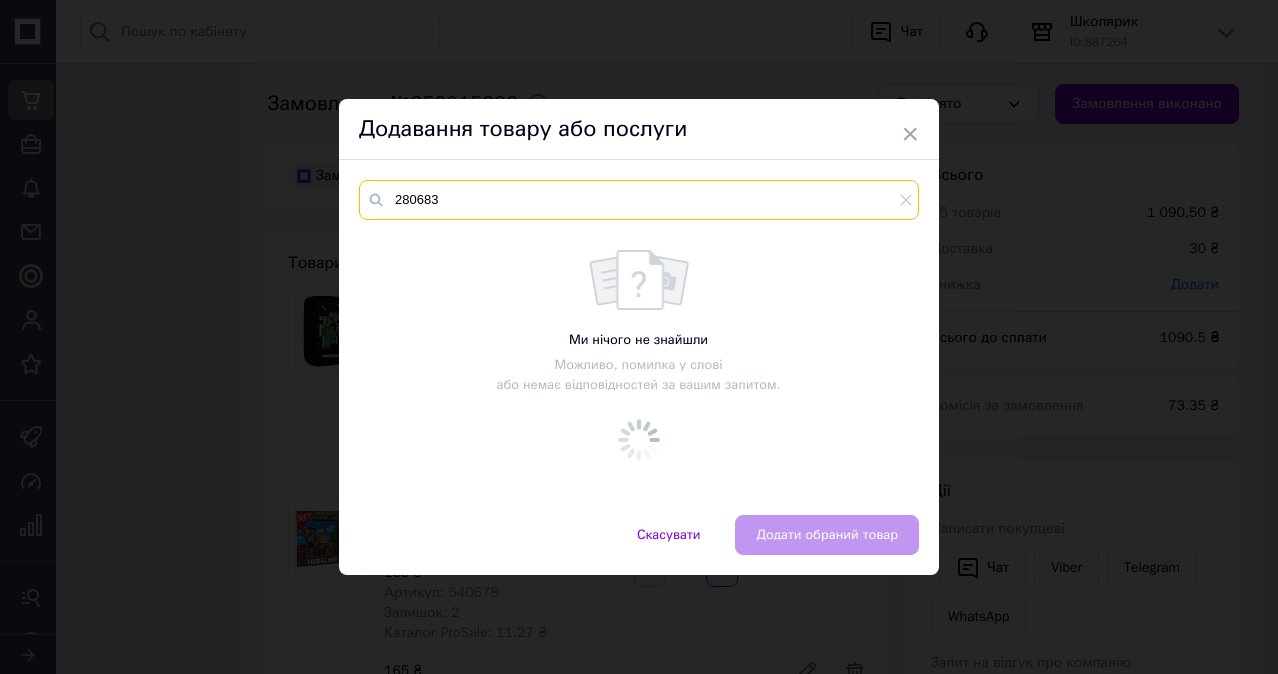 type on "280683" 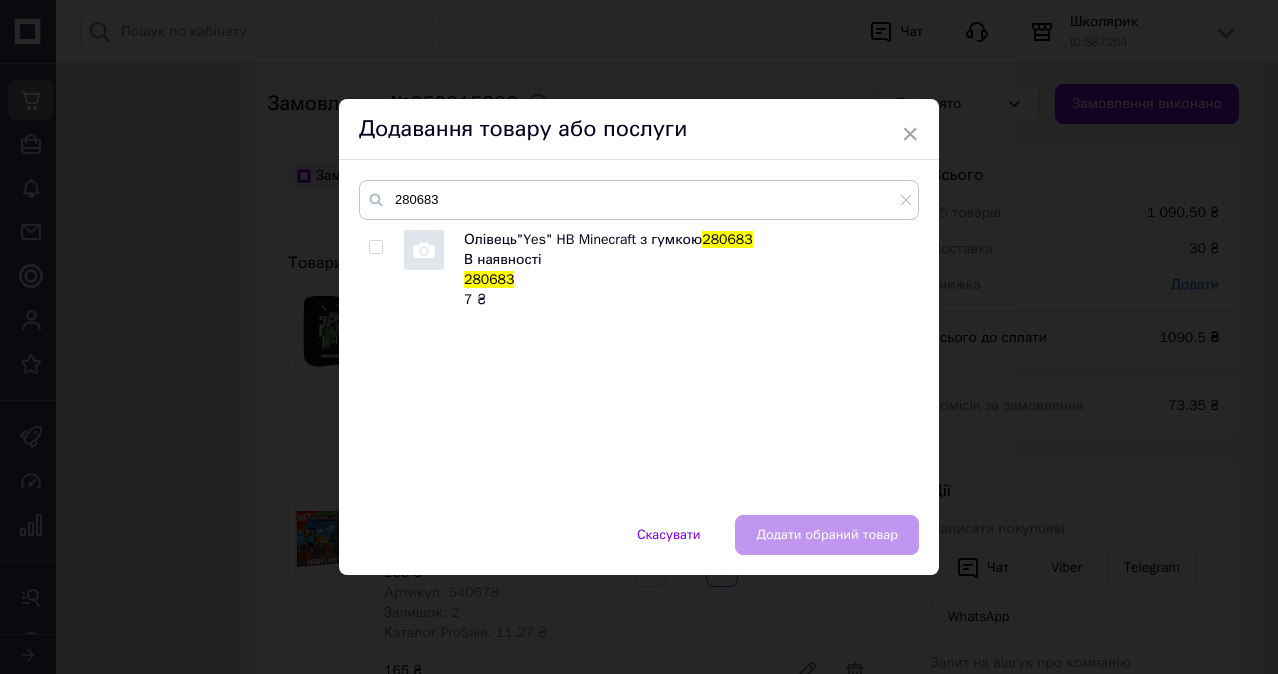 click at bounding box center (375, 247) 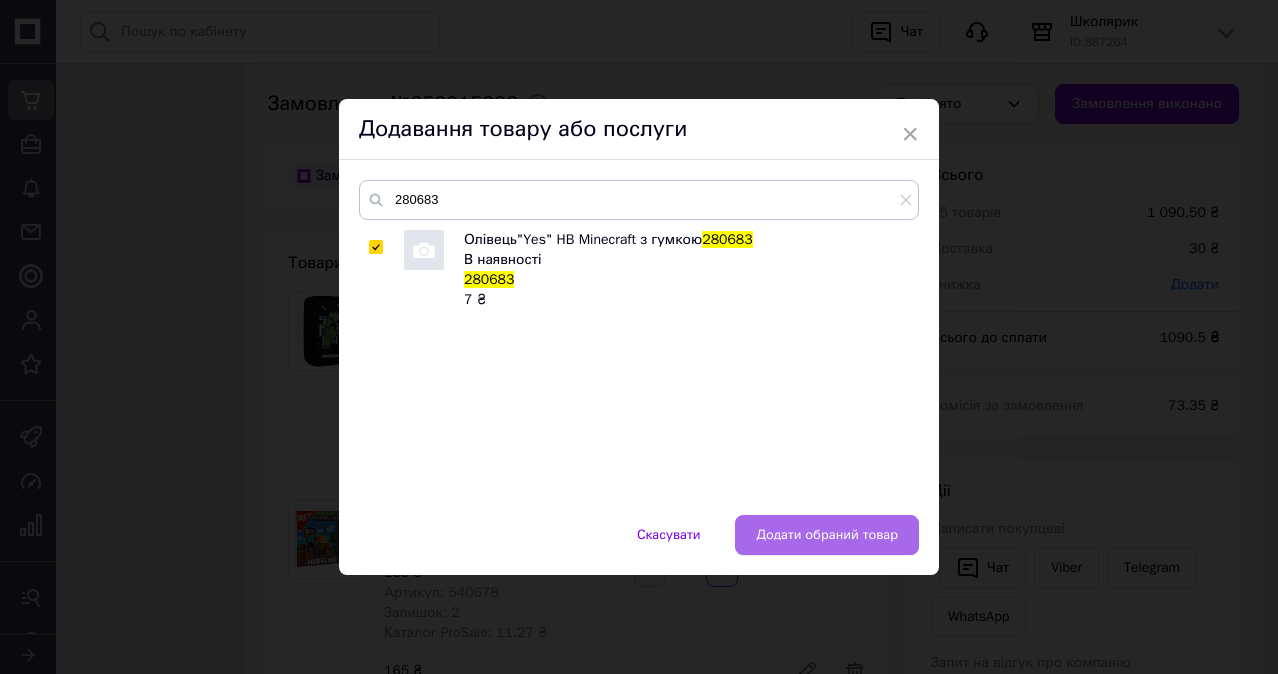 click on "Додати обраний товар" at bounding box center [827, 535] 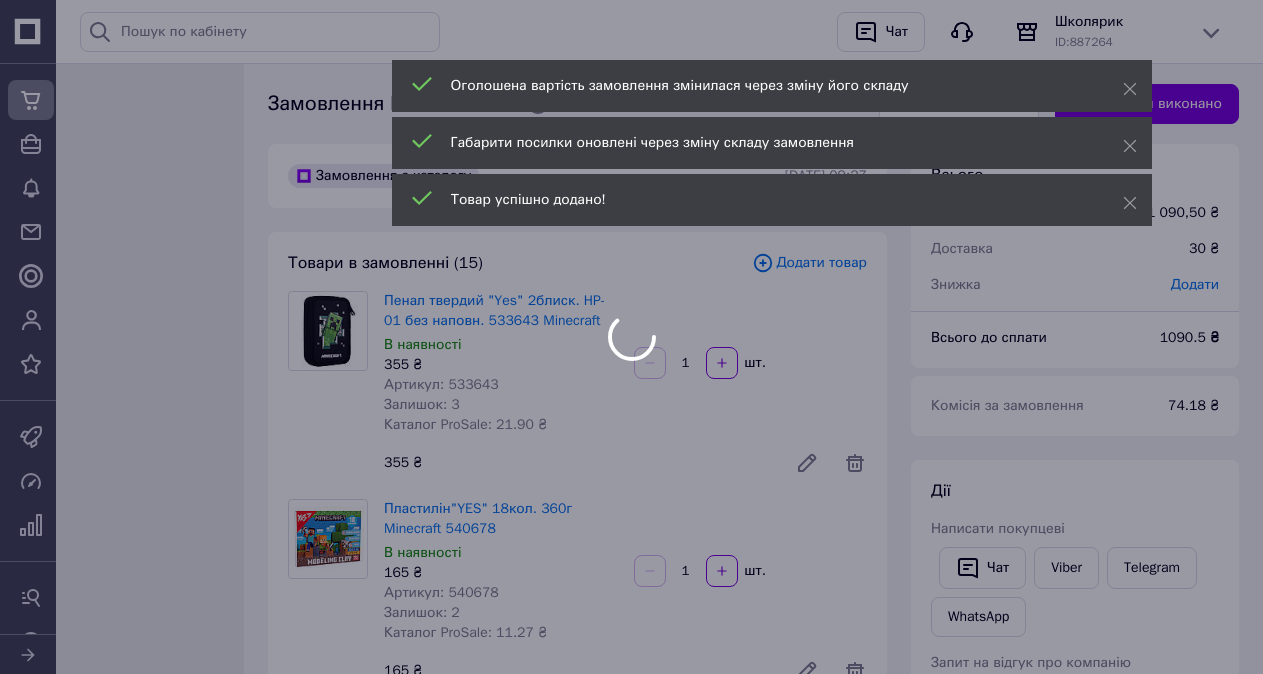 scroll, scrollTop: 124, scrollLeft: 0, axis: vertical 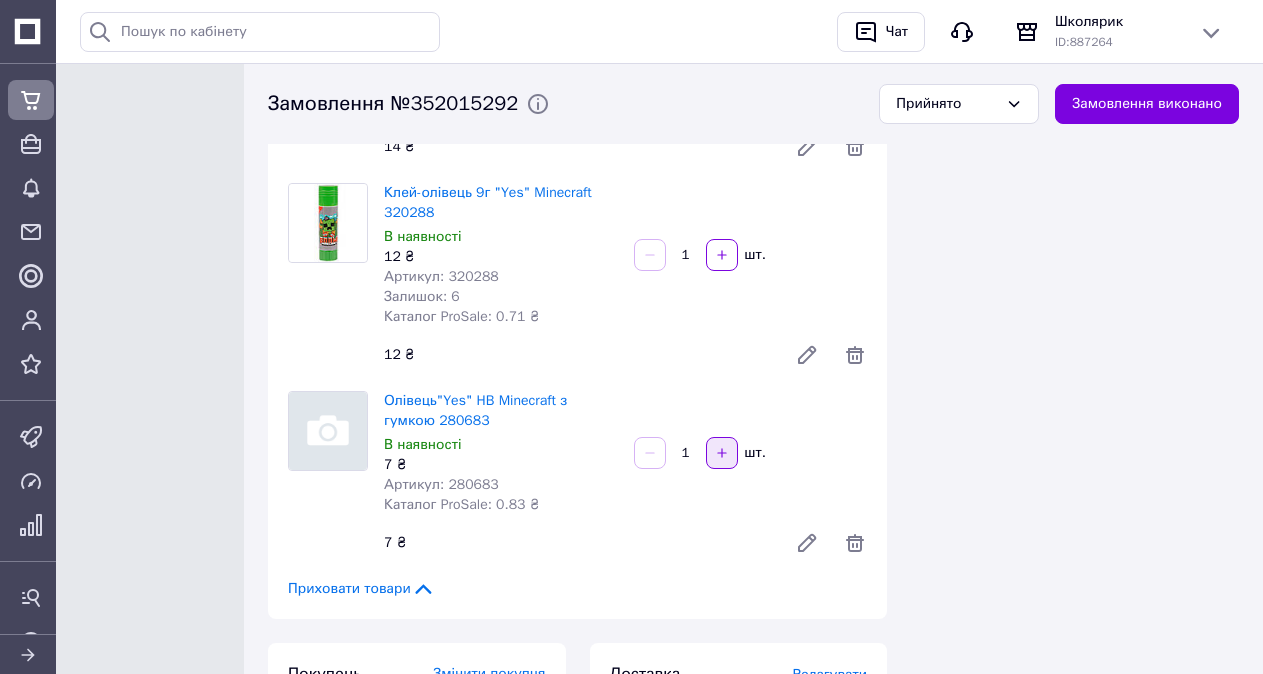 click at bounding box center [722, 453] 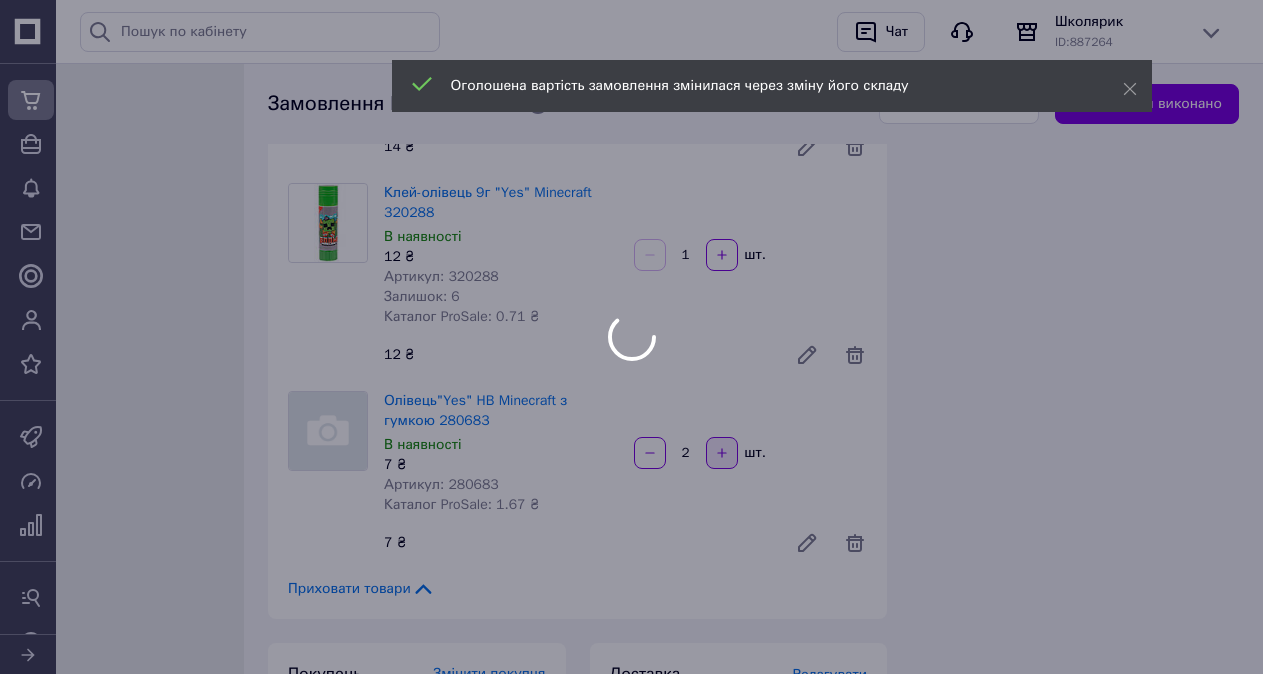 scroll, scrollTop: 220, scrollLeft: 0, axis: vertical 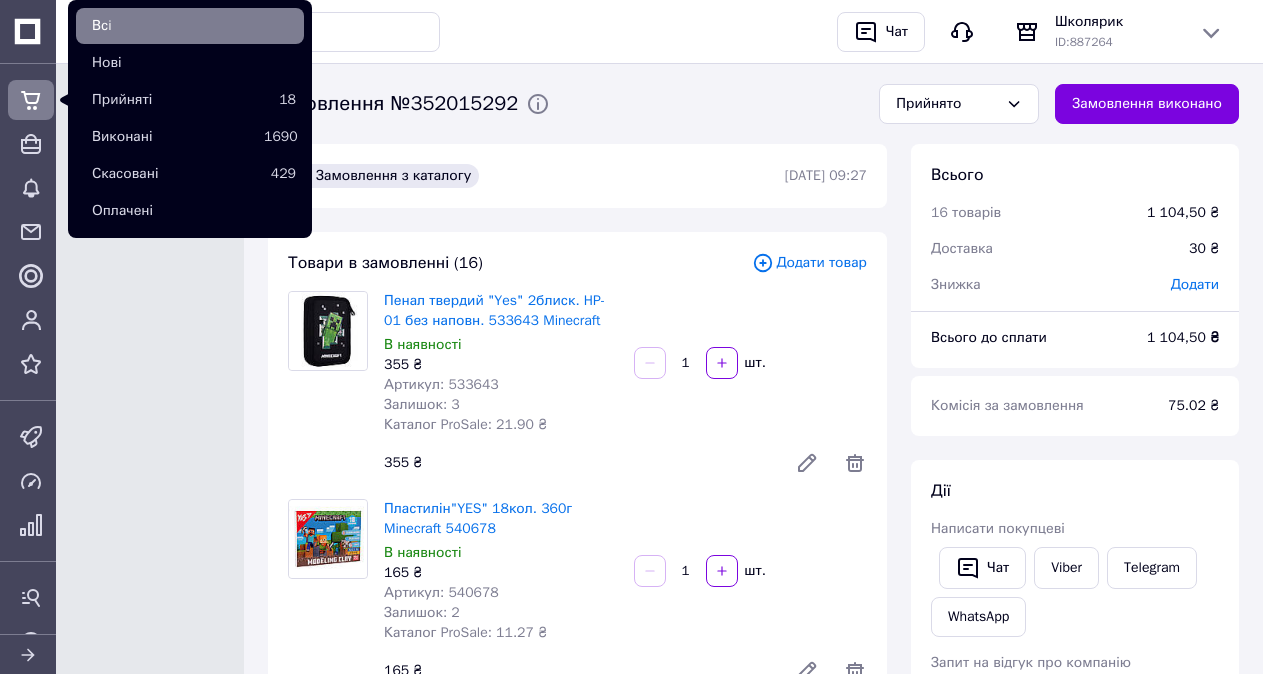 click on "Всi" at bounding box center [194, 26] 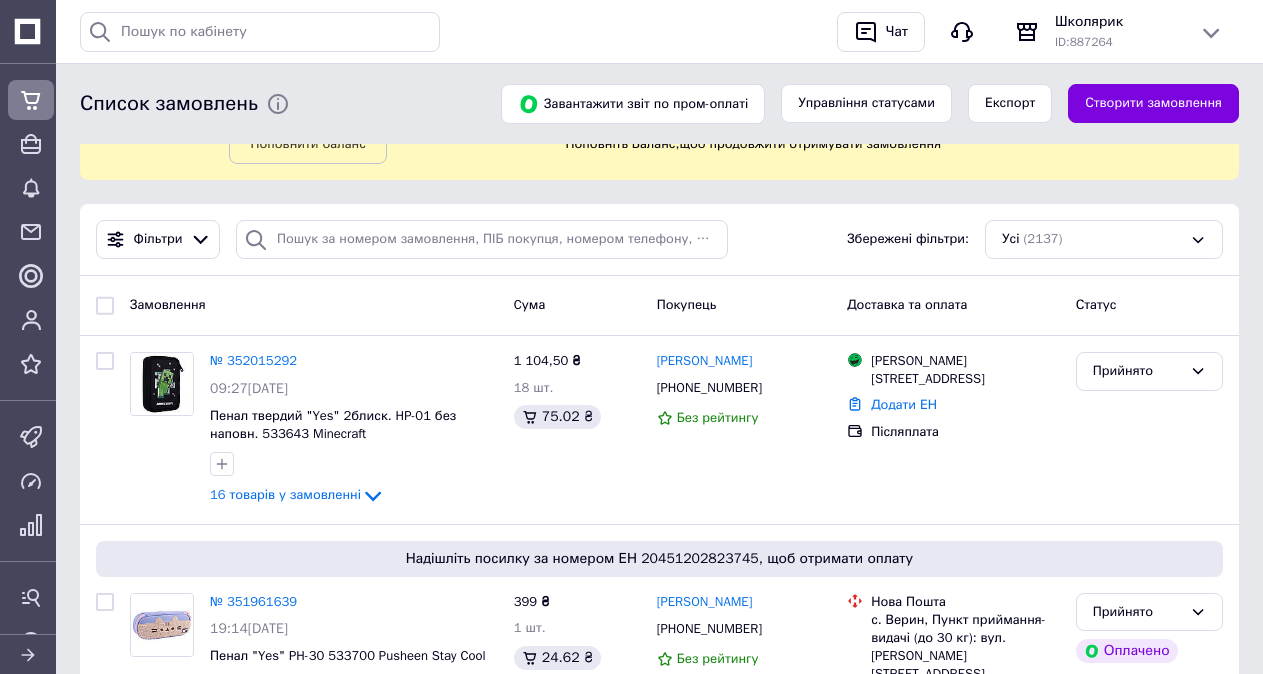 scroll, scrollTop: 200, scrollLeft: 0, axis: vertical 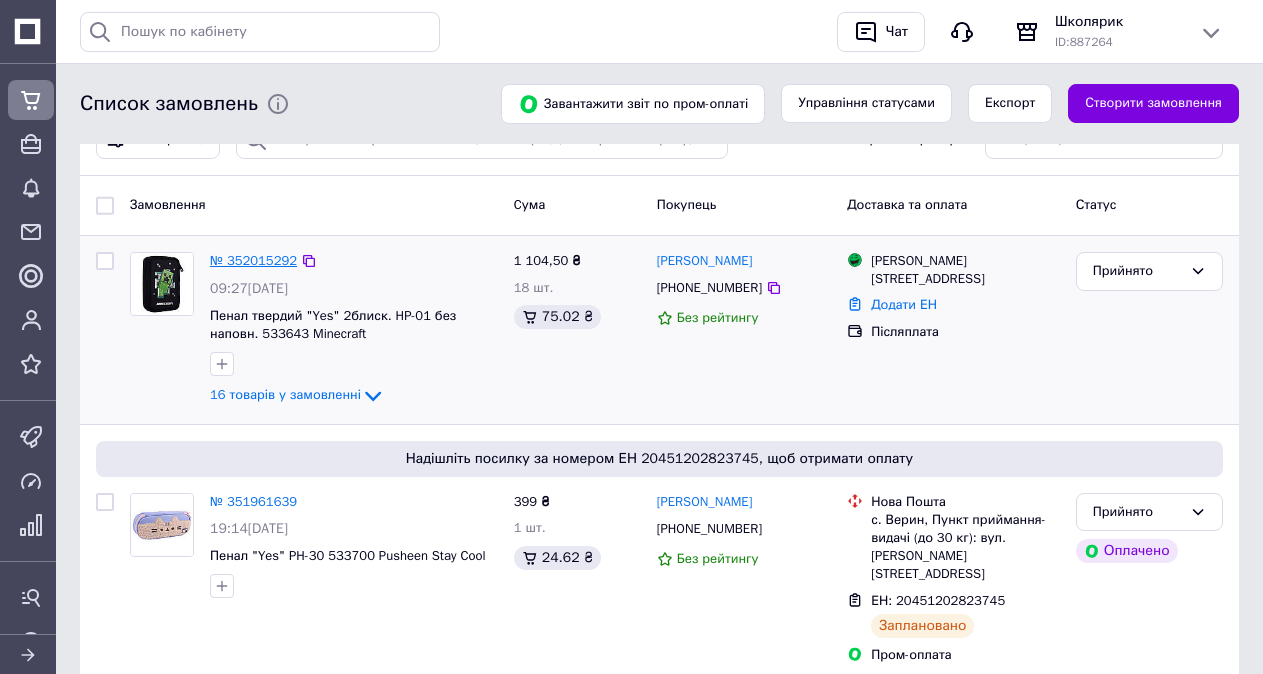 click on "№ 352015292" at bounding box center (253, 260) 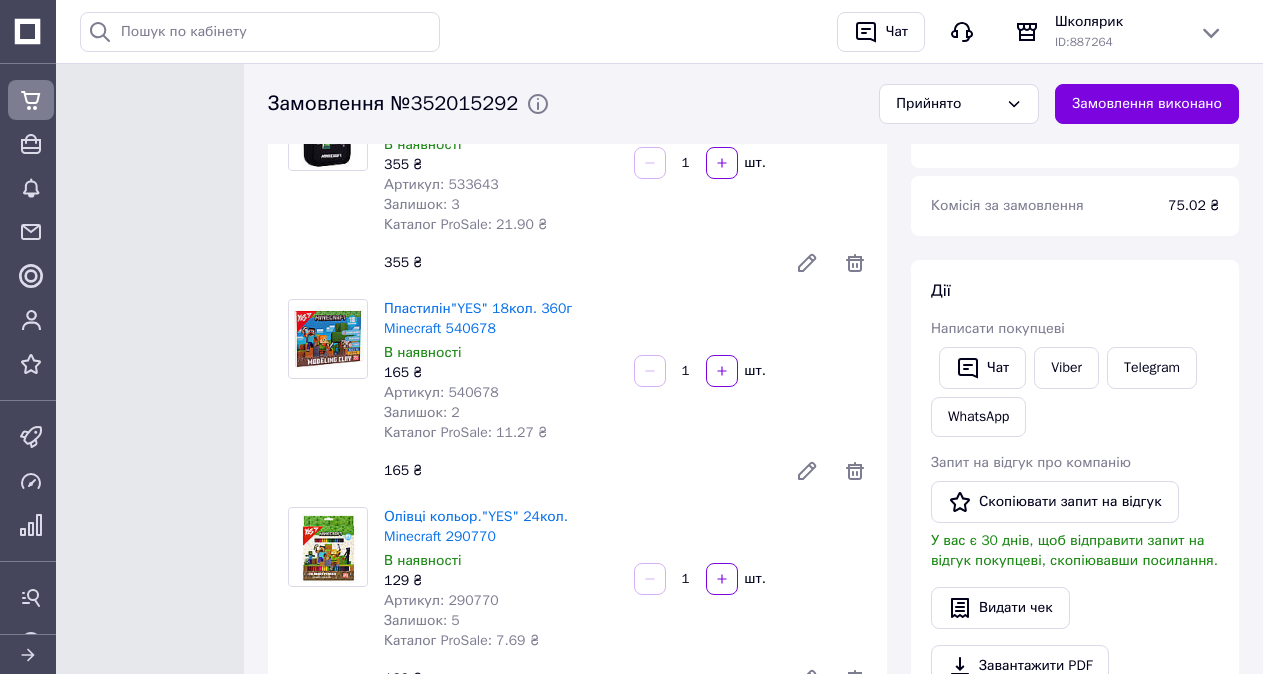 scroll, scrollTop: 220, scrollLeft: 0, axis: vertical 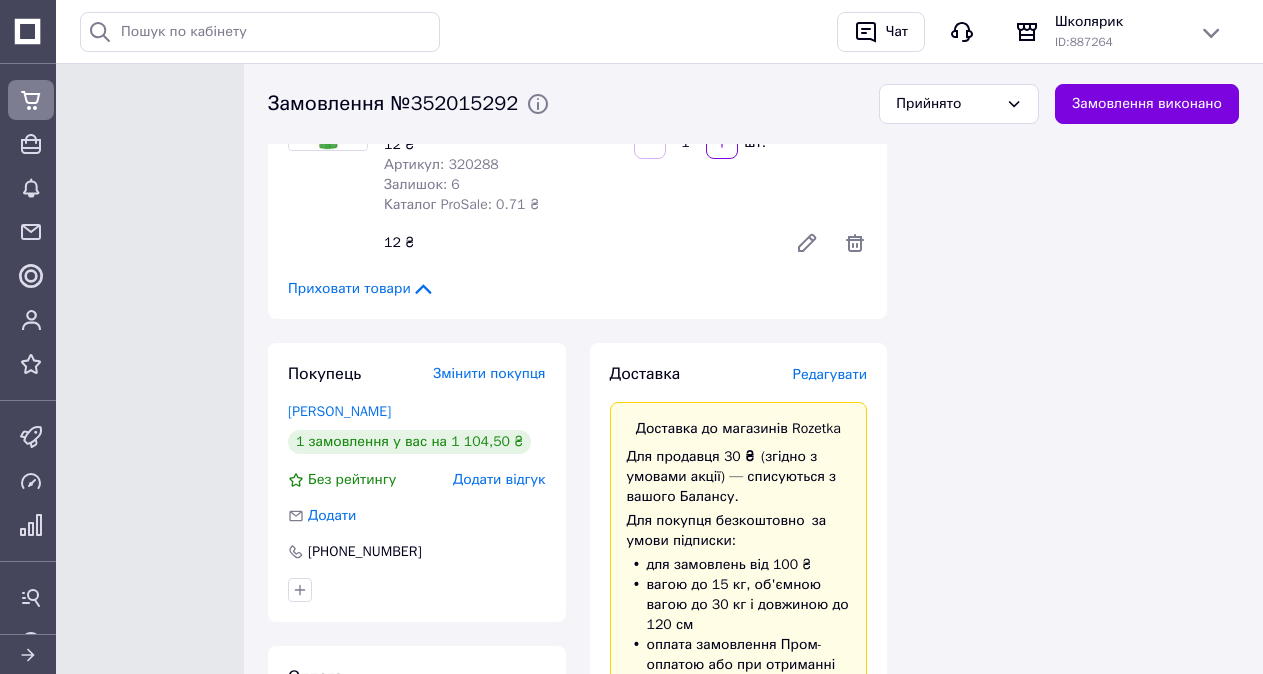 click on "Редагувати" at bounding box center [830, 374] 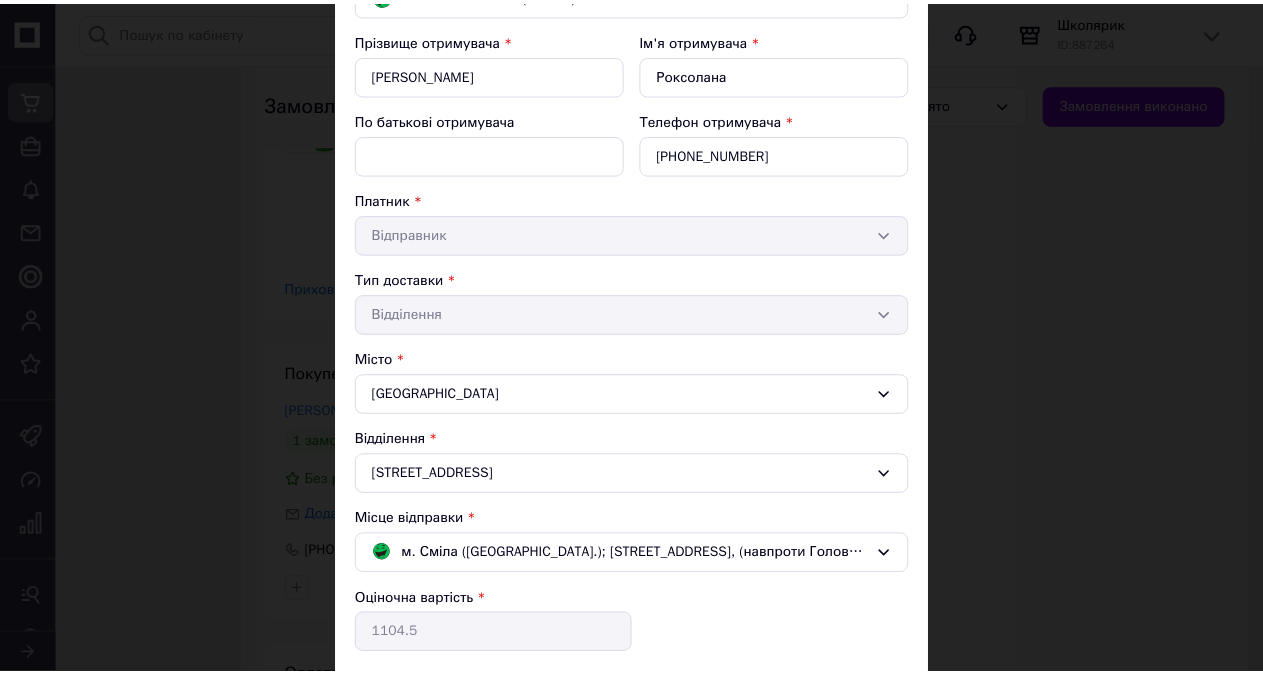 scroll, scrollTop: 400, scrollLeft: 0, axis: vertical 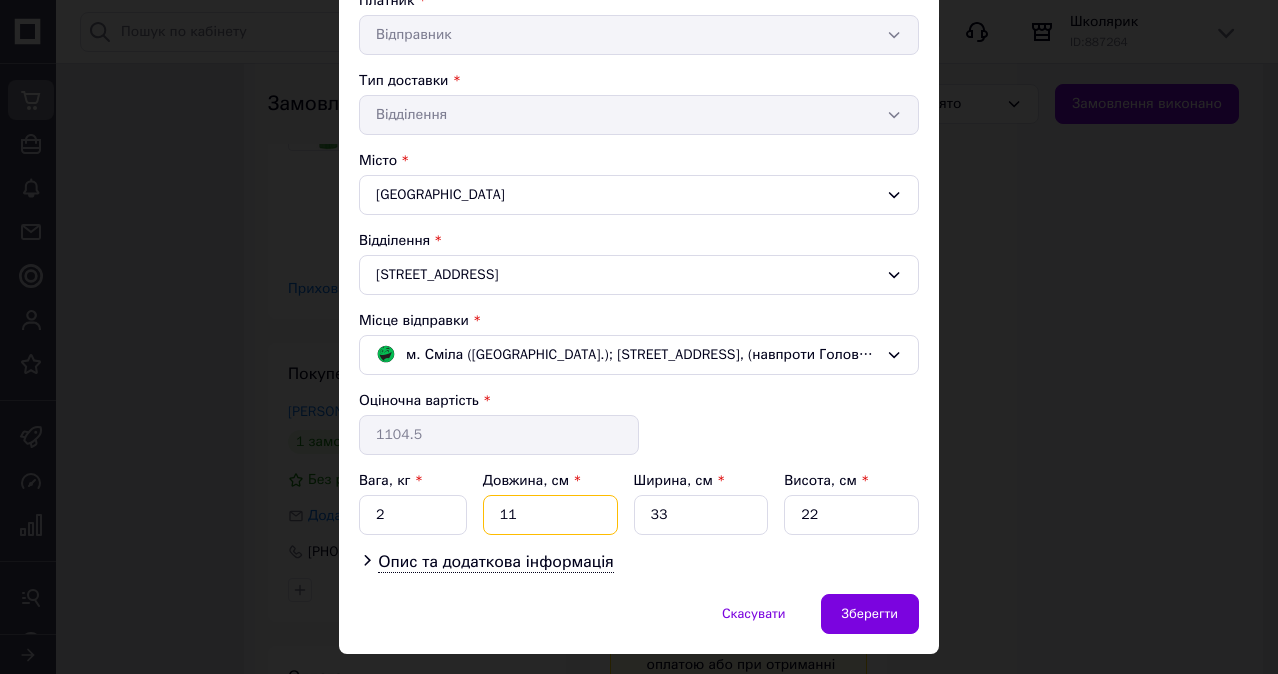 click on "11" at bounding box center [550, 515] 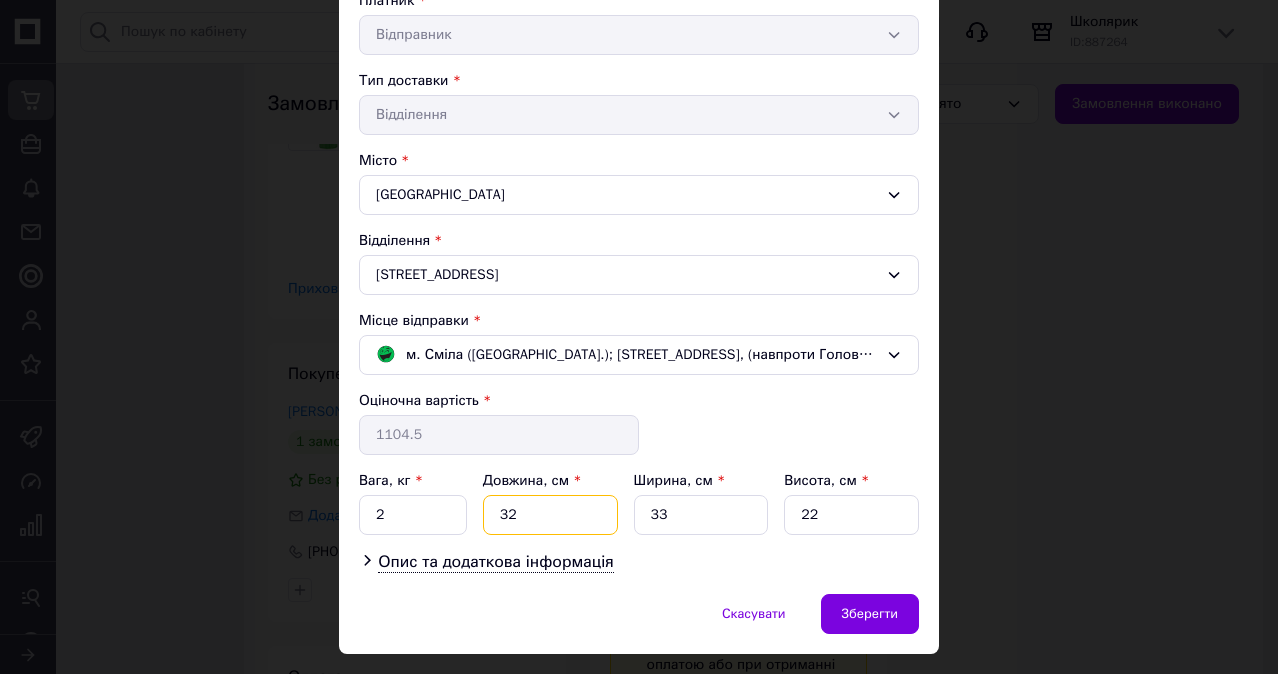 type on "32" 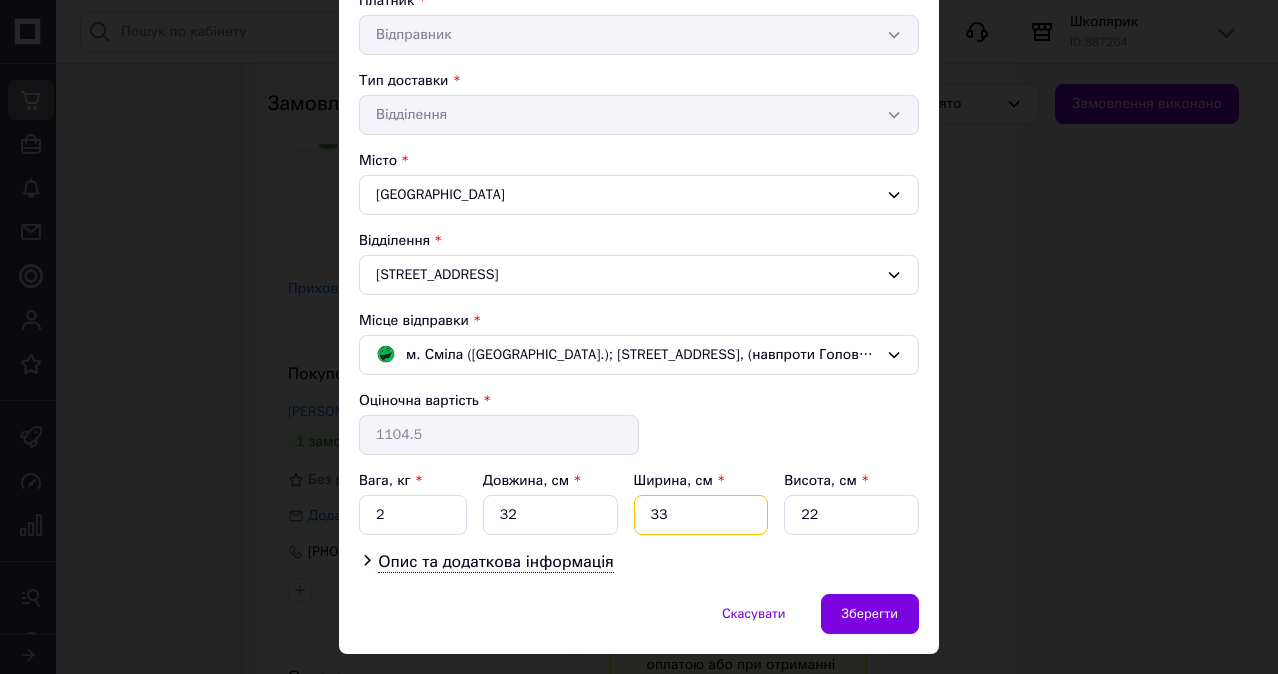 click on "33" at bounding box center [701, 515] 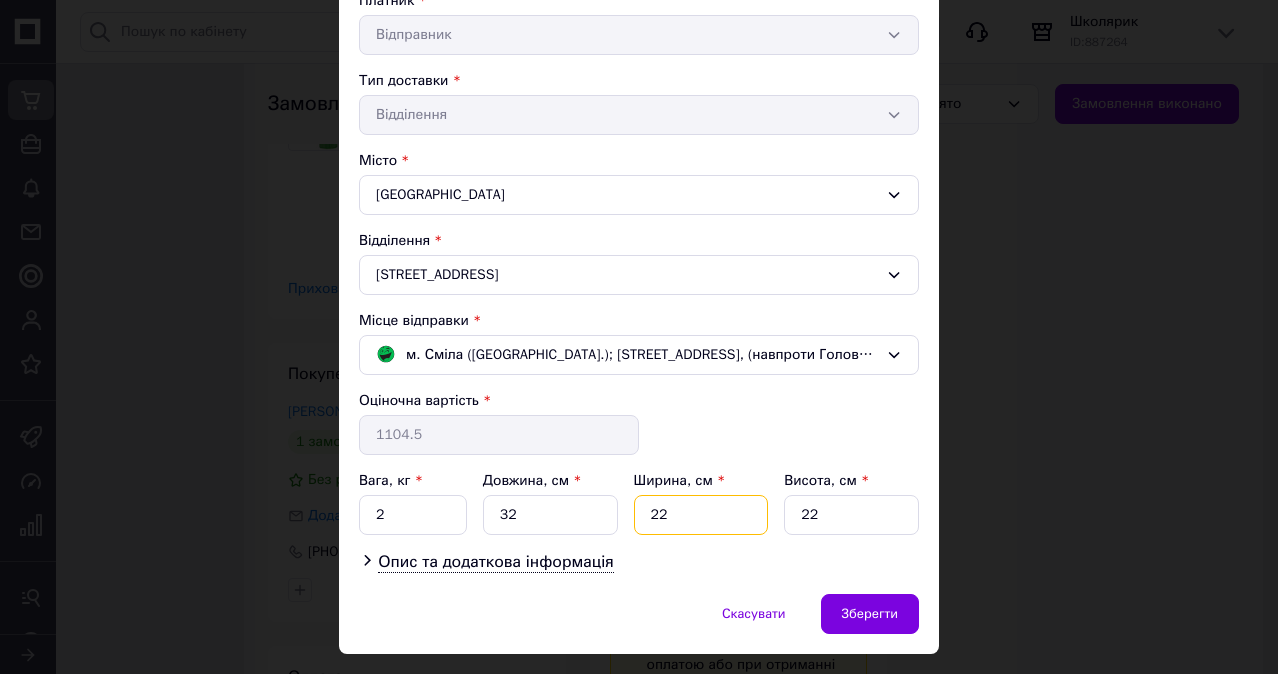 type on "22" 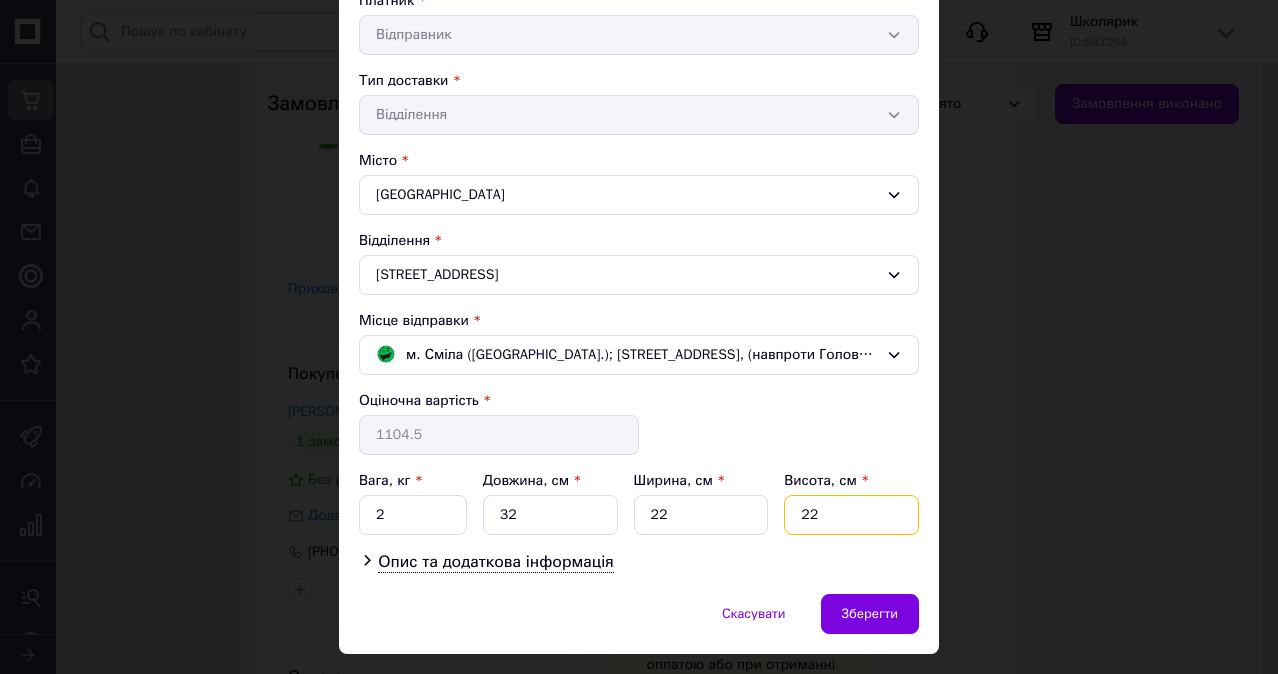 click on "22" at bounding box center [851, 515] 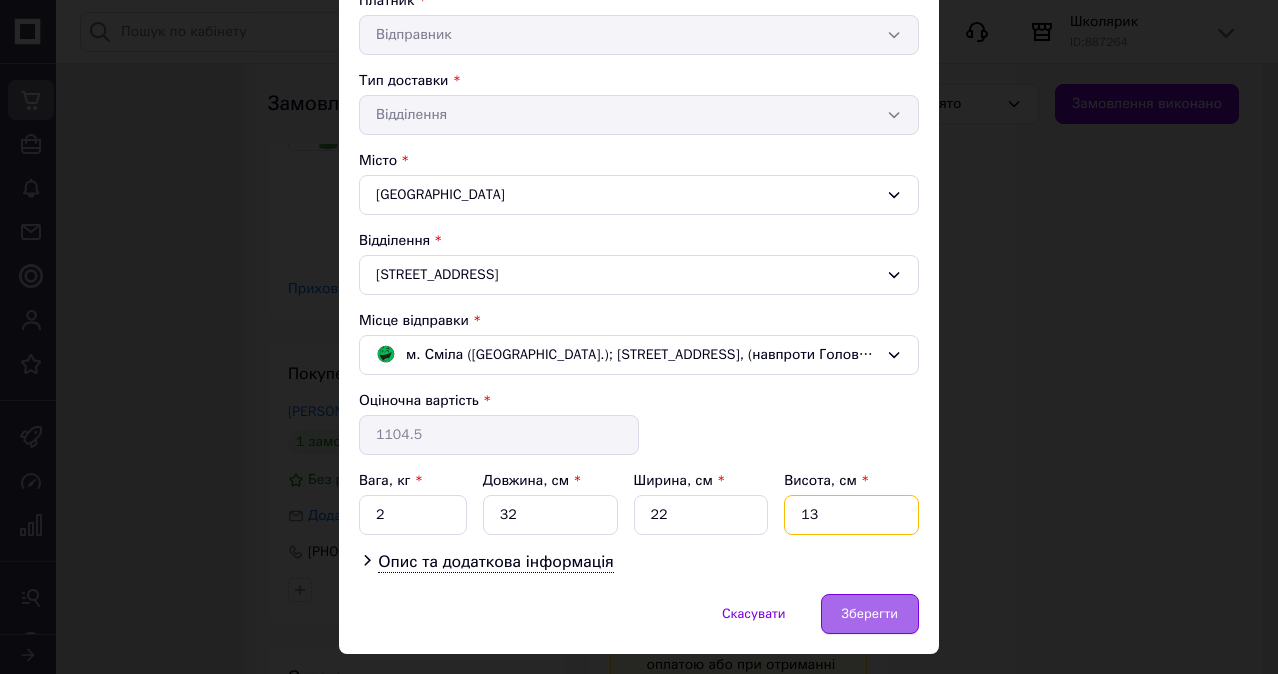 type on "13" 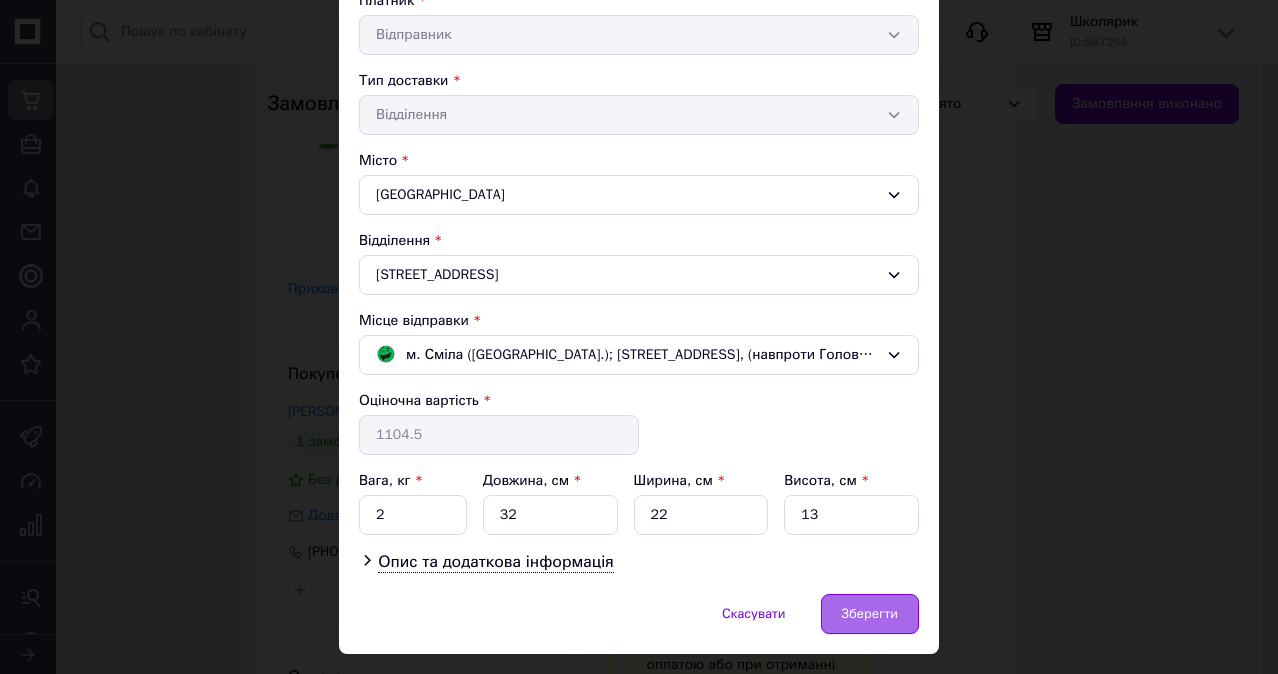 click on "Зберегти" at bounding box center (870, 614) 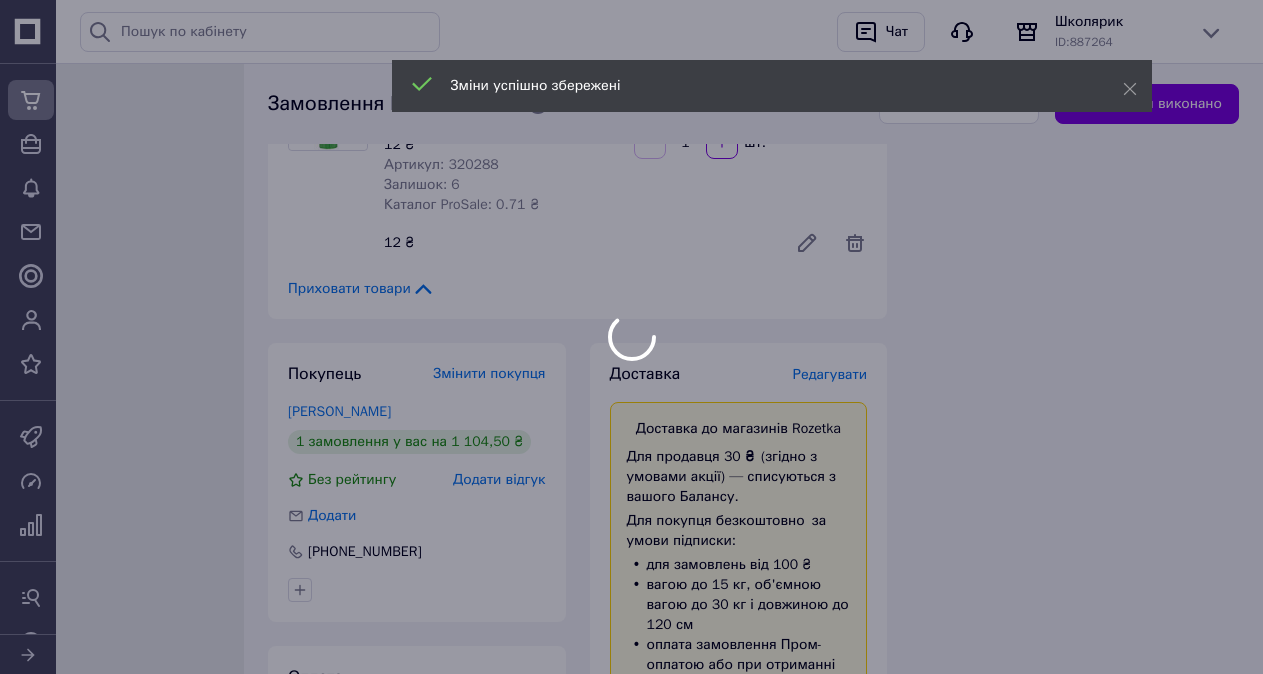 scroll, scrollTop: 308, scrollLeft: 0, axis: vertical 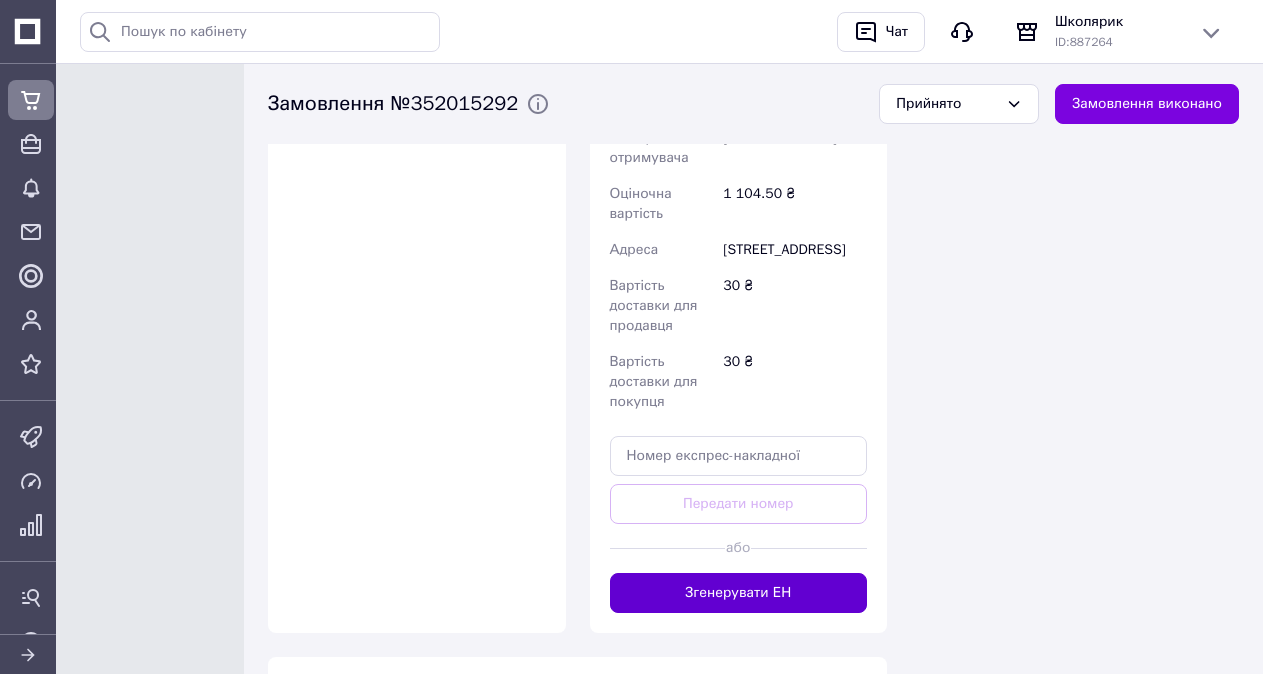 click on "Згенерувати ЕН" at bounding box center [739, 593] 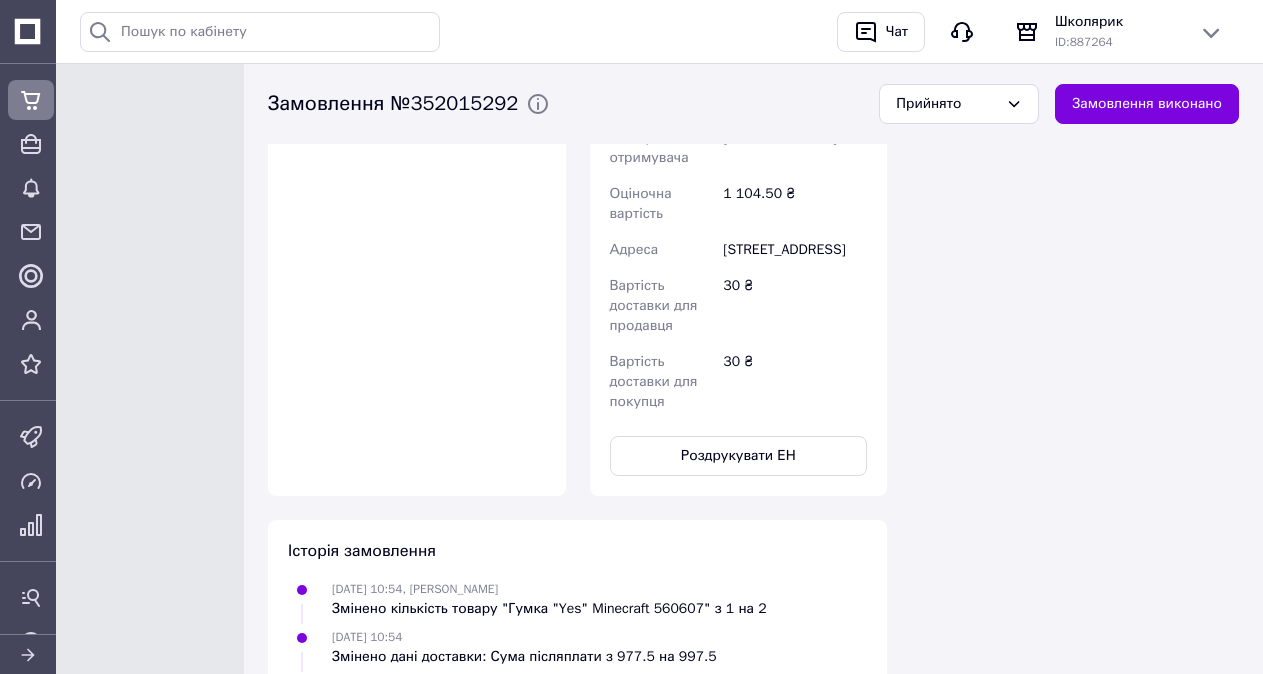 scroll, scrollTop: 356, scrollLeft: 0, axis: vertical 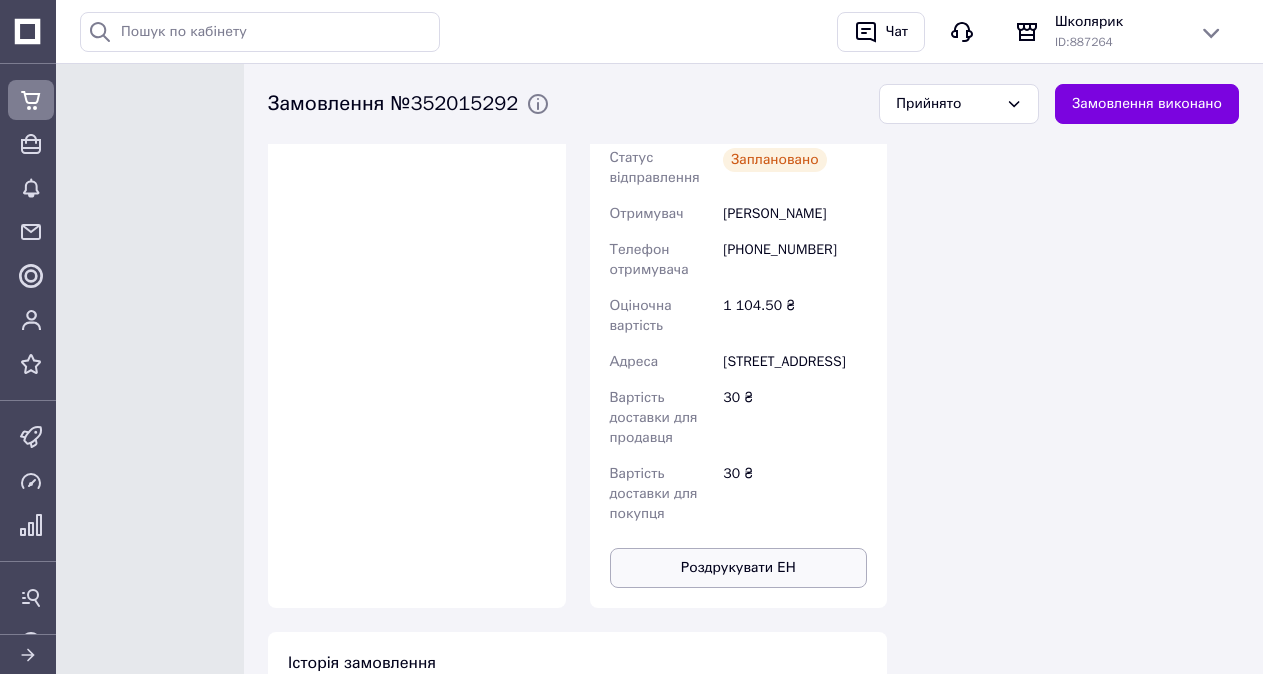 click on "Роздрукувати ЕН" at bounding box center [739, 568] 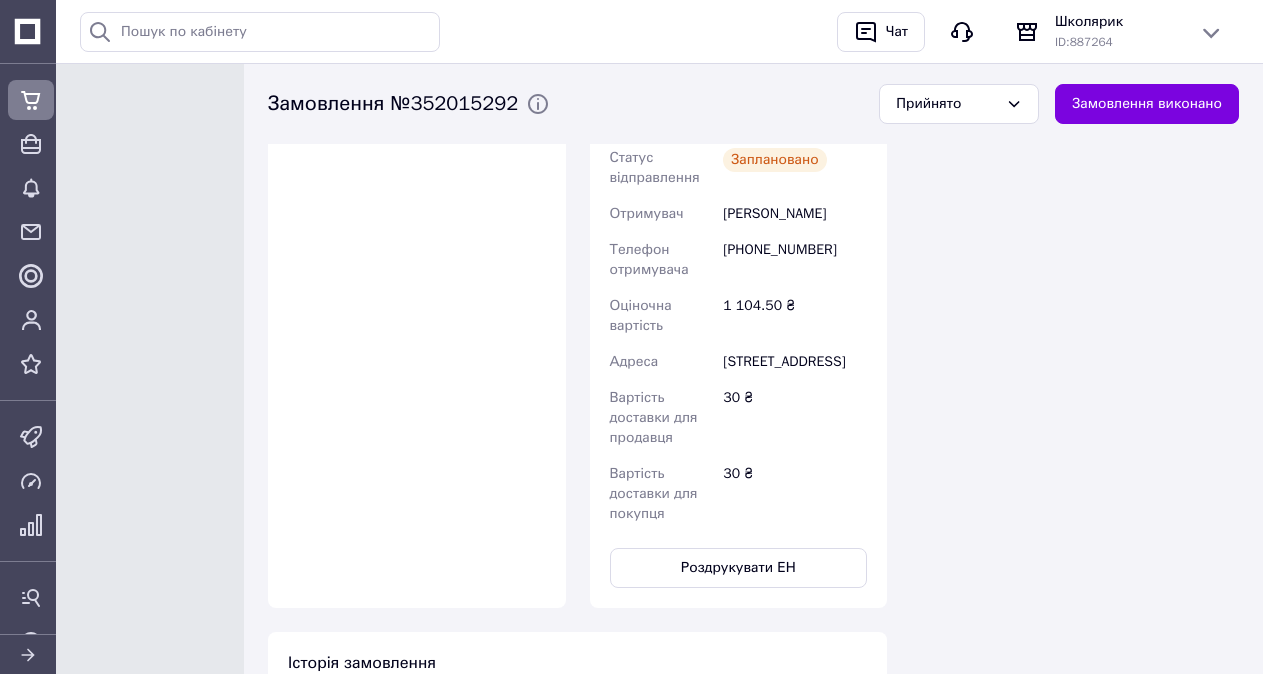 click at bounding box center (16, 45) 